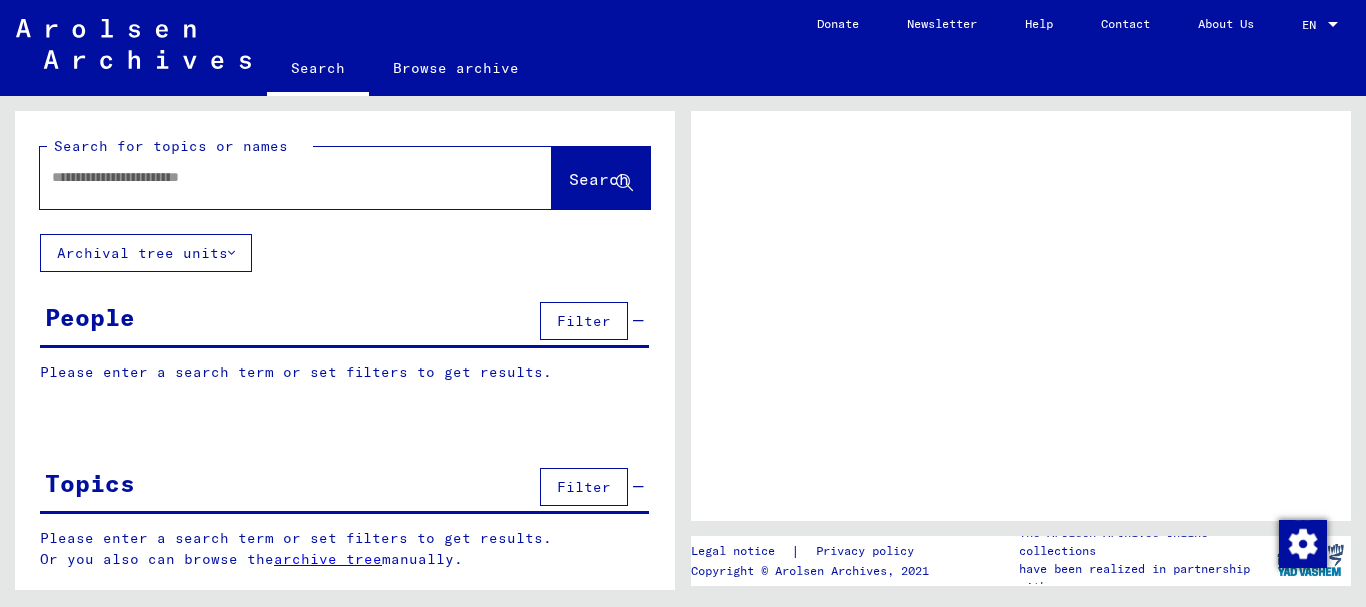 scroll, scrollTop: 0, scrollLeft: 0, axis: both 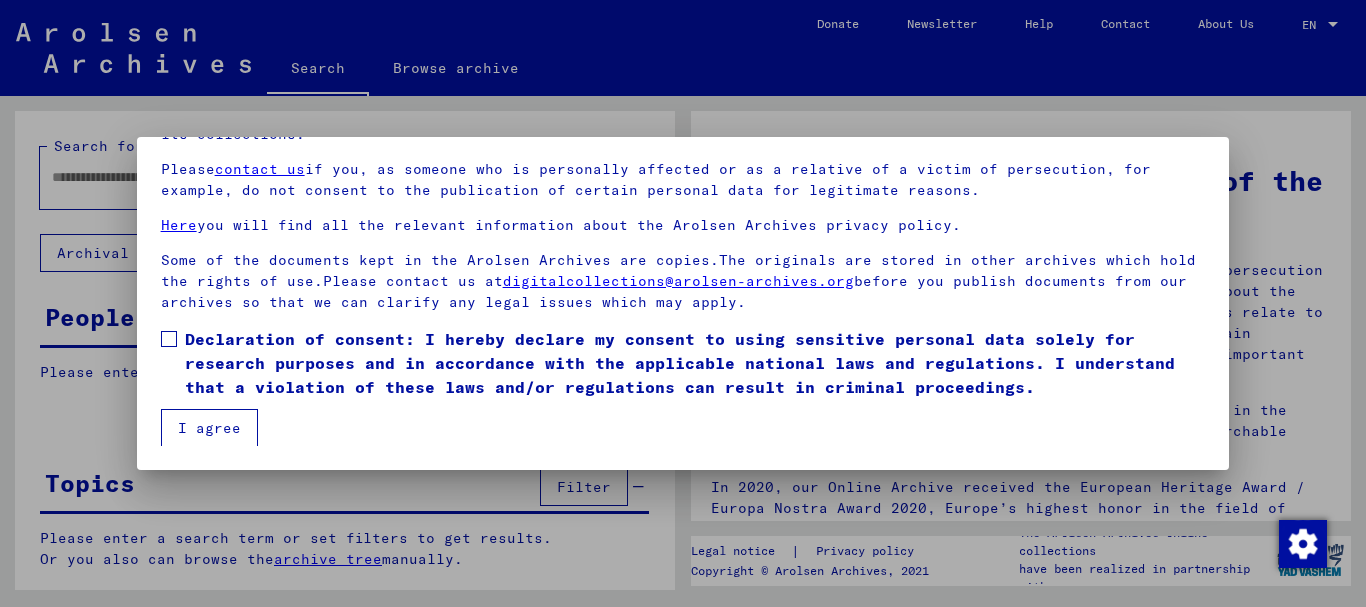 click at bounding box center (169, 339) 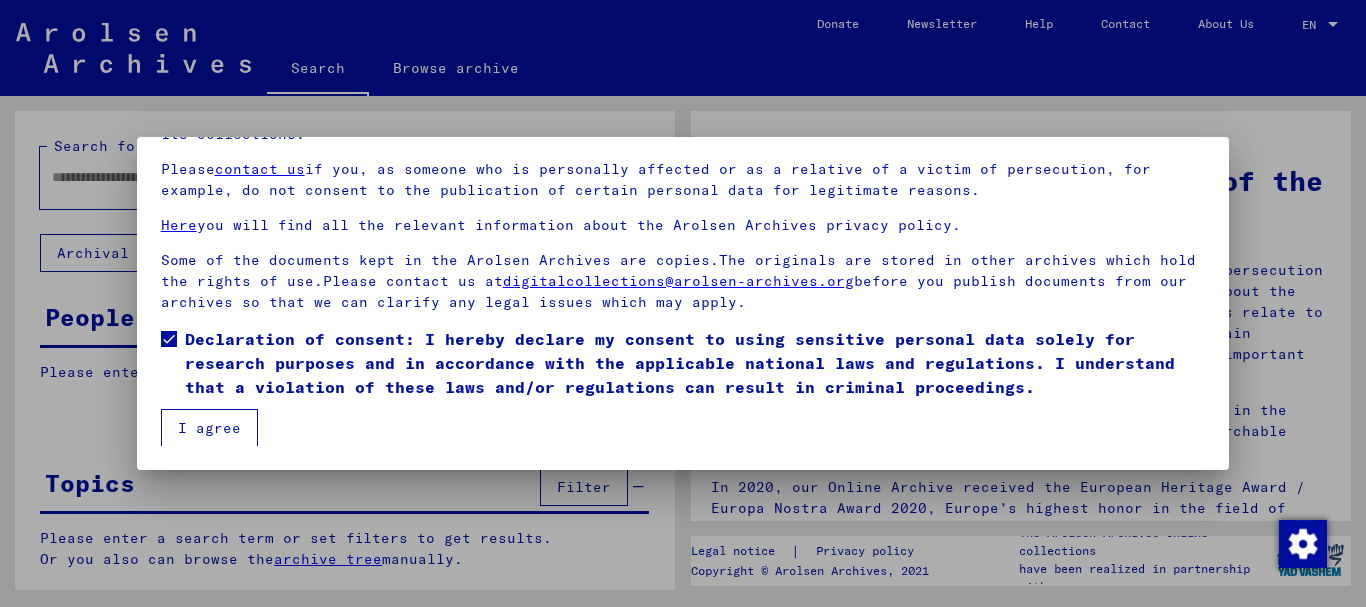 click on "I agree" at bounding box center [209, 428] 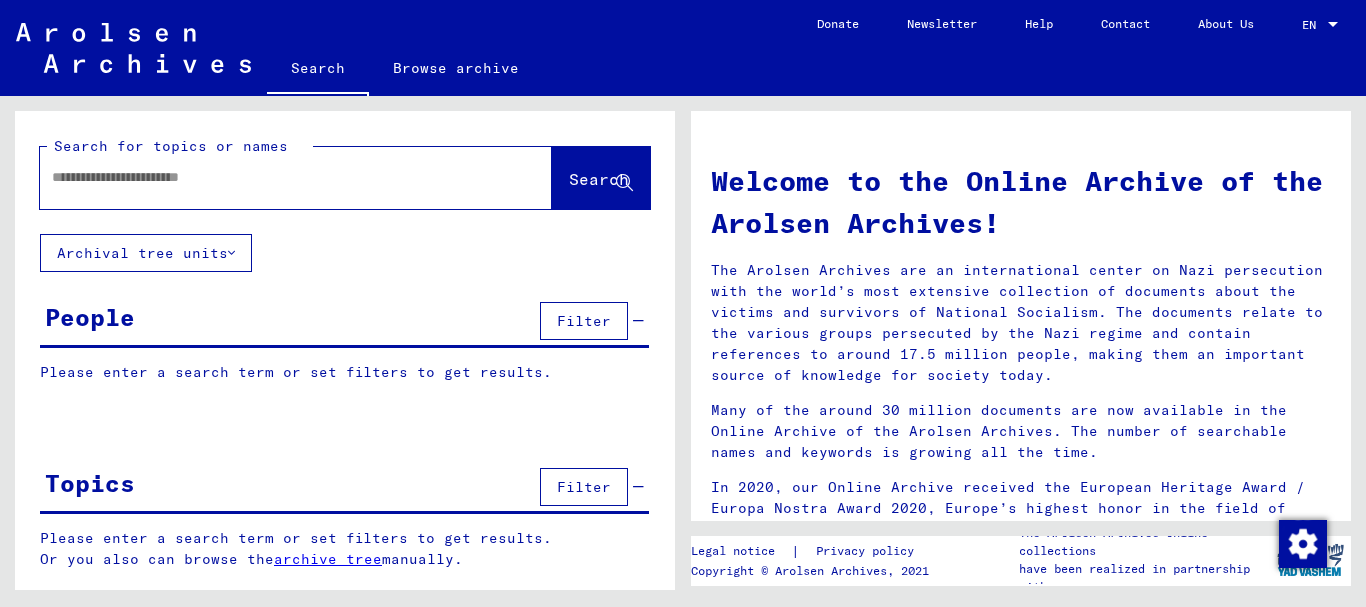 click 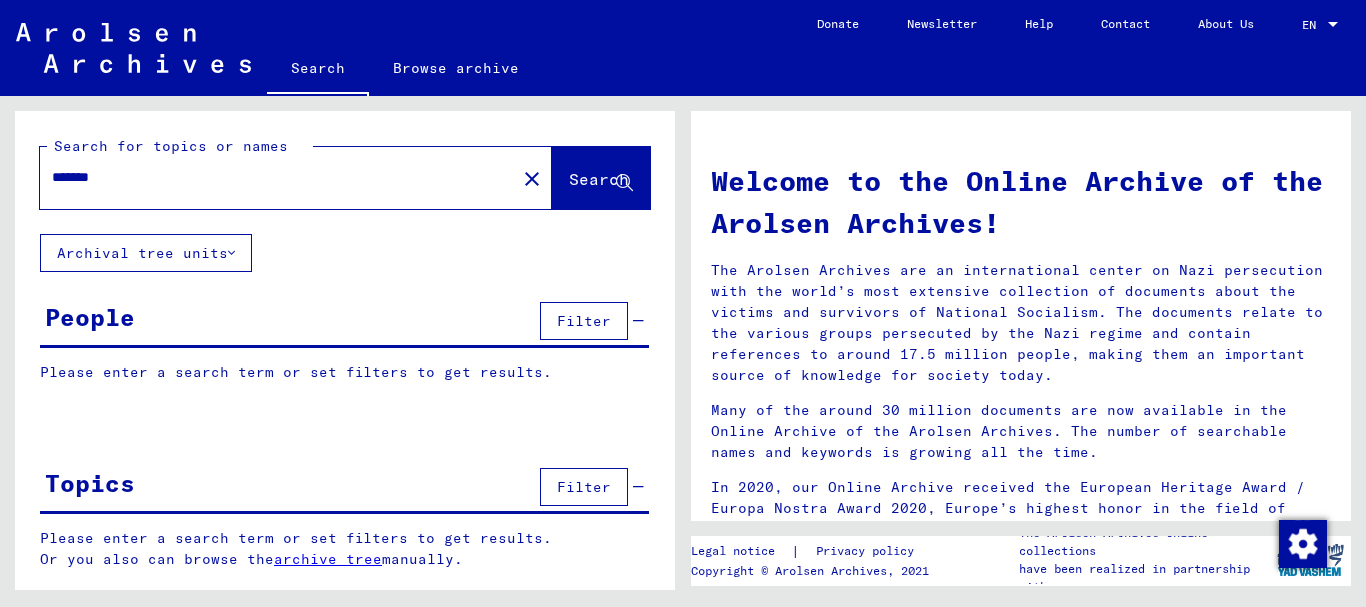 type on "*******" 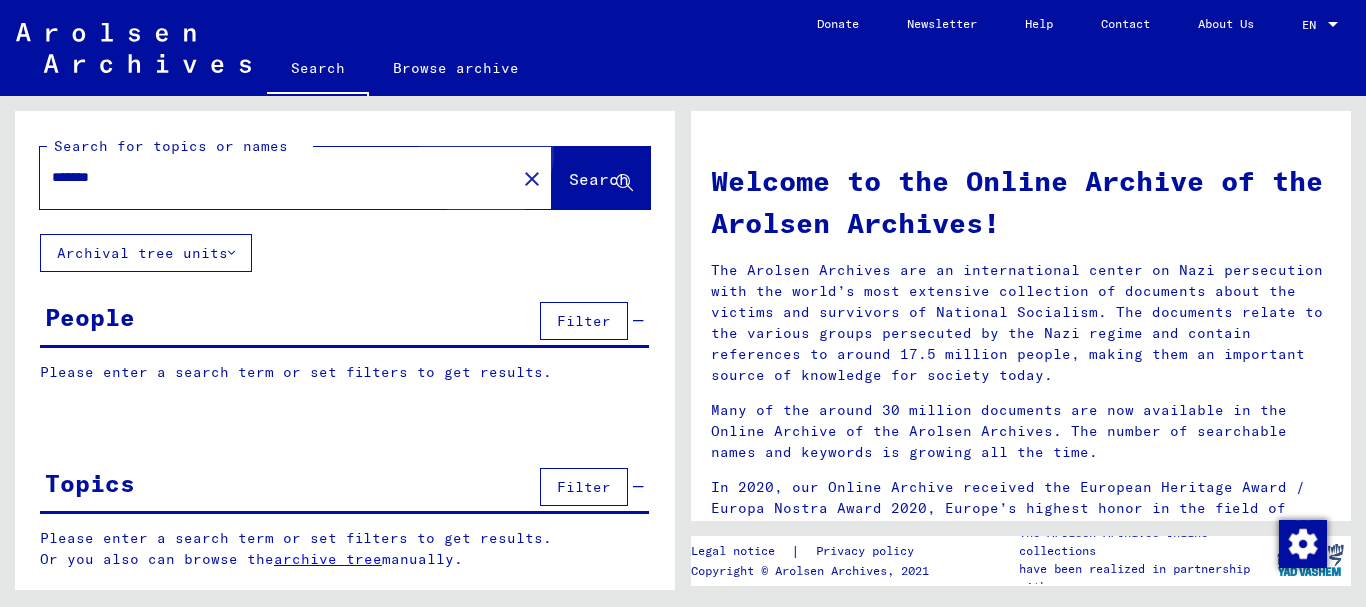 click on "Search" 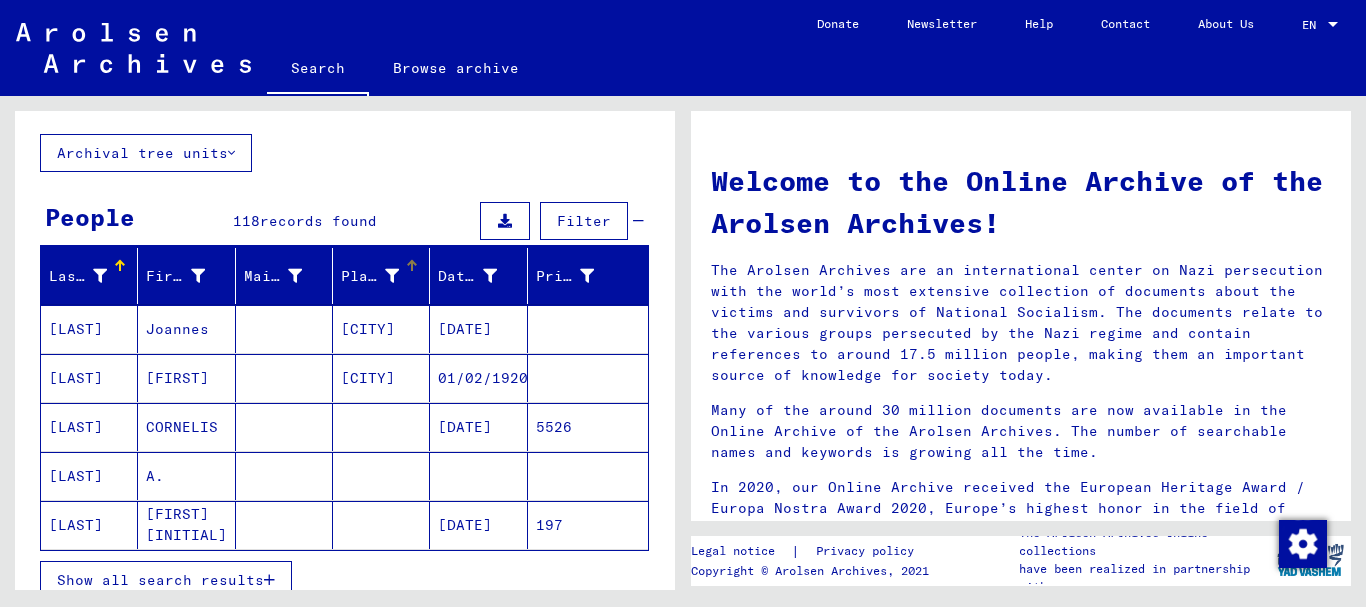scroll, scrollTop: 200, scrollLeft: 0, axis: vertical 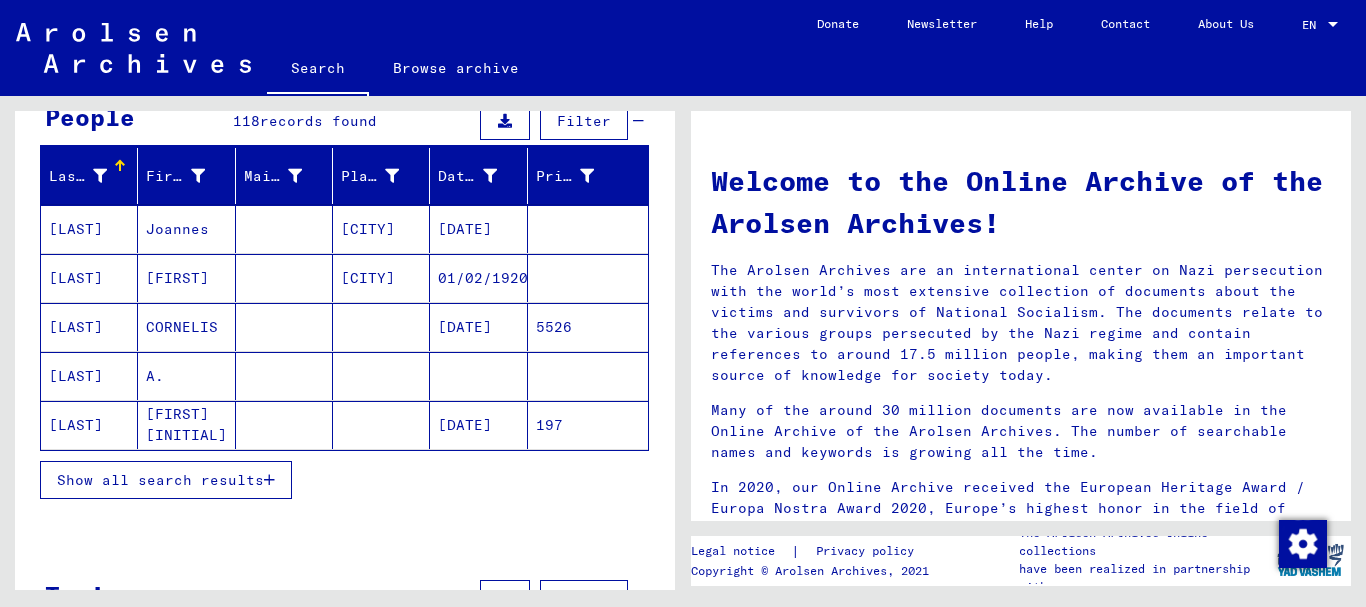 click on "Show all search results" at bounding box center (160, 480) 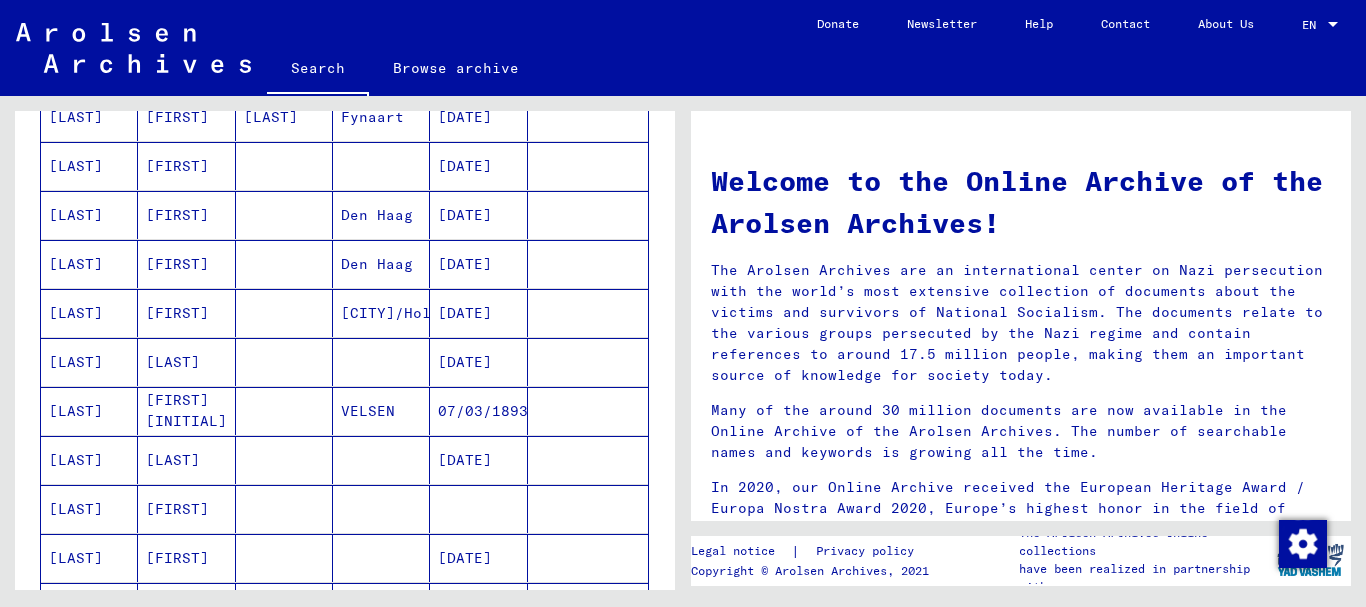 scroll, scrollTop: 567, scrollLeft: 0, axis: vertical 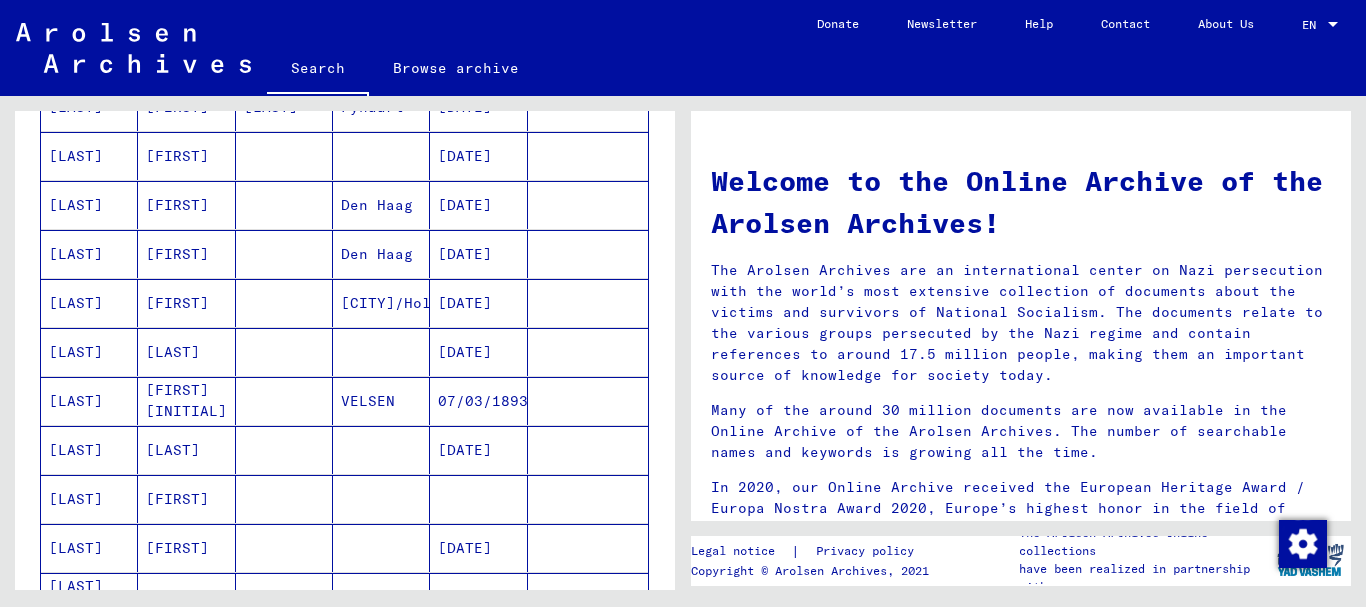 click at bounding box center (284, 548) 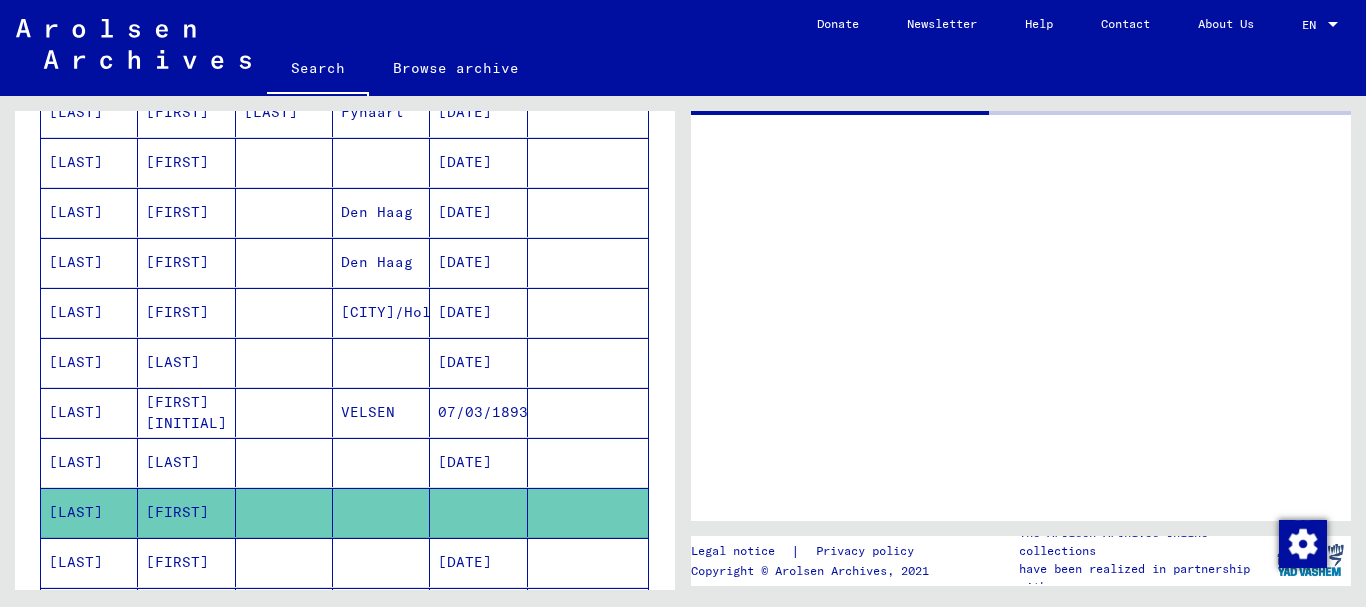 scroll, scrollTop: 572, scrollLeft: 0, axis: vertical 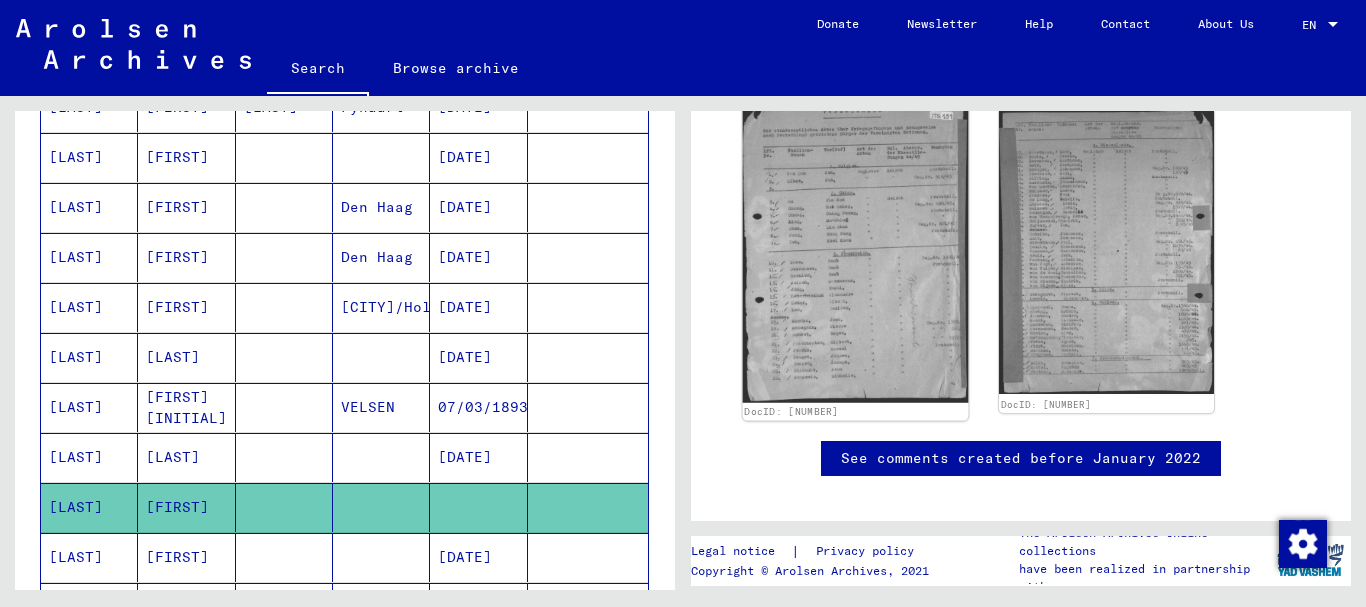click 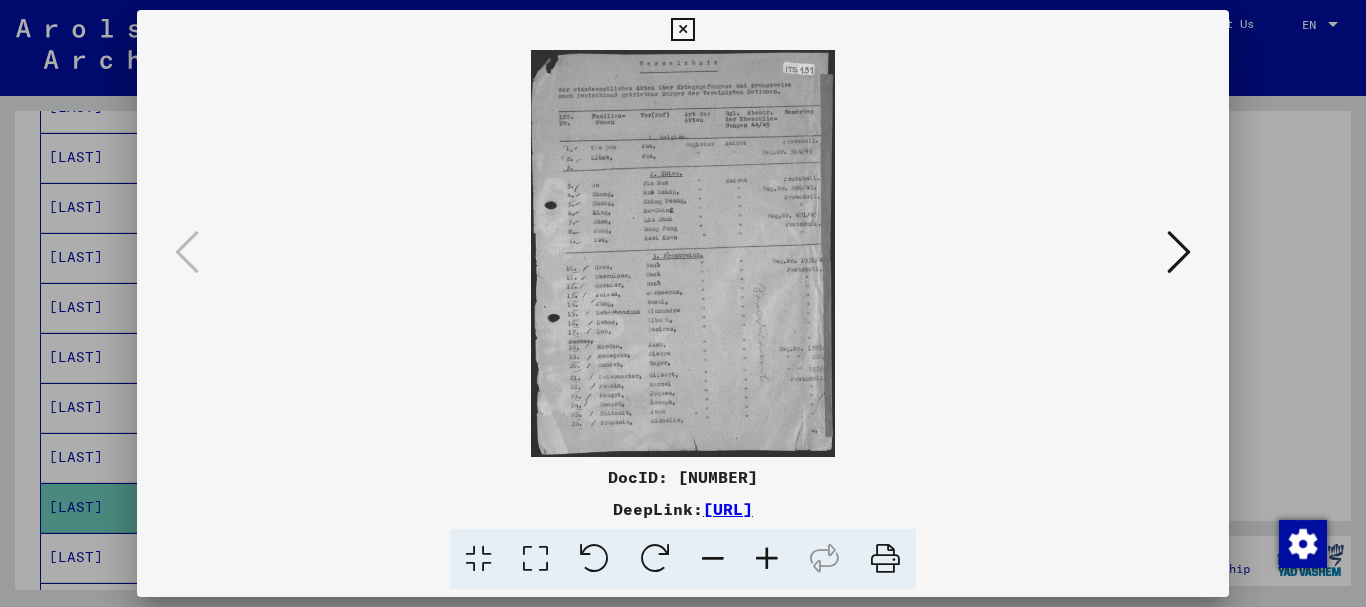click at bounding box center (767, 559) 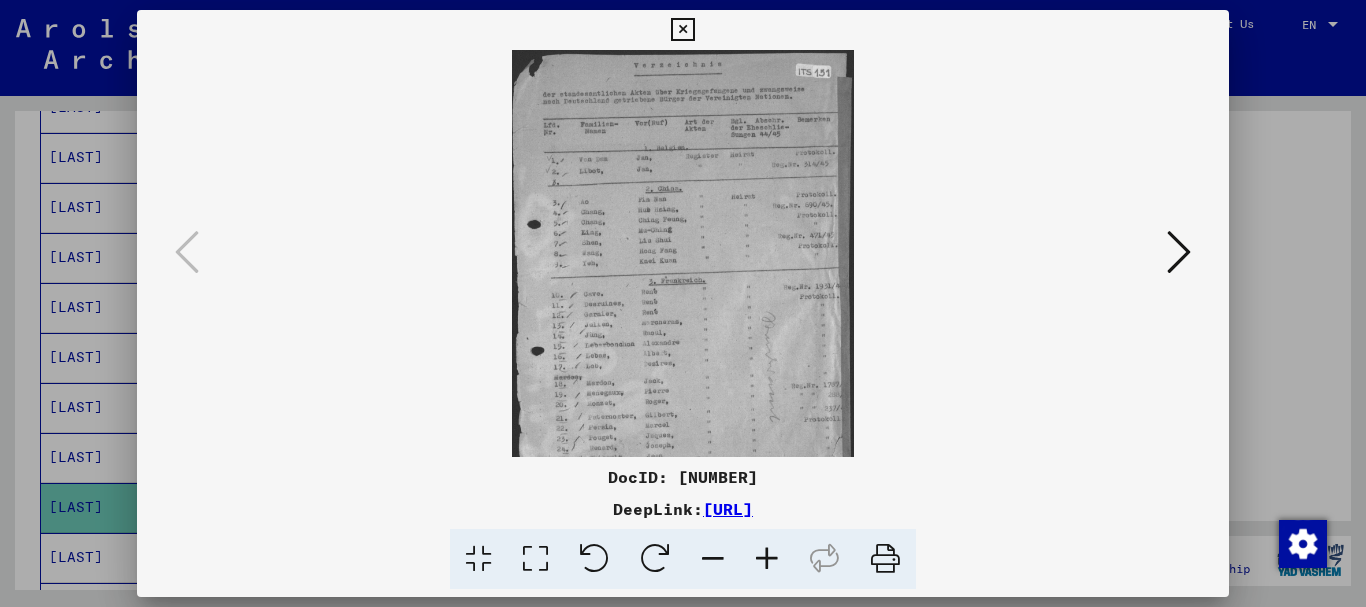 click at bounding box center (767, 559) 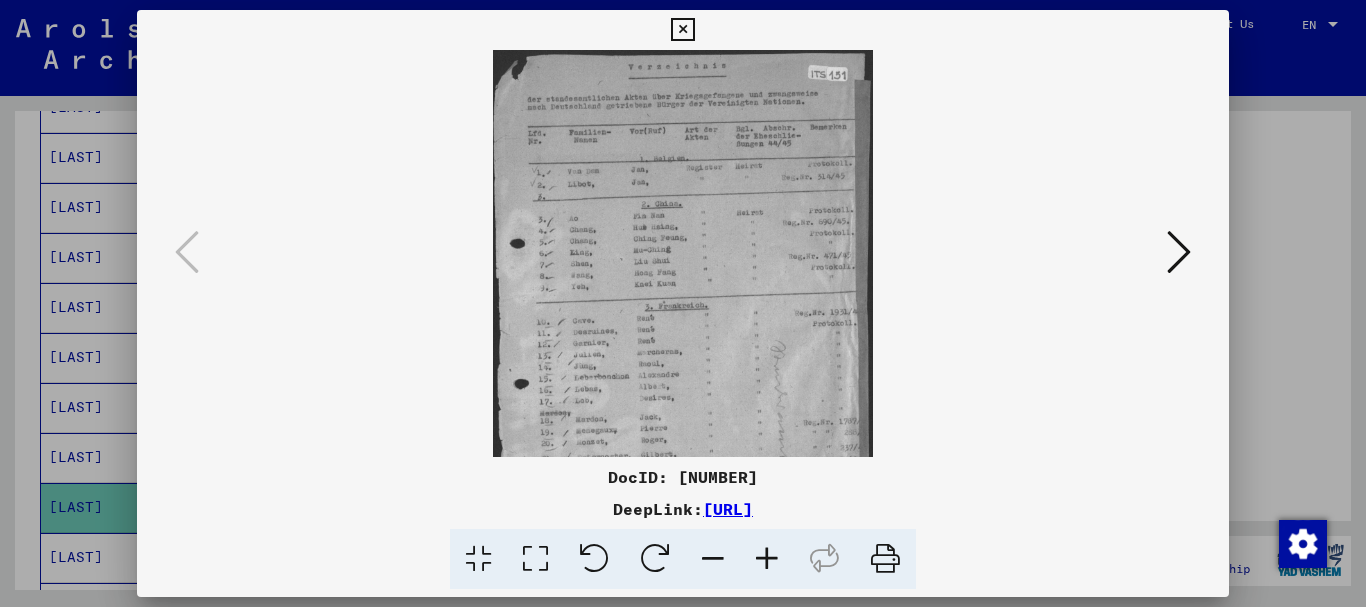 click at bounding box center [767, 559] 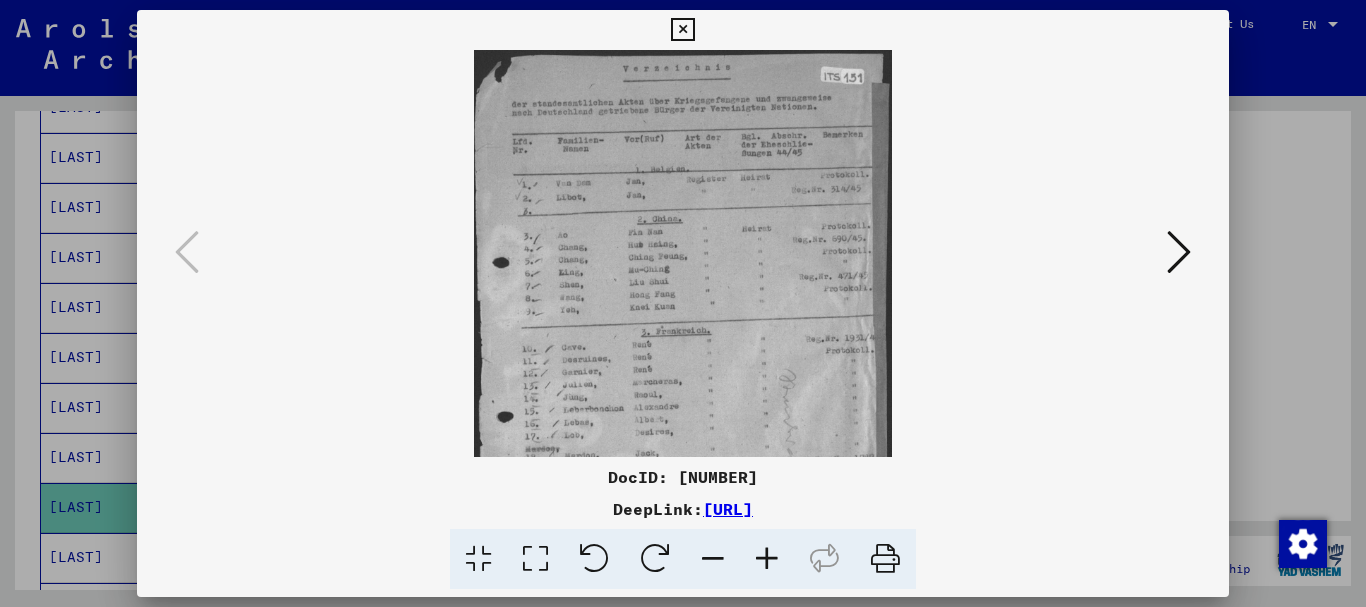 click at bounding box center (767, 559) 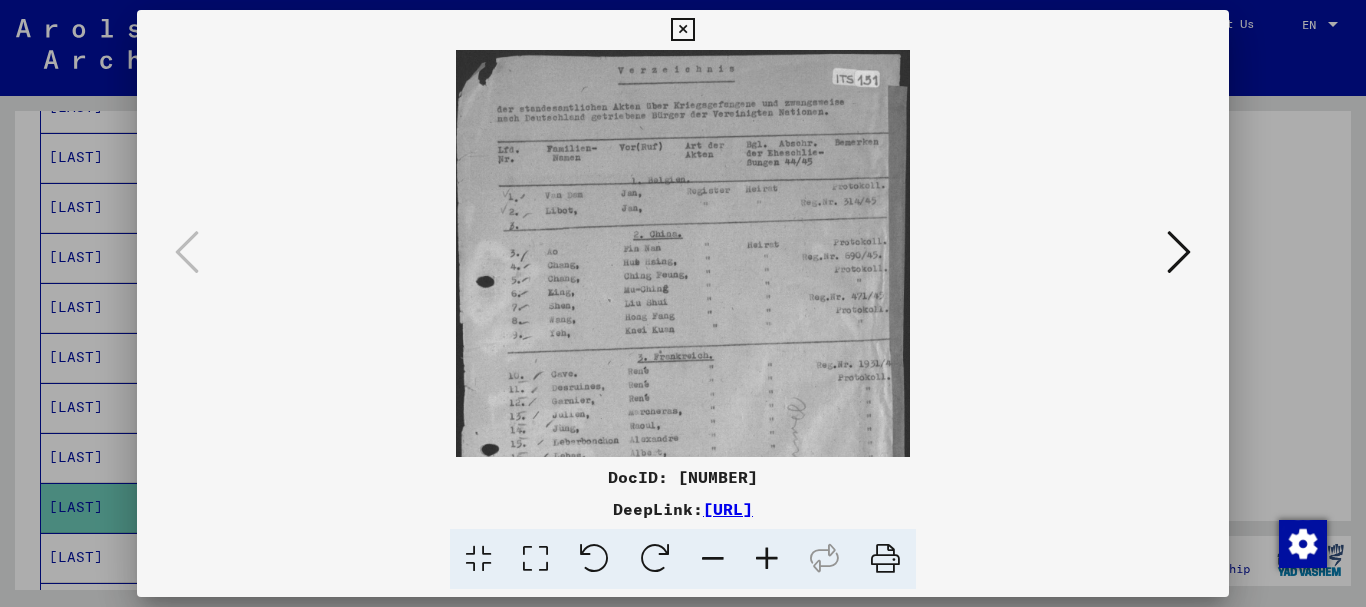 click at bounding box center [767, 559] 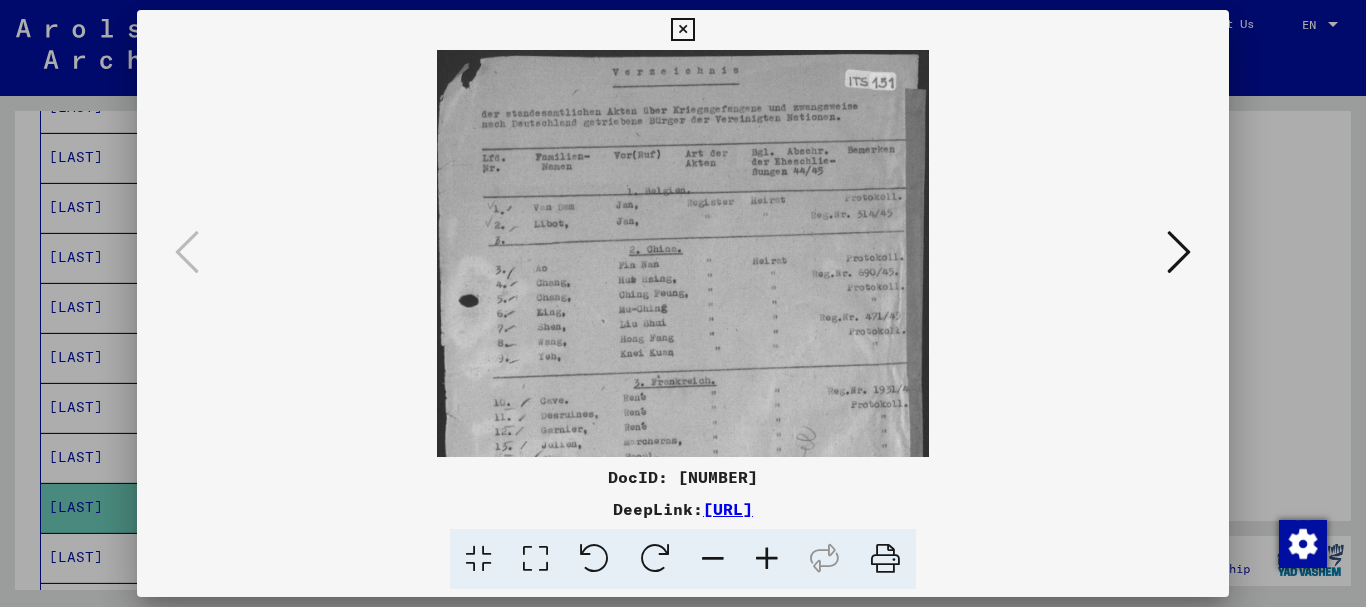 click at bounding box center (767, 559) 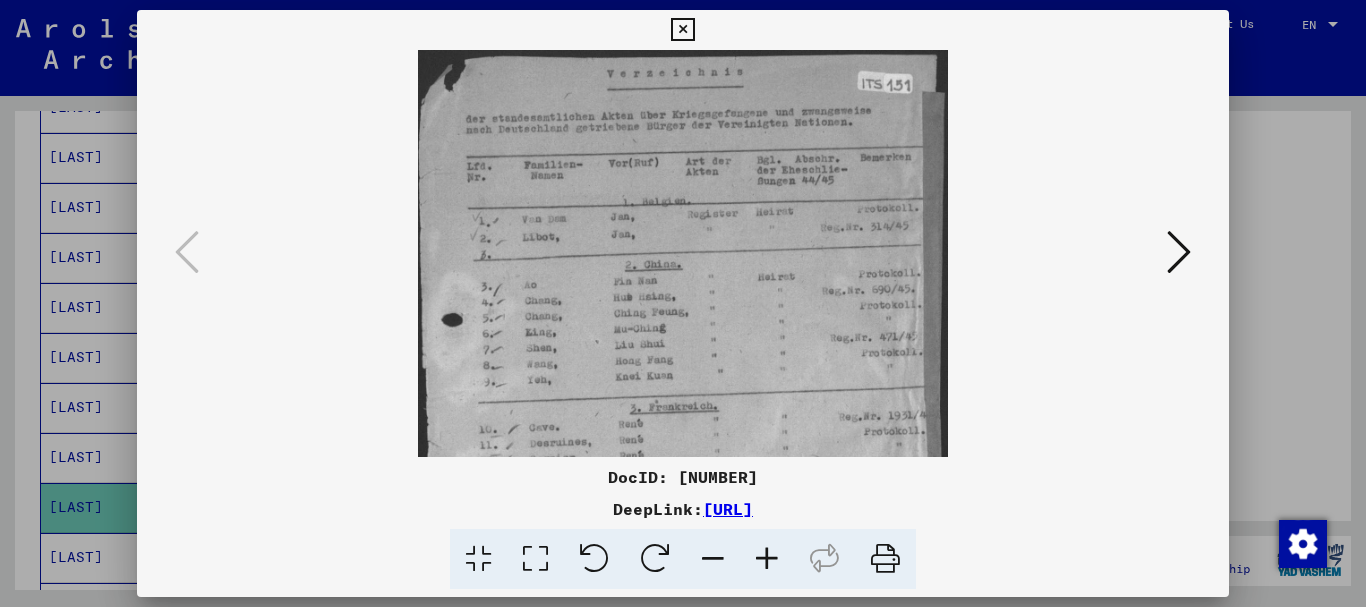 click at bounding box center (767, 559) 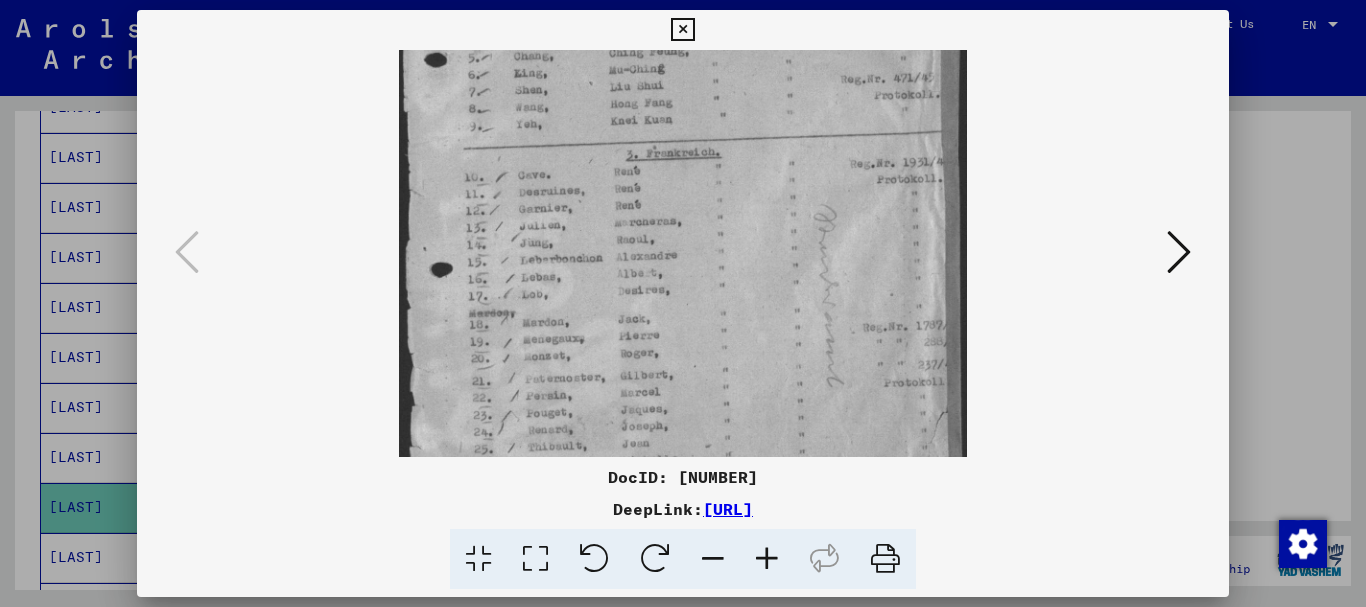 scroll, scrollTop: 282, scrollLeft: 0, axis: vertical 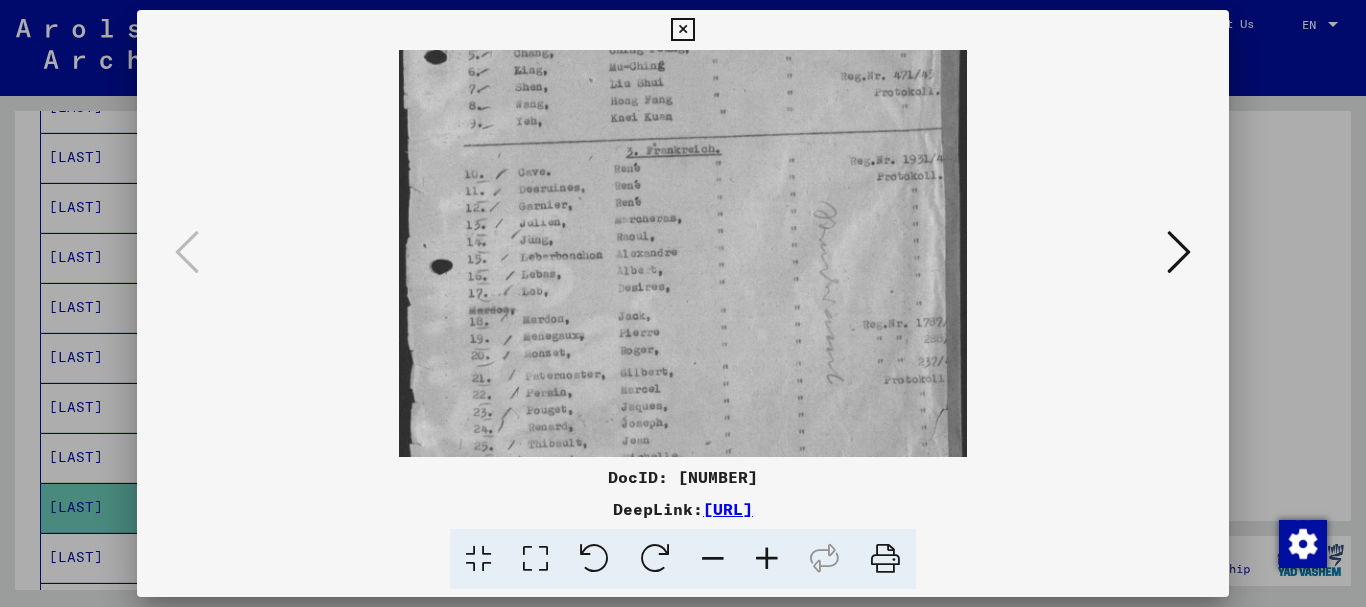 drag, startPoint x: 740, startPoint y: 361, endPoint x: 667, endPoint y: 79, distance: 291.29538 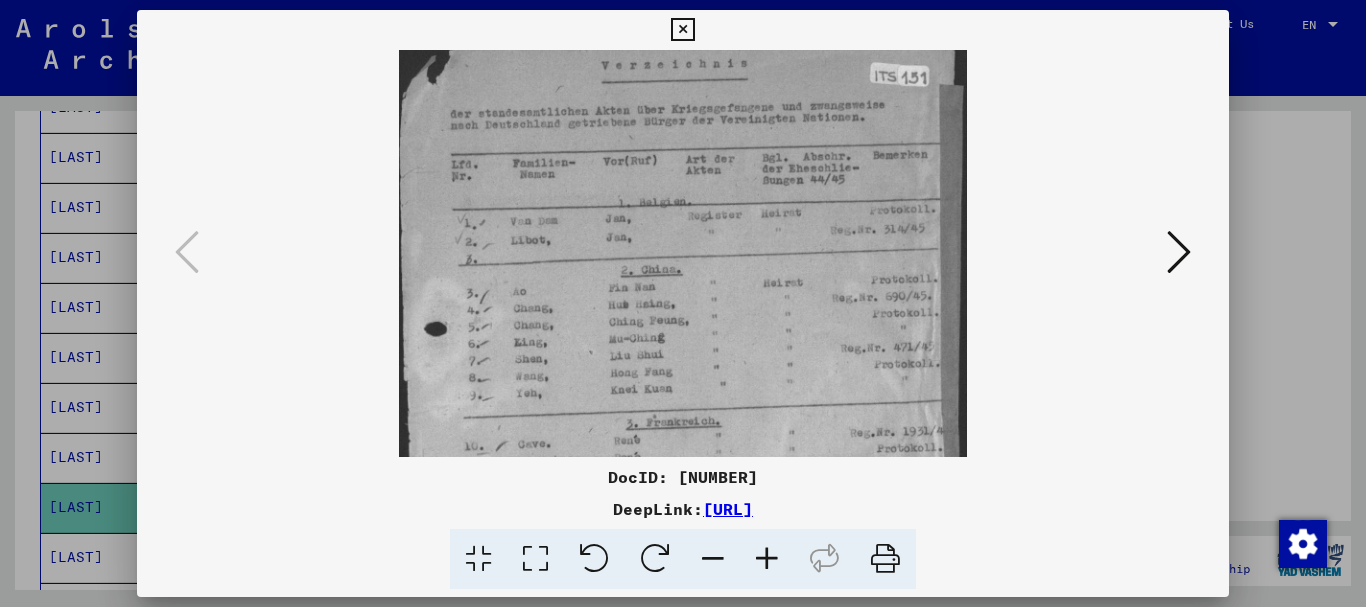 scroll, scrollTop: 9, scrollLeft: 0, axis: vertical 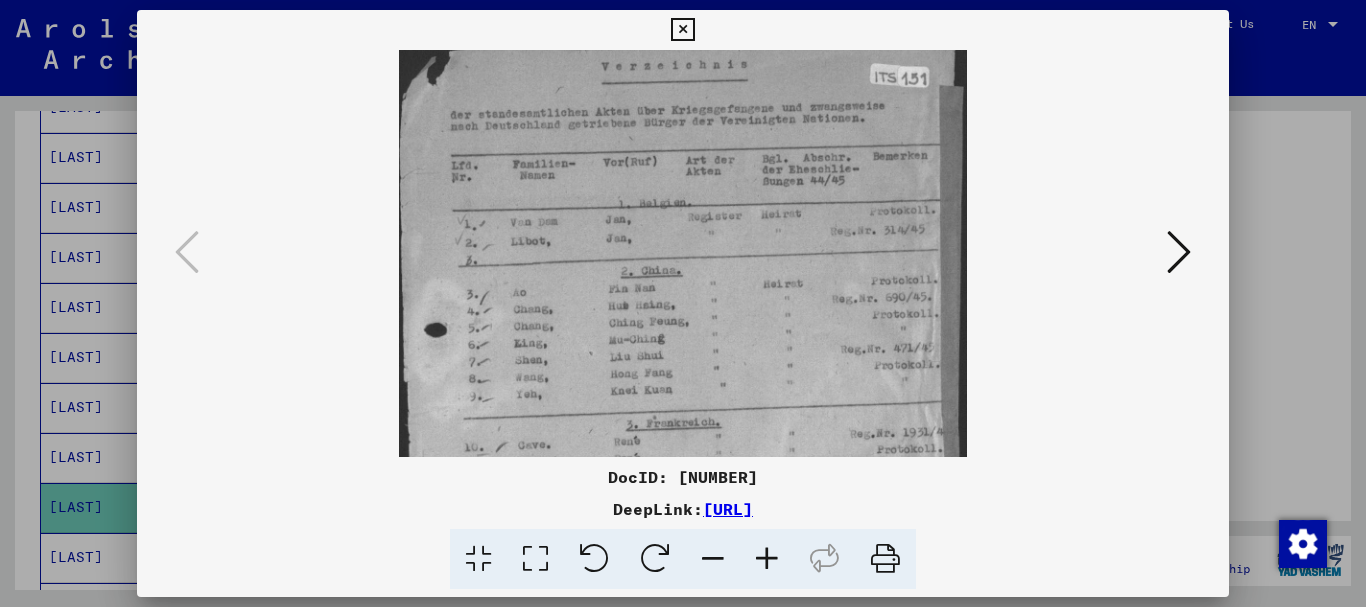 drag, startPoint x: 746, startPoint y: 359, endPoint x: 798, endPoint y: 511, distance: 160.64868 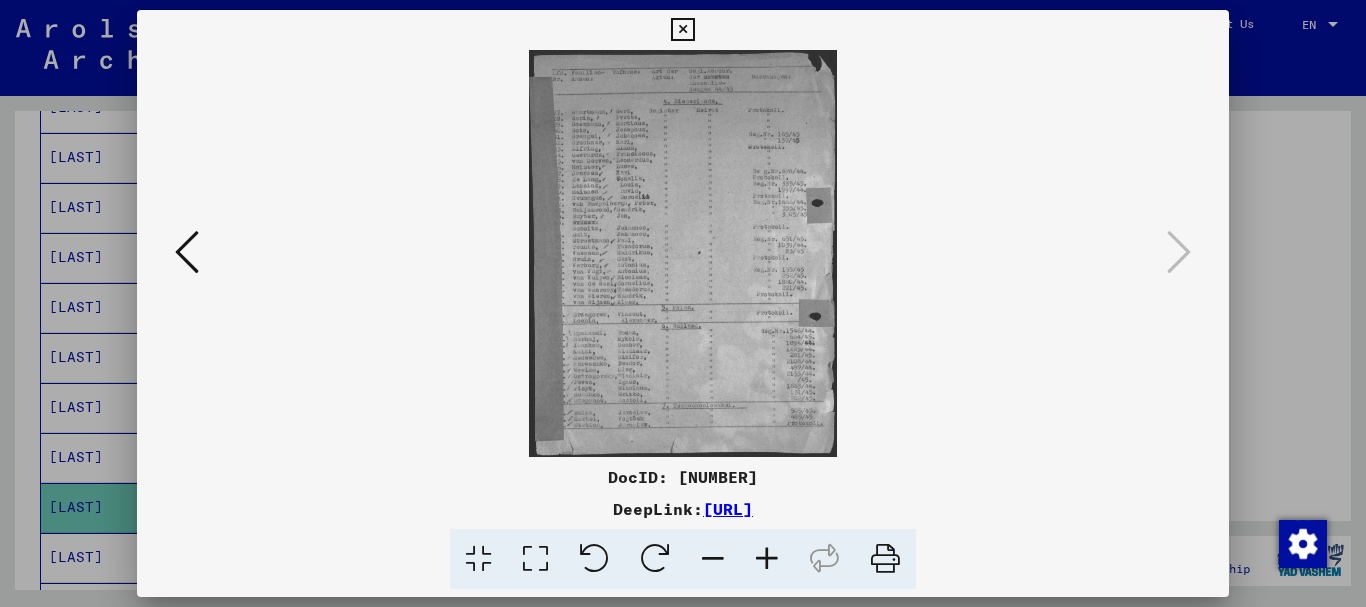 click at bounding box center [767, 559] 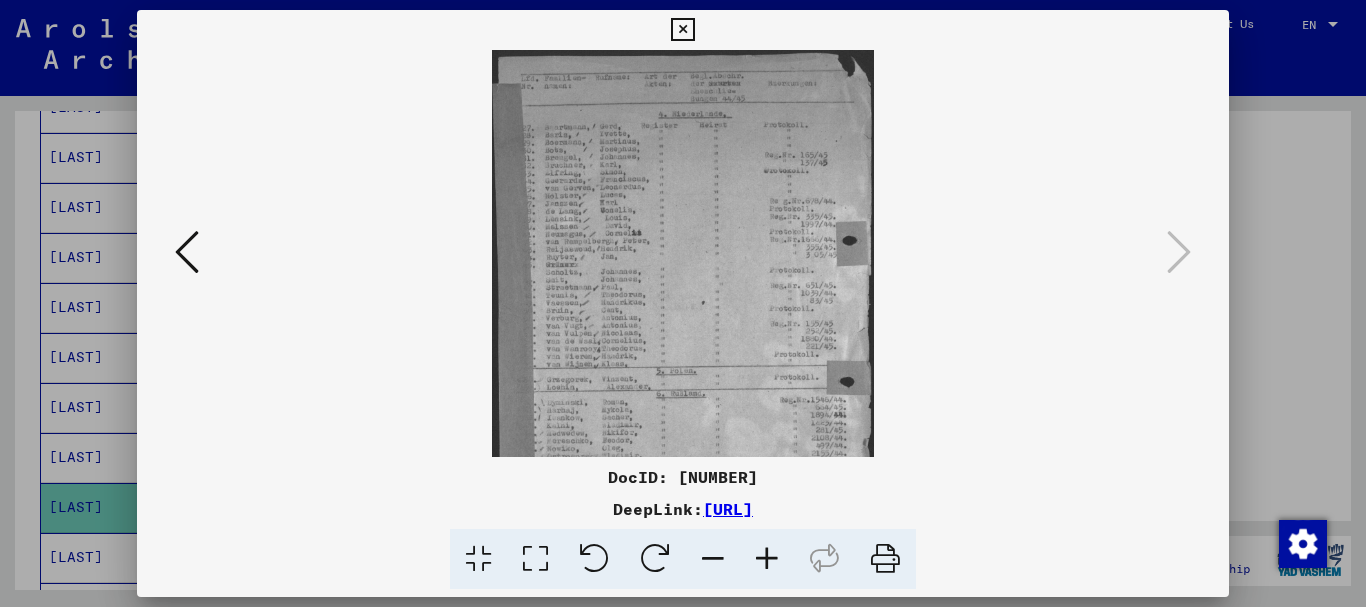 click at bounding box center (767, 559) 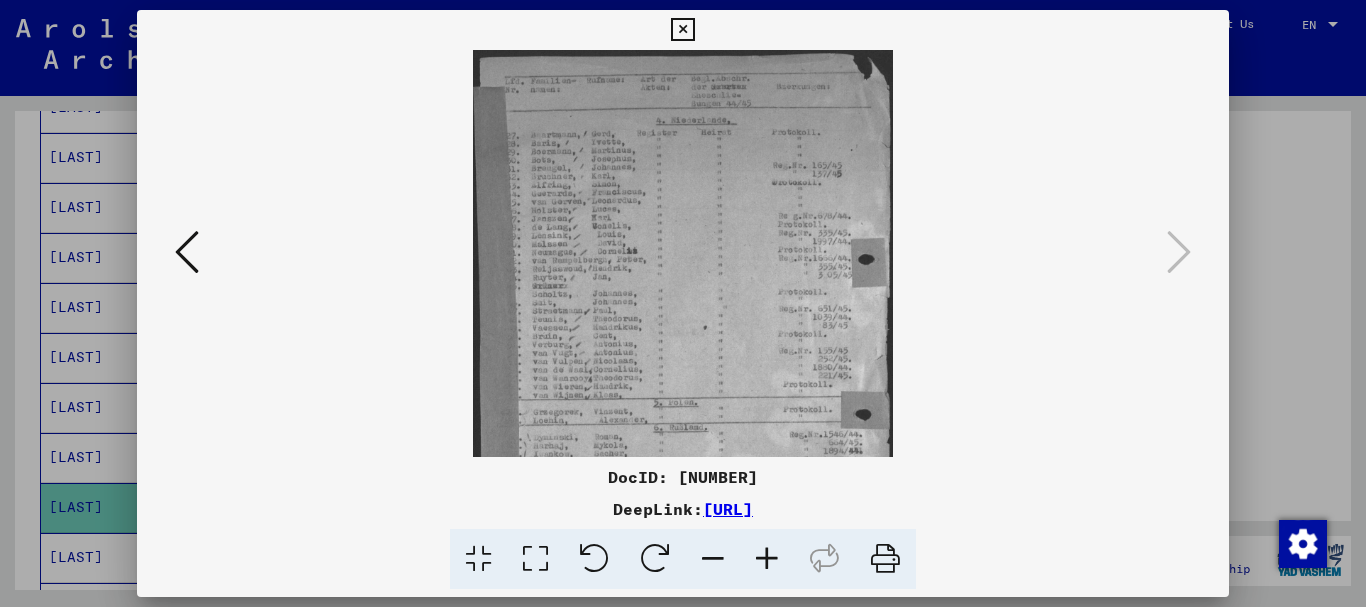 click at bounding box center [767, 559] 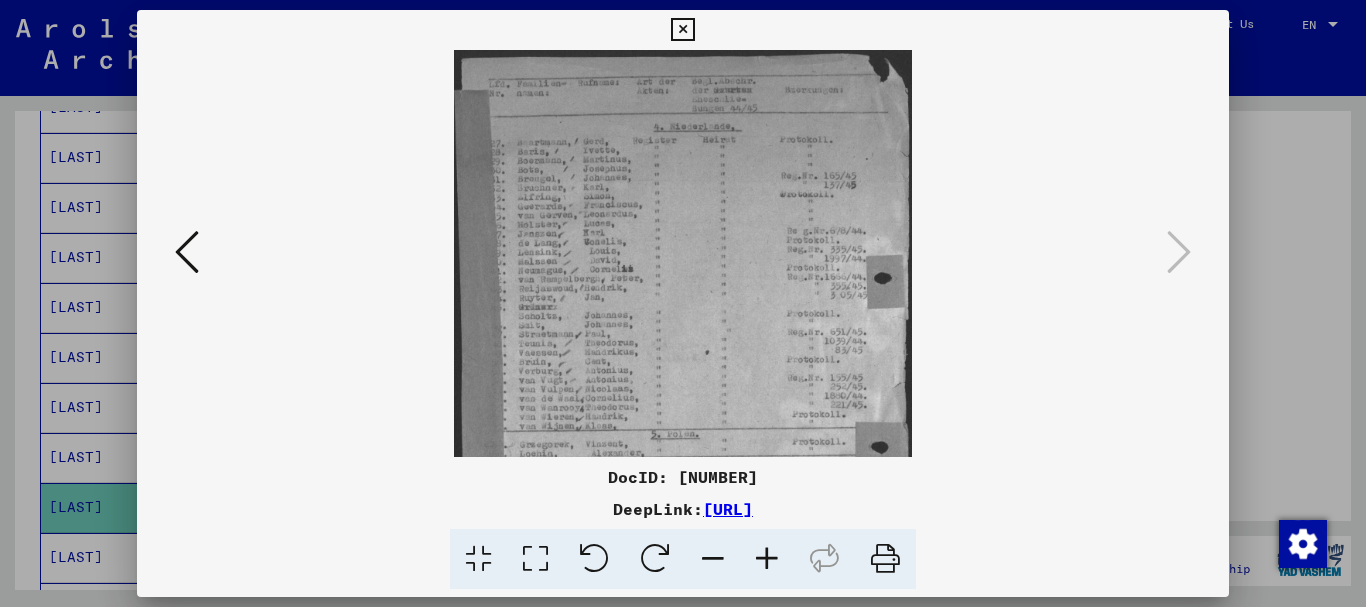 click at bounding box center [767, 559] 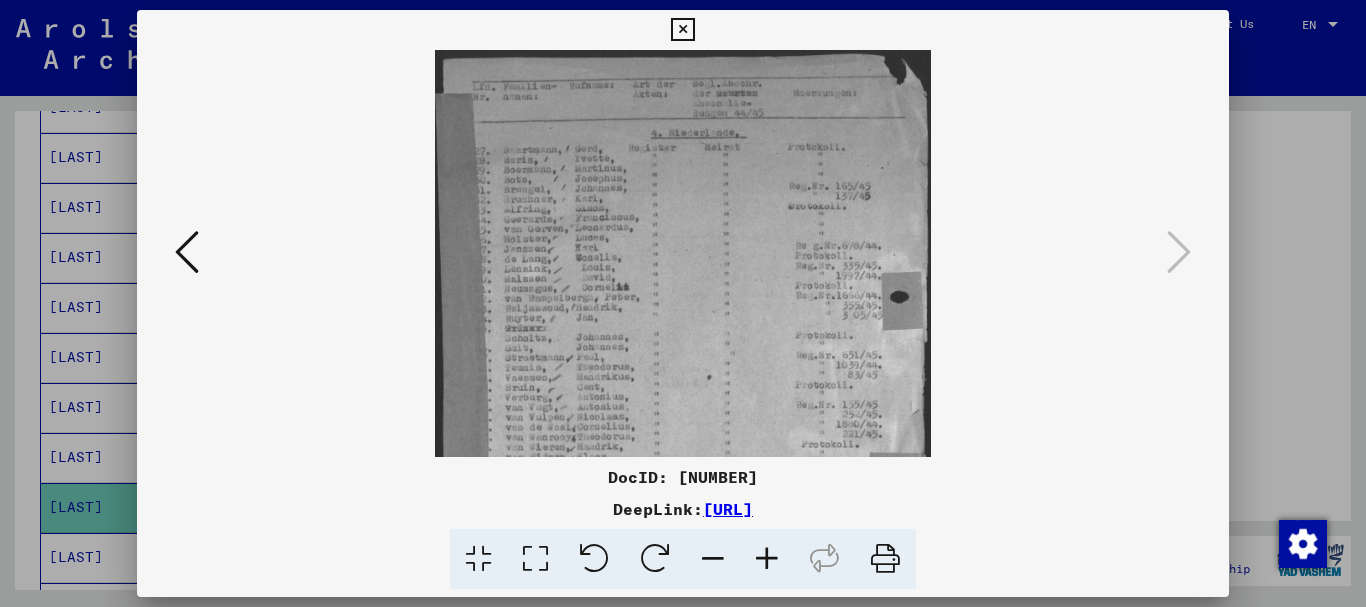 click at bounding box center (767, 559) 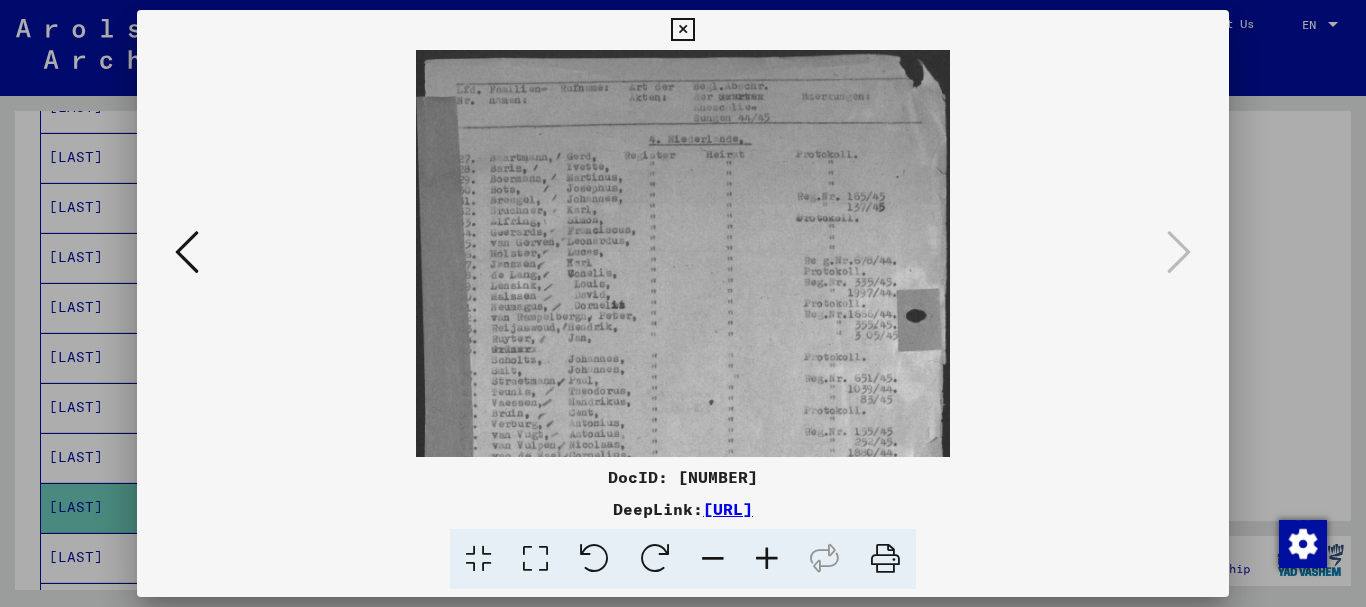 click at bounding box center (767, 559) 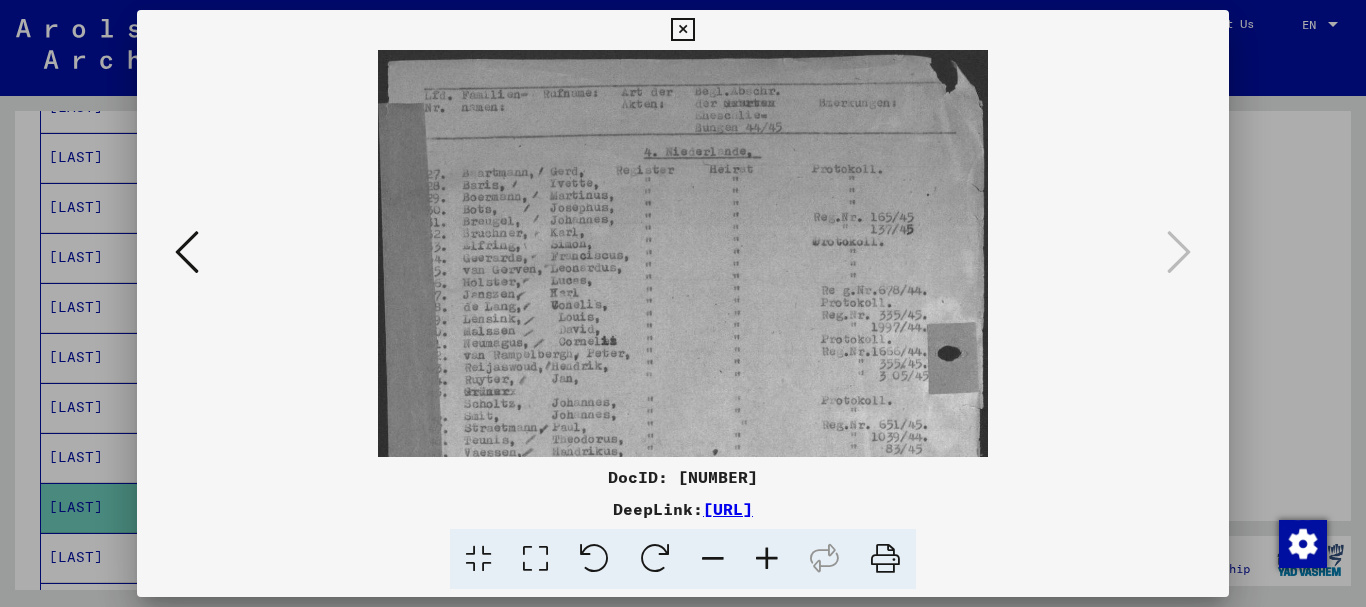 scroll, scrollTop: 4, scrollLeft: 0, axis: vertical 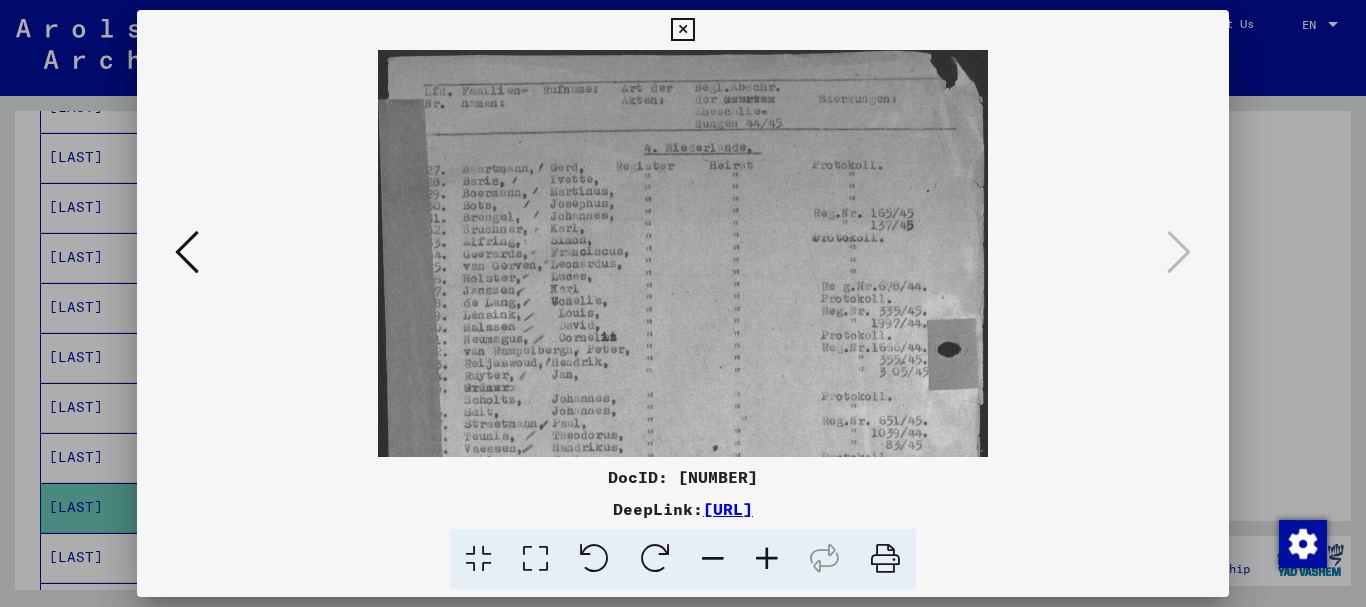 drag, startPoint x: 853, startPoint y: 357, endPoint x: 846, endPoint y: 623, distance: 266.0921 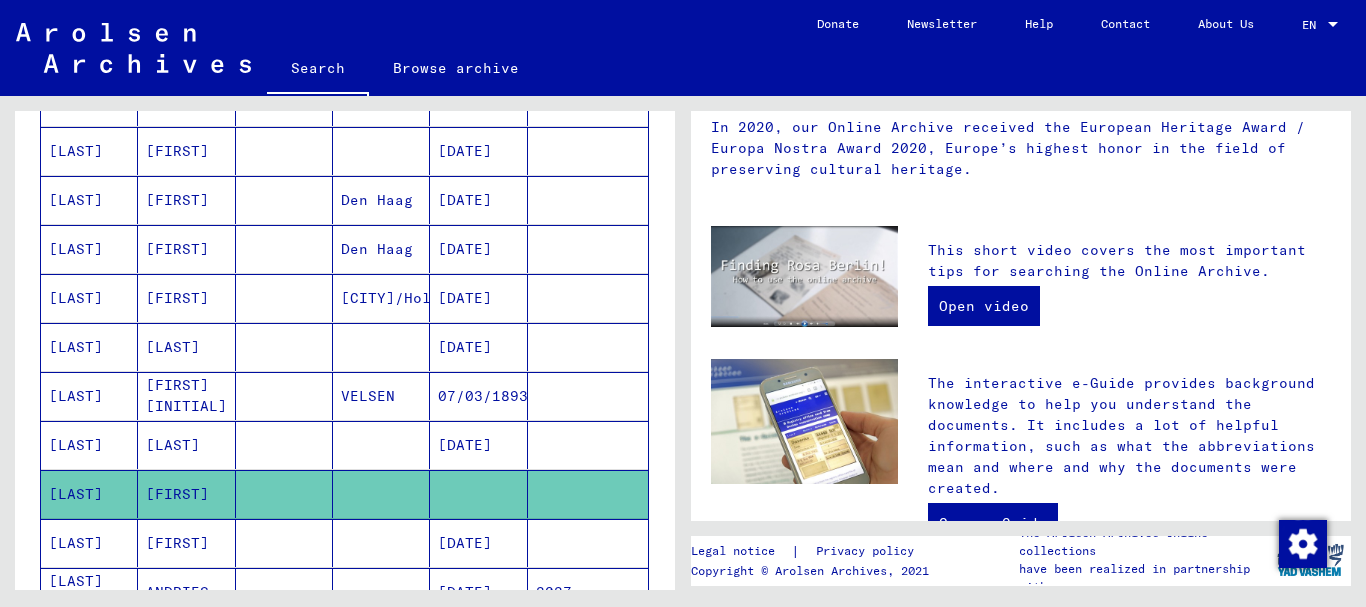 scroll, scrollTop: 0, scrollLeft: 0, axis: both 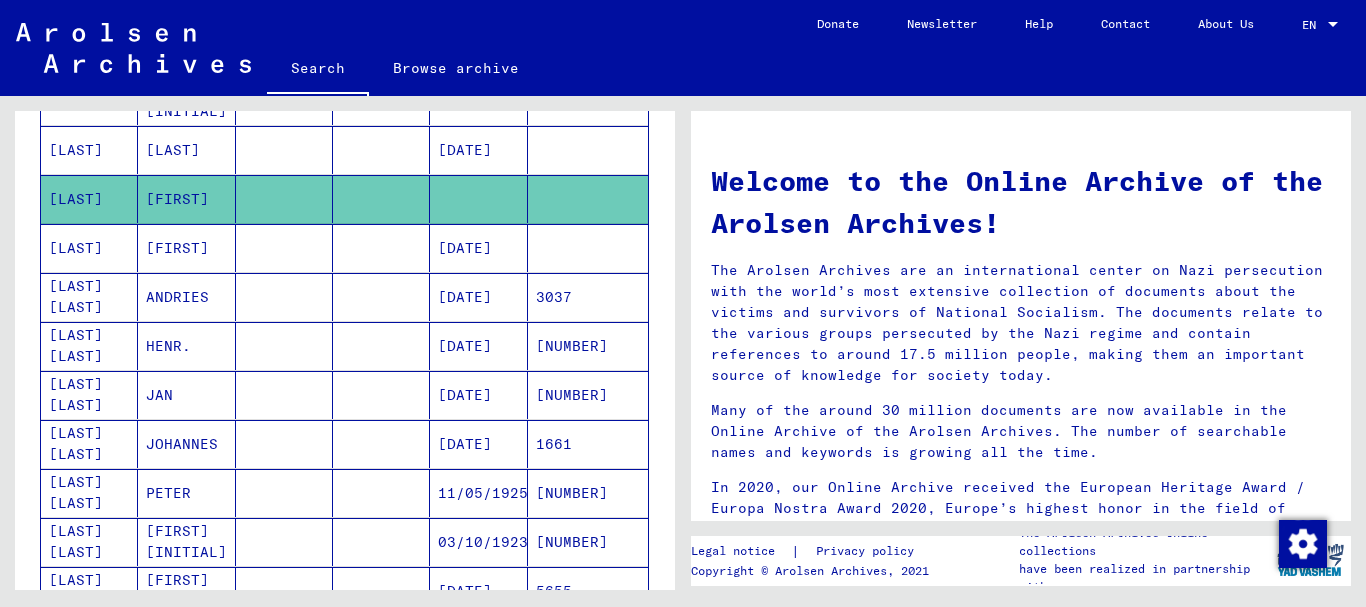 click at bounding box center [284, 493] 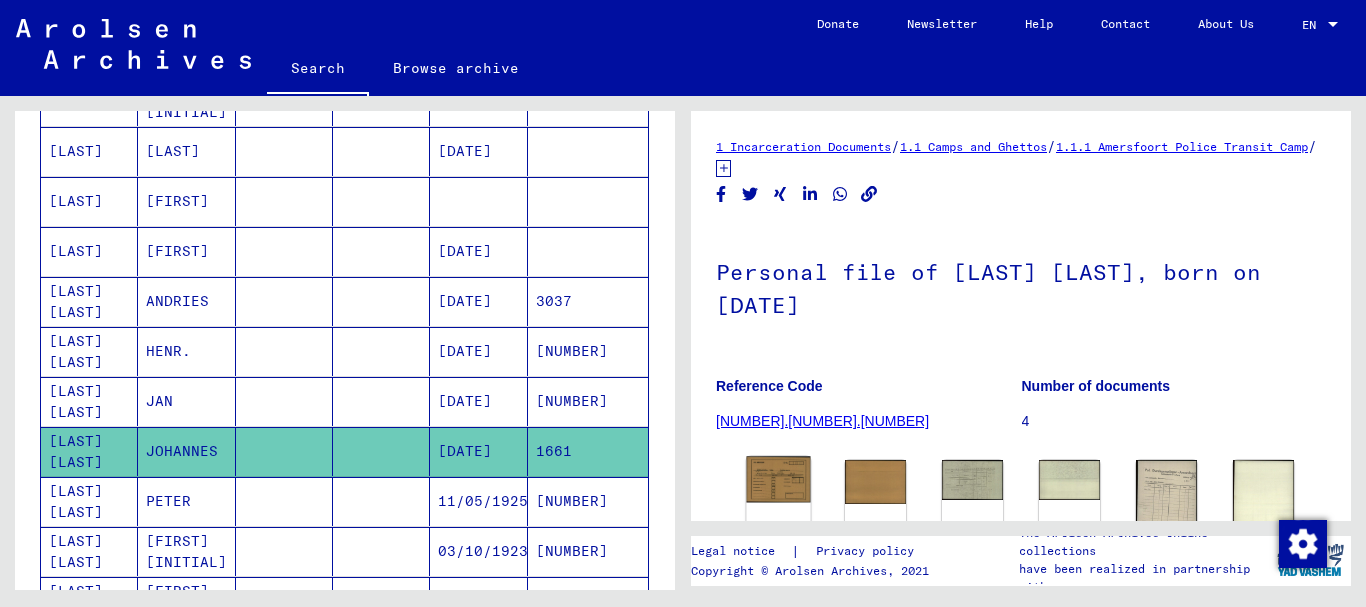 click 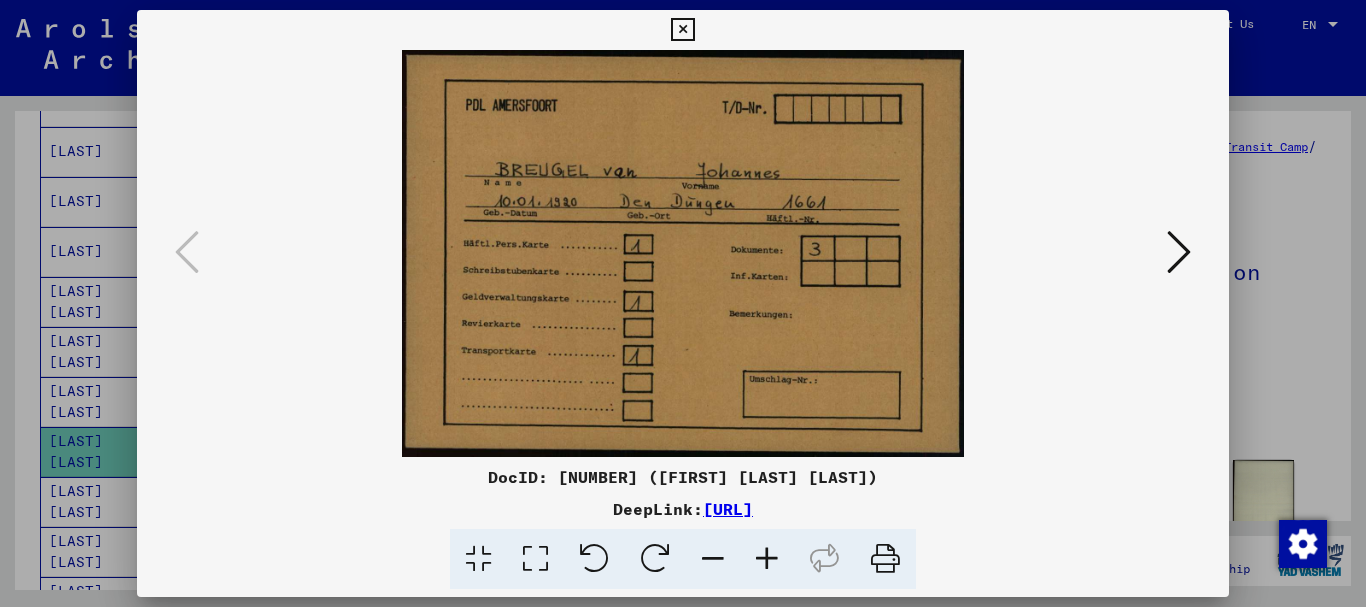 click at bounding box center (1179, 252) 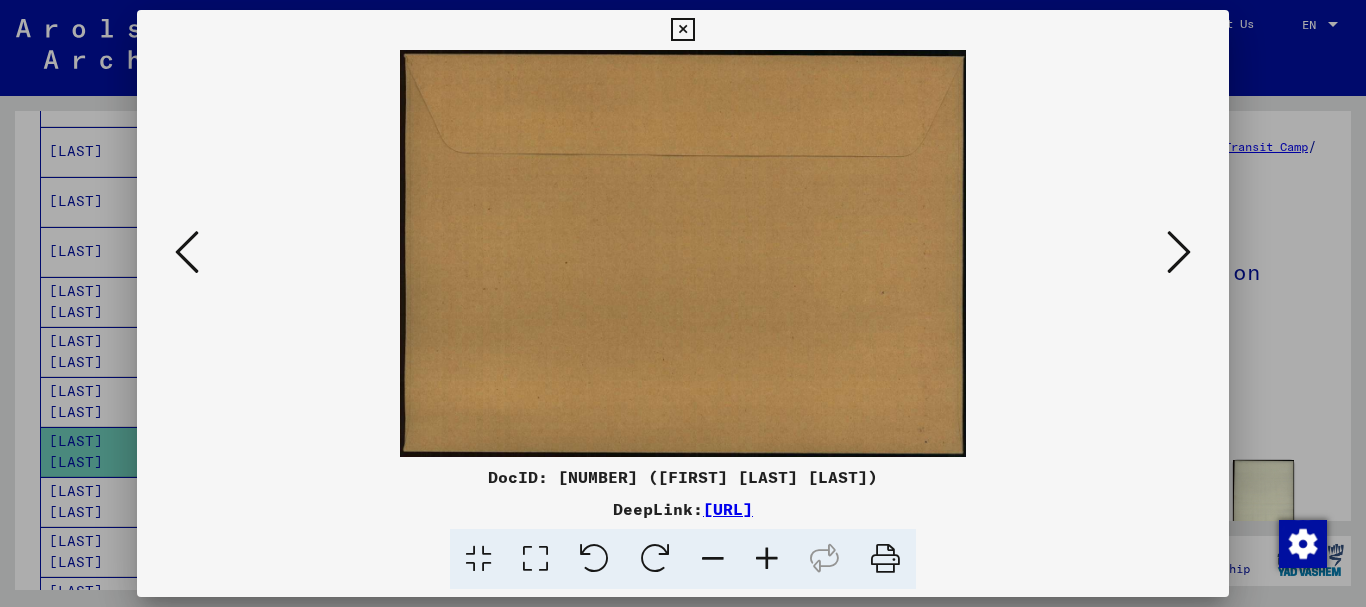 click at bounding box center (1179, 252) 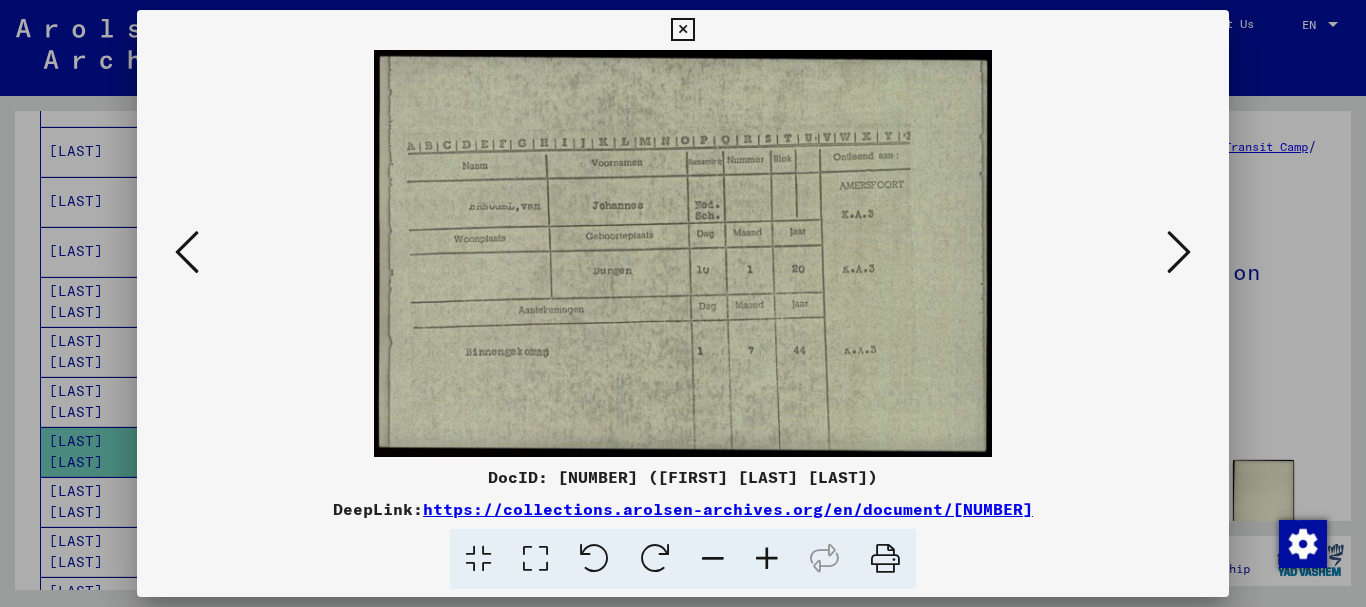 click at bounding box center [1179, 252] 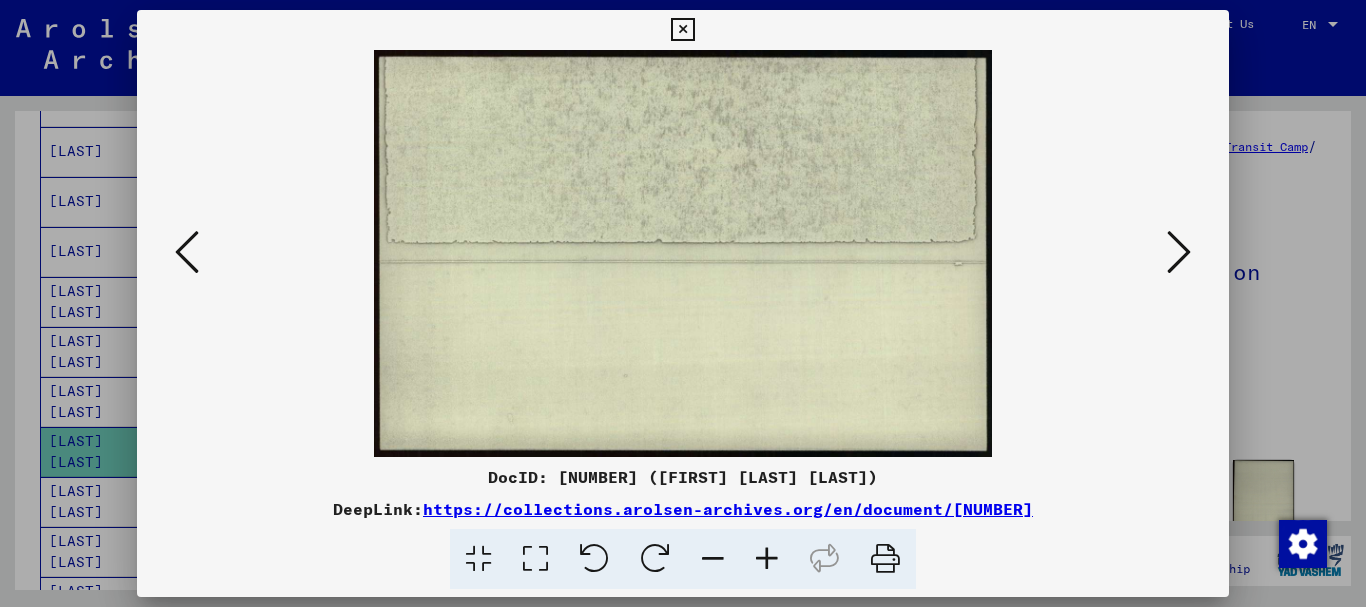 click at bounding box center (1179, 252) 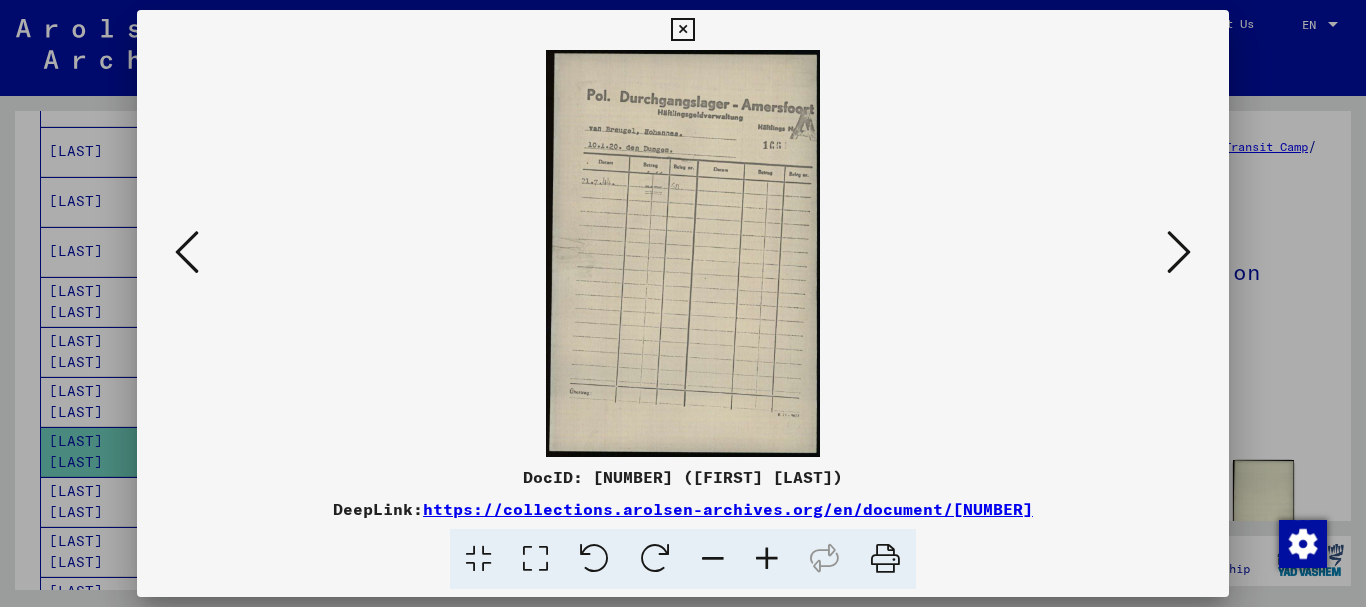 click at bounding box center [1179, 252] 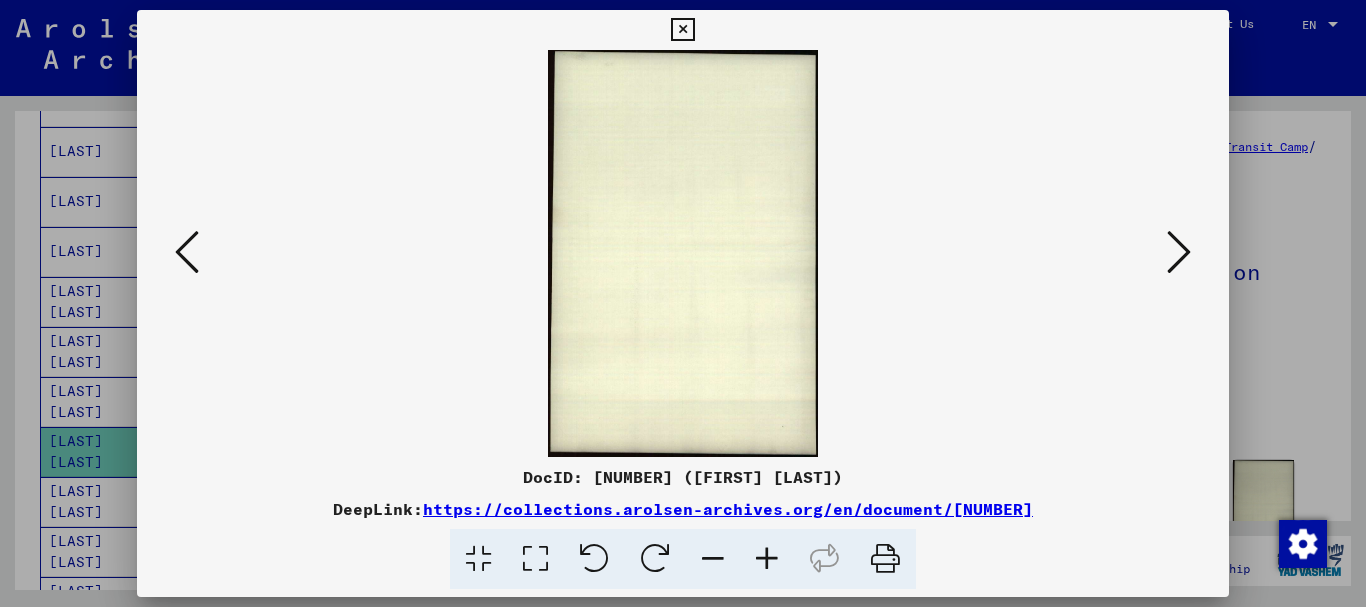 click at bounding box center [1179, 252] 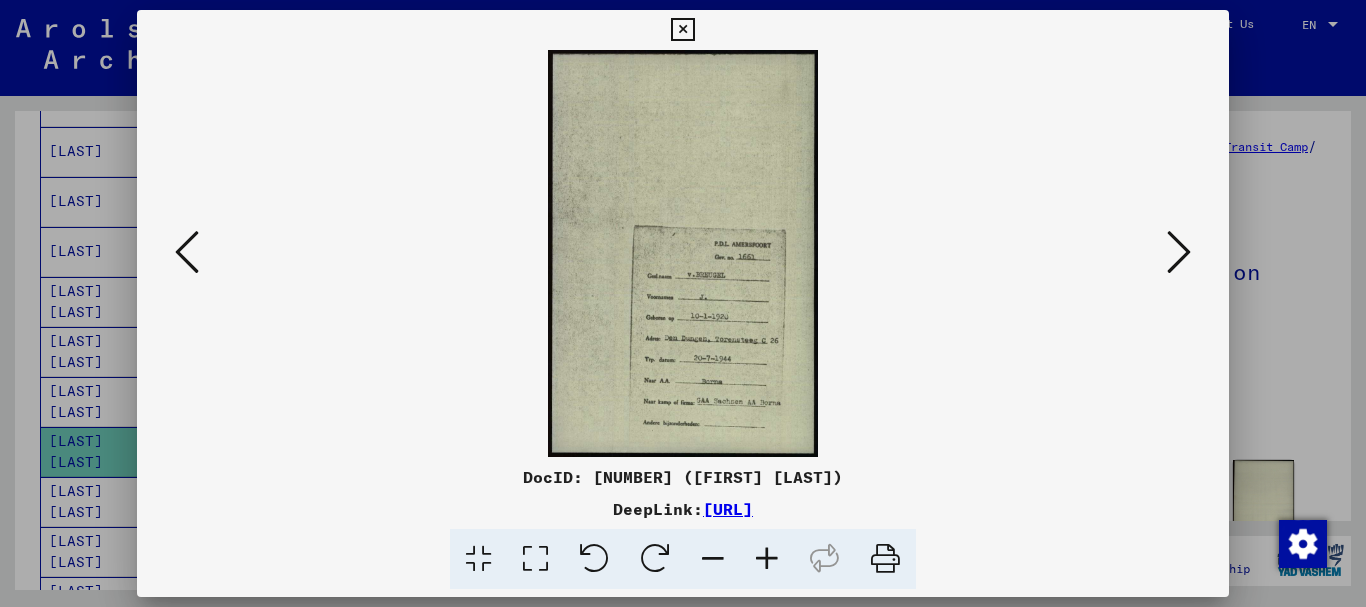 click at bounding box center [767, 559] 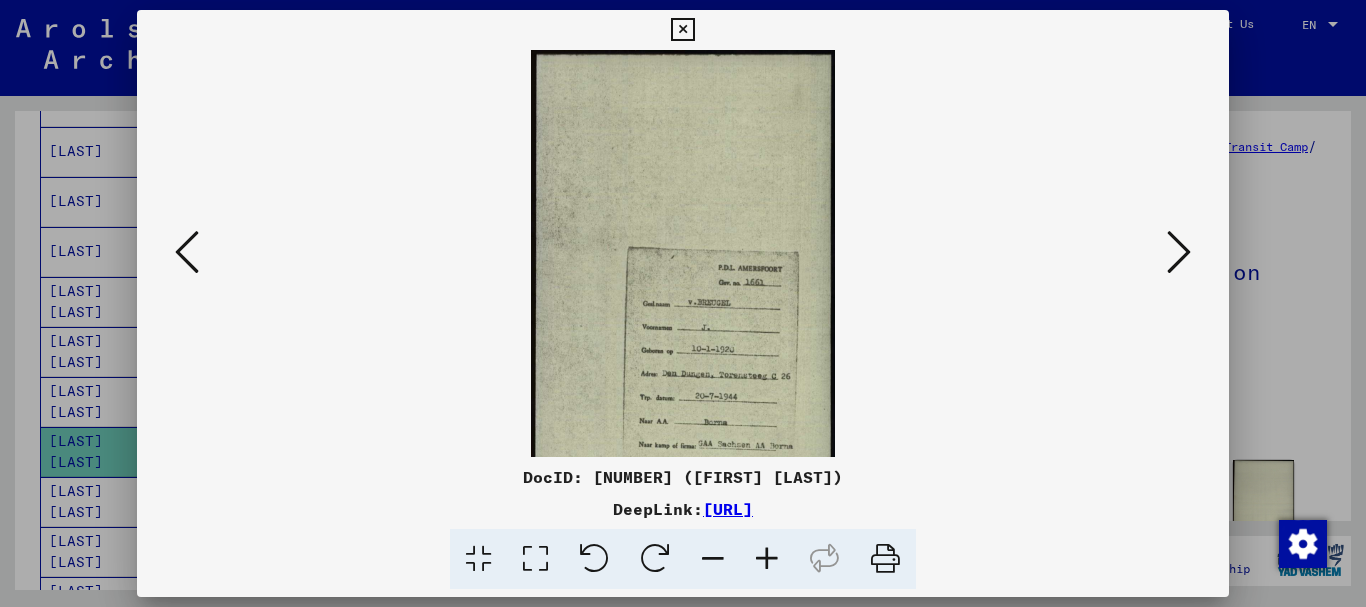 click at bounding box center (767, 559) 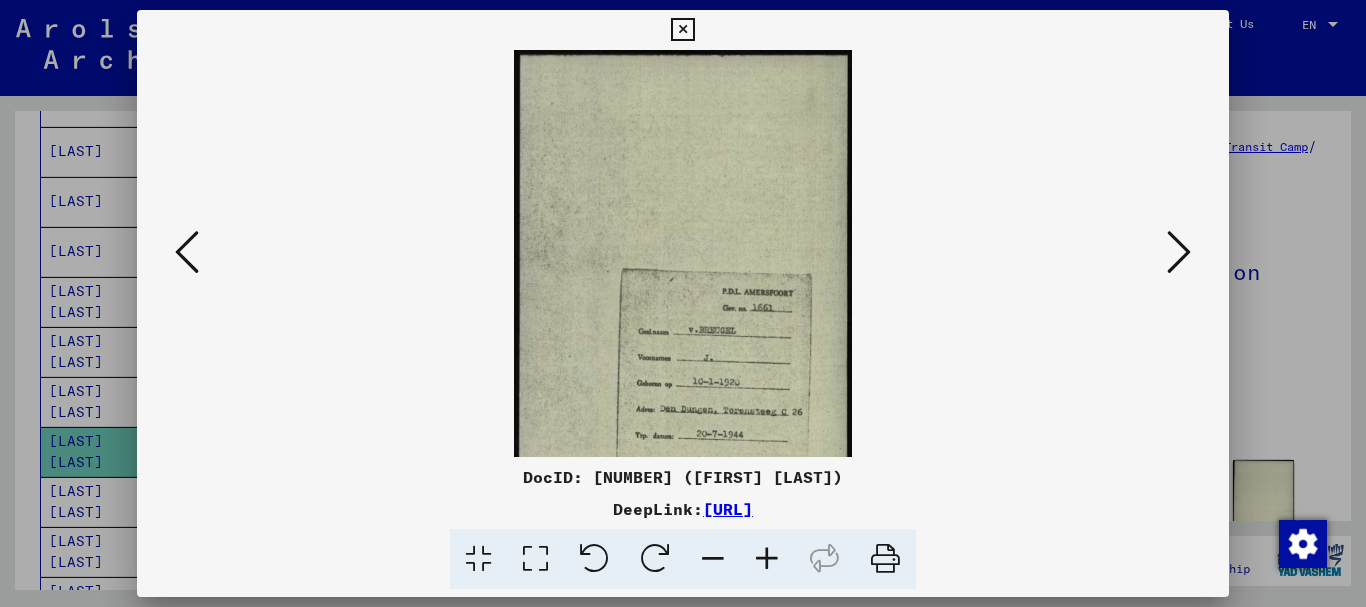 click at bounding box center (767, 559) 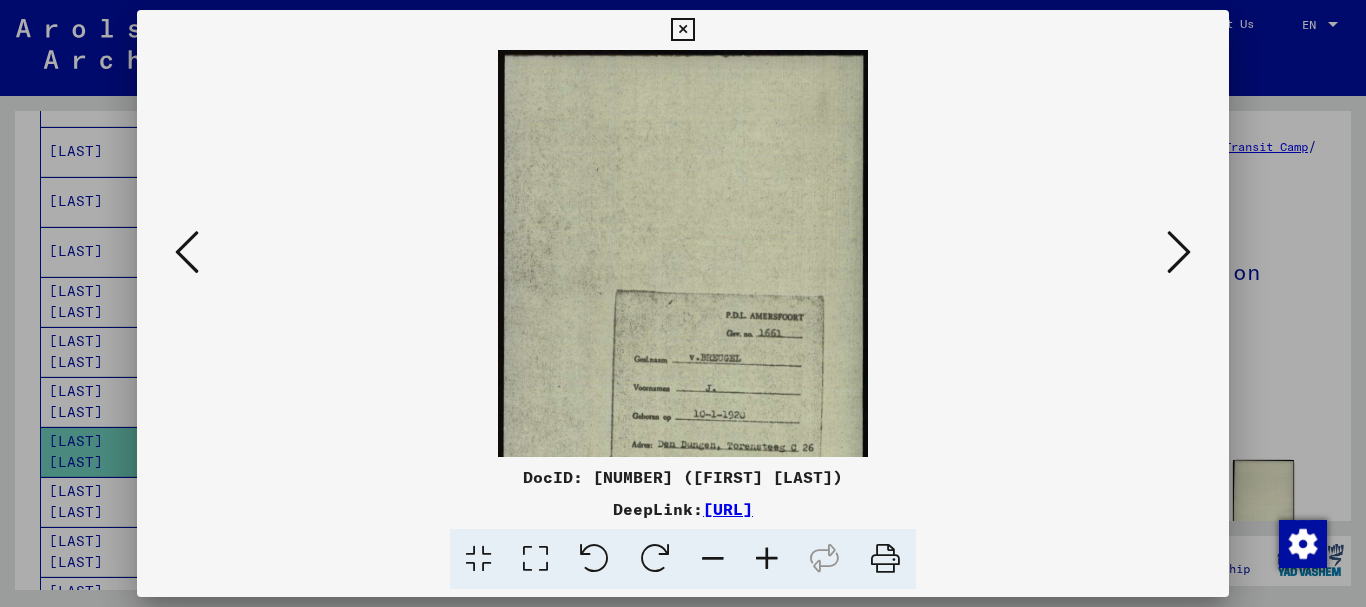 click at bounding box center [767, 559] 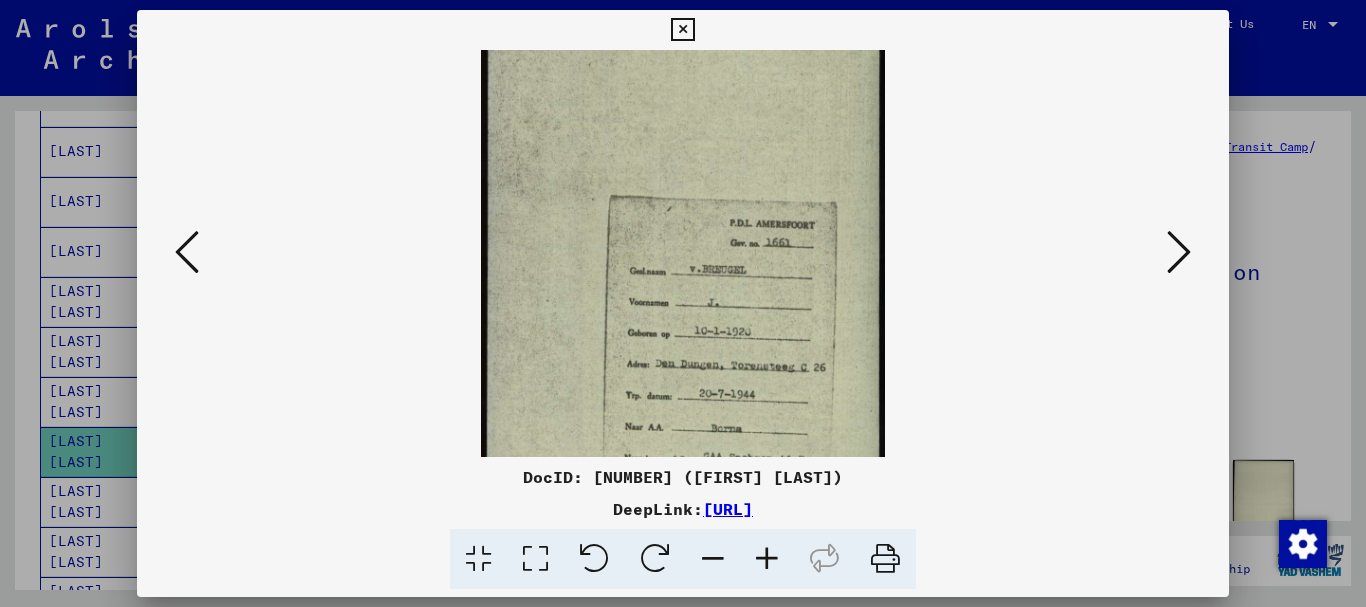scroll, scrollTop: 200, scrollLeft: 0, axis: vertical 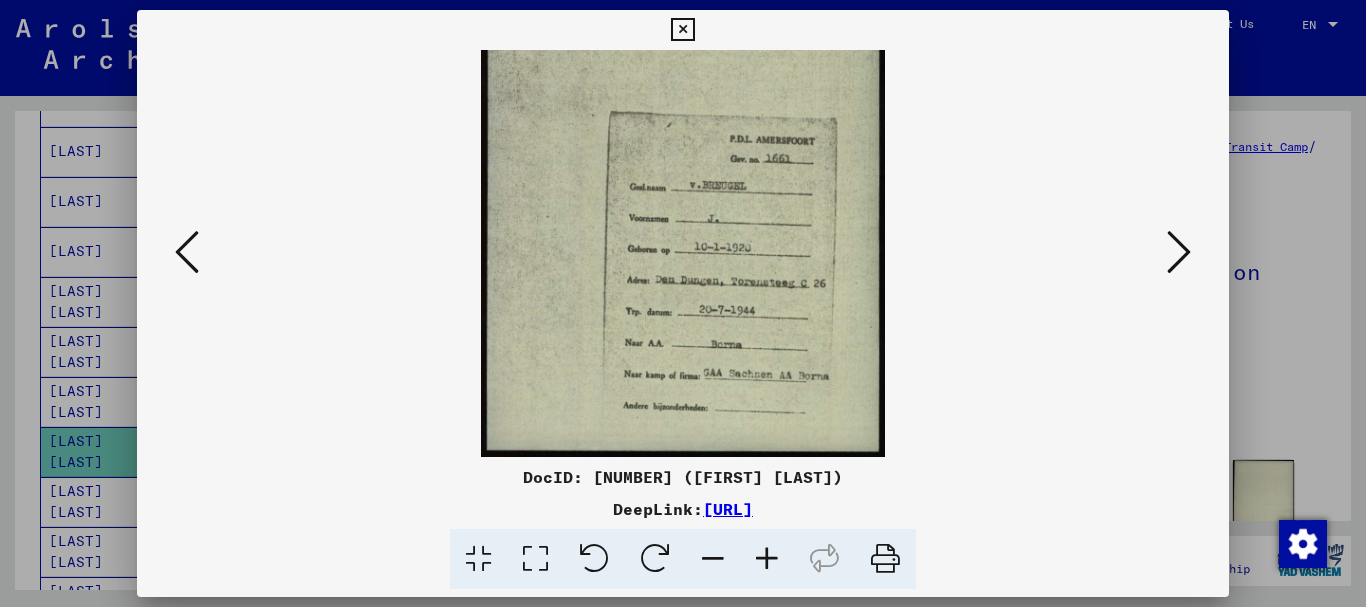 drag, startPoint x: 752, startPoint y: 415, endPoint x: 746, endPoint y: 161, distance: 254.07086 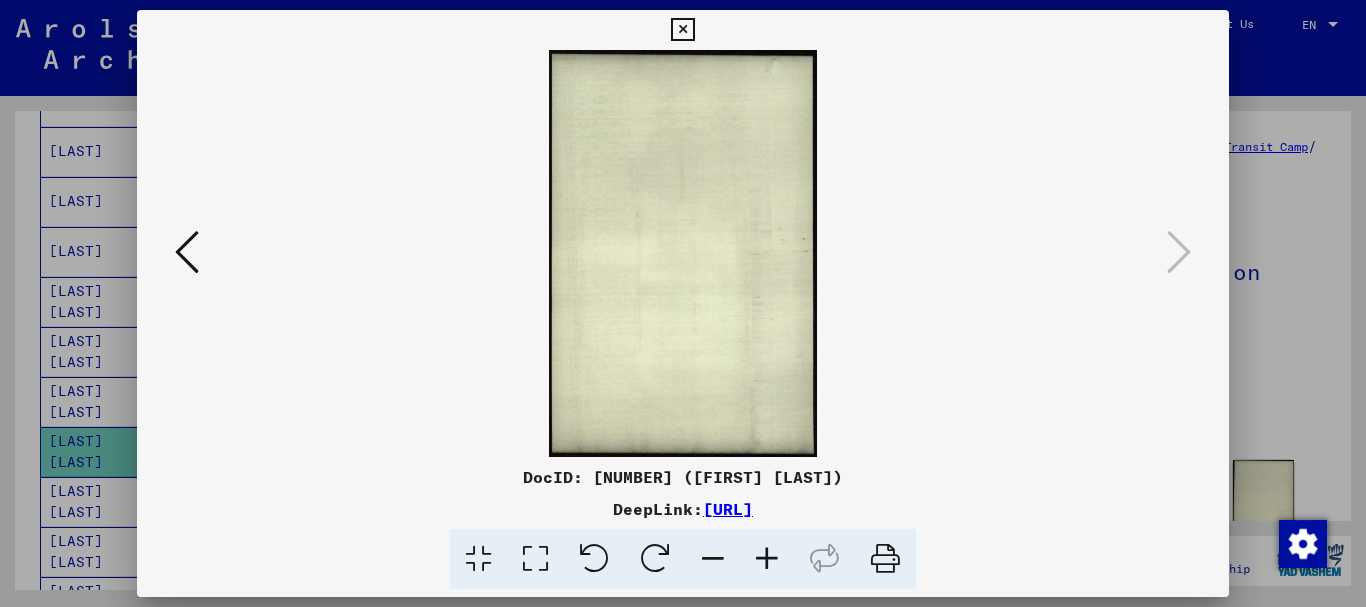 click at bounding box center (187, 252) 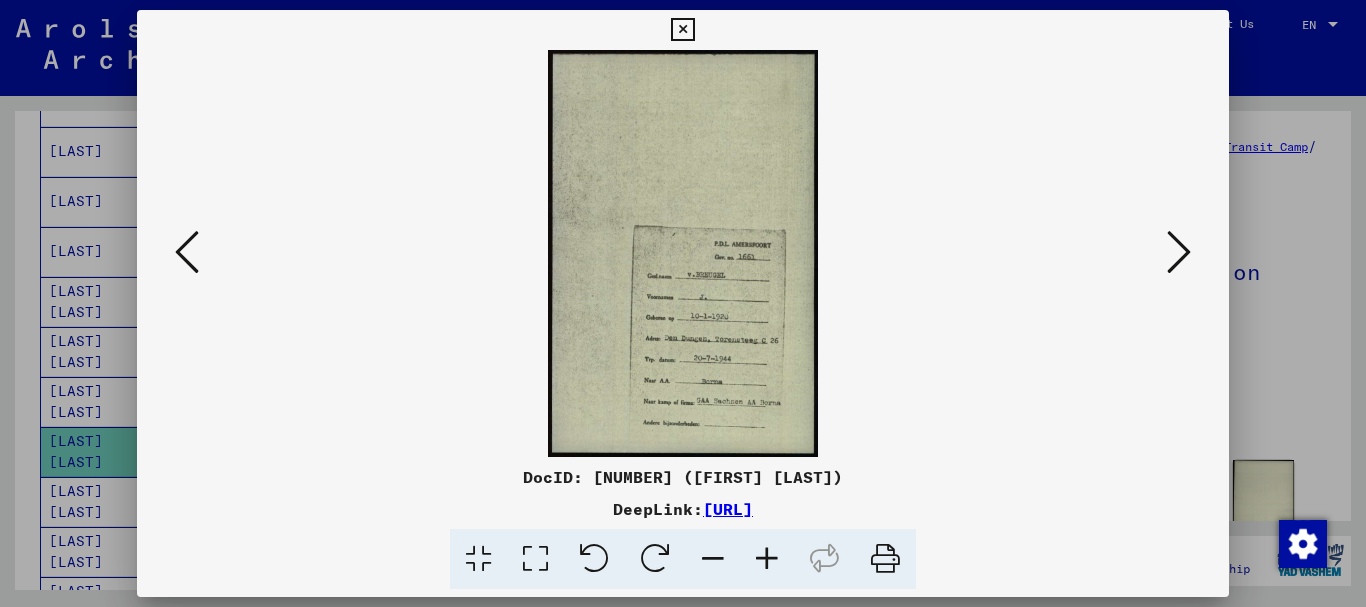 click at bounding box center [187, 252] 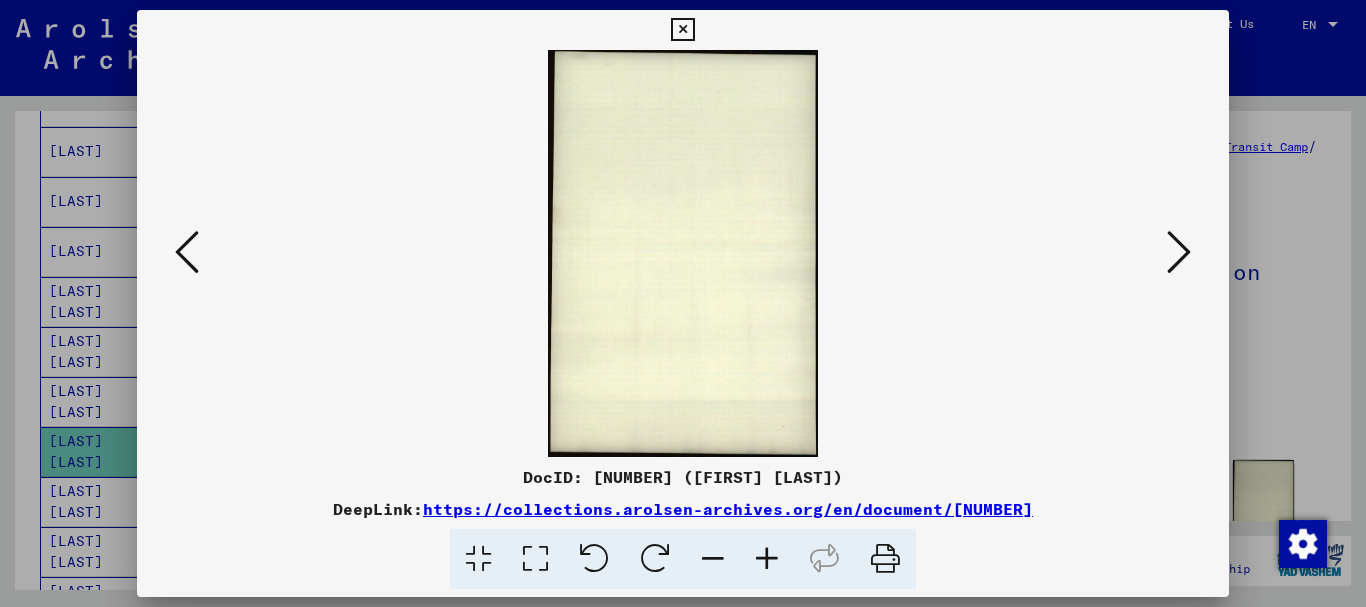 click at bounding box center (187, 252) 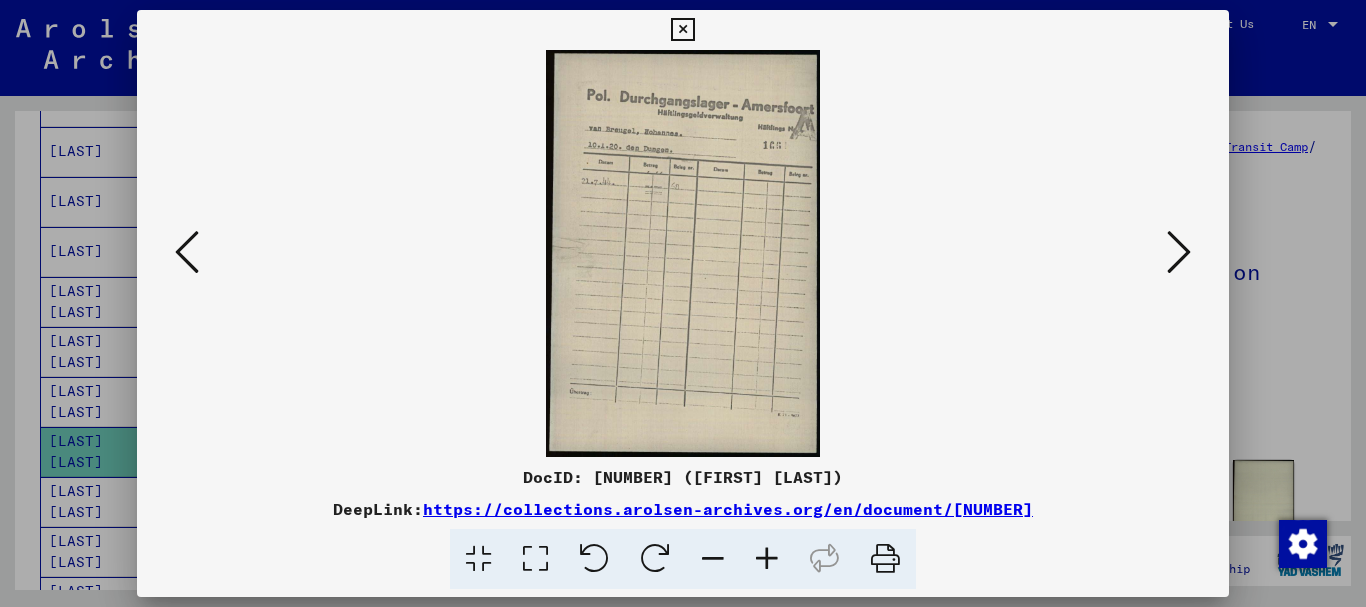click at bounding box center (187, 252) 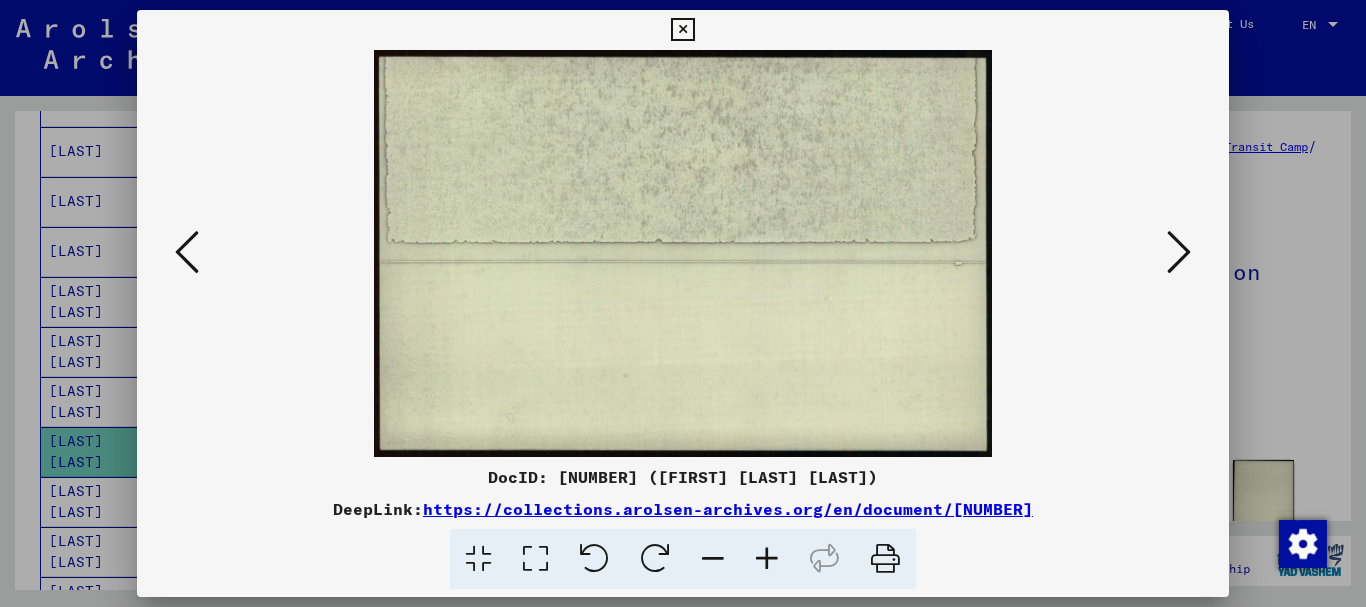click at bounding box center [187, 252] 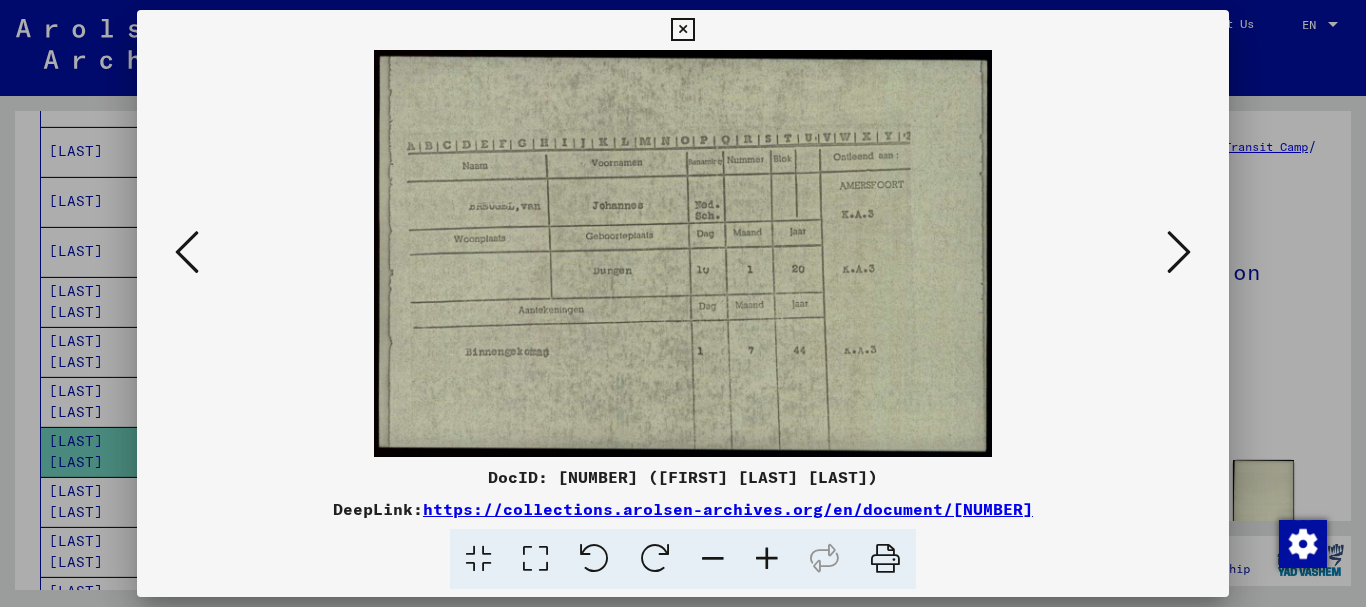 click at bounding box center (187, 252) 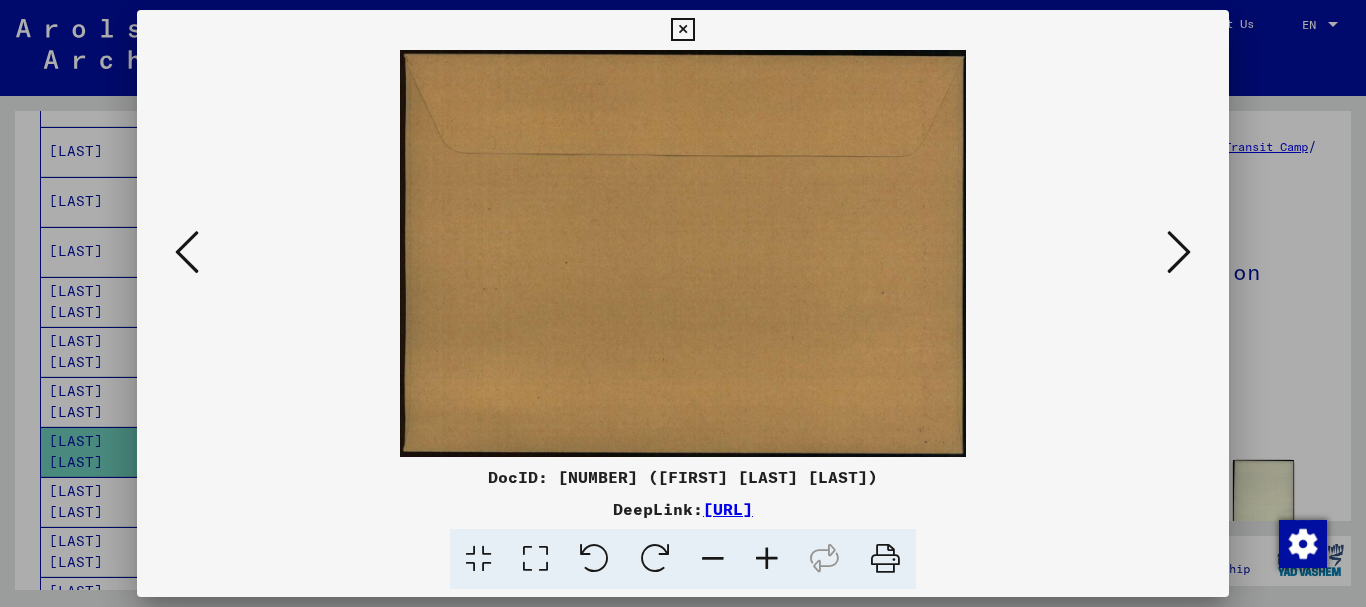 click at bounding box center (187, 252) 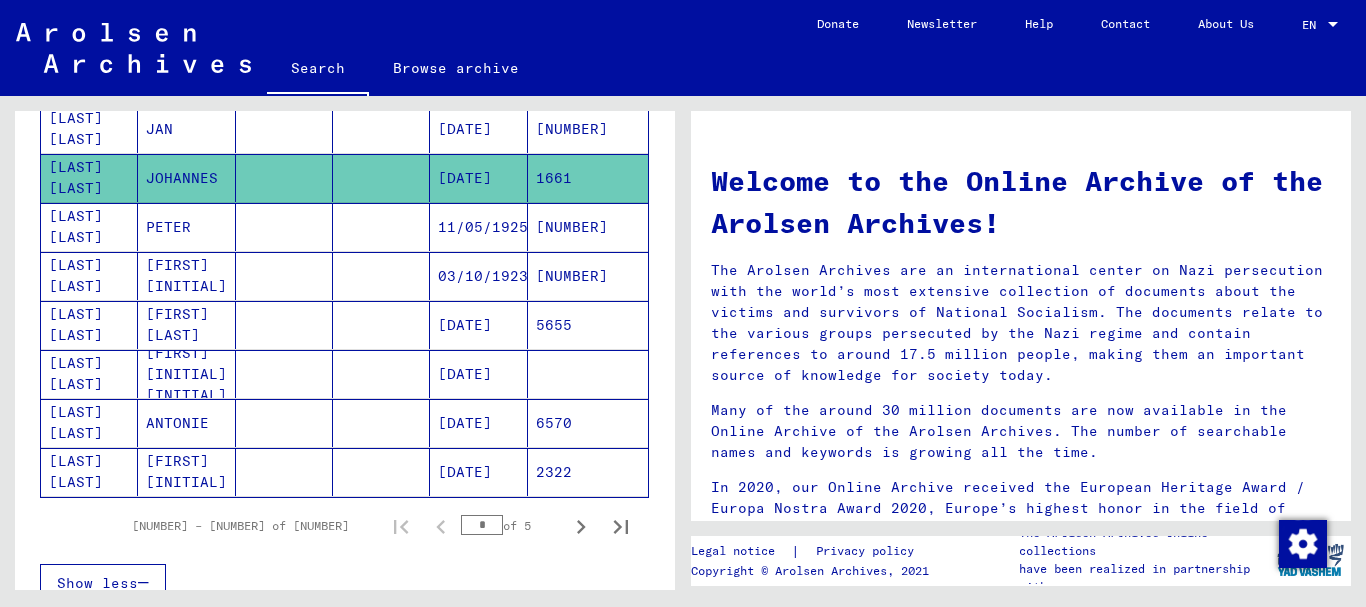 scroll, scrollTop: 1167, scrollLeft: 0, axis: vertical 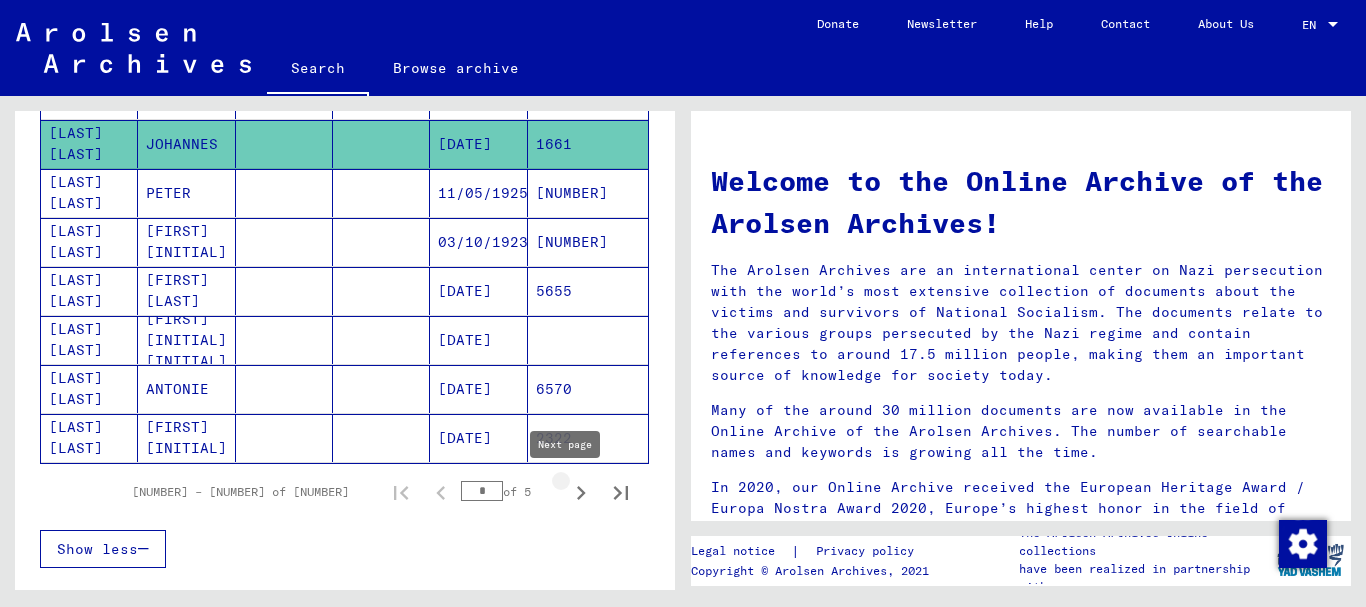 click 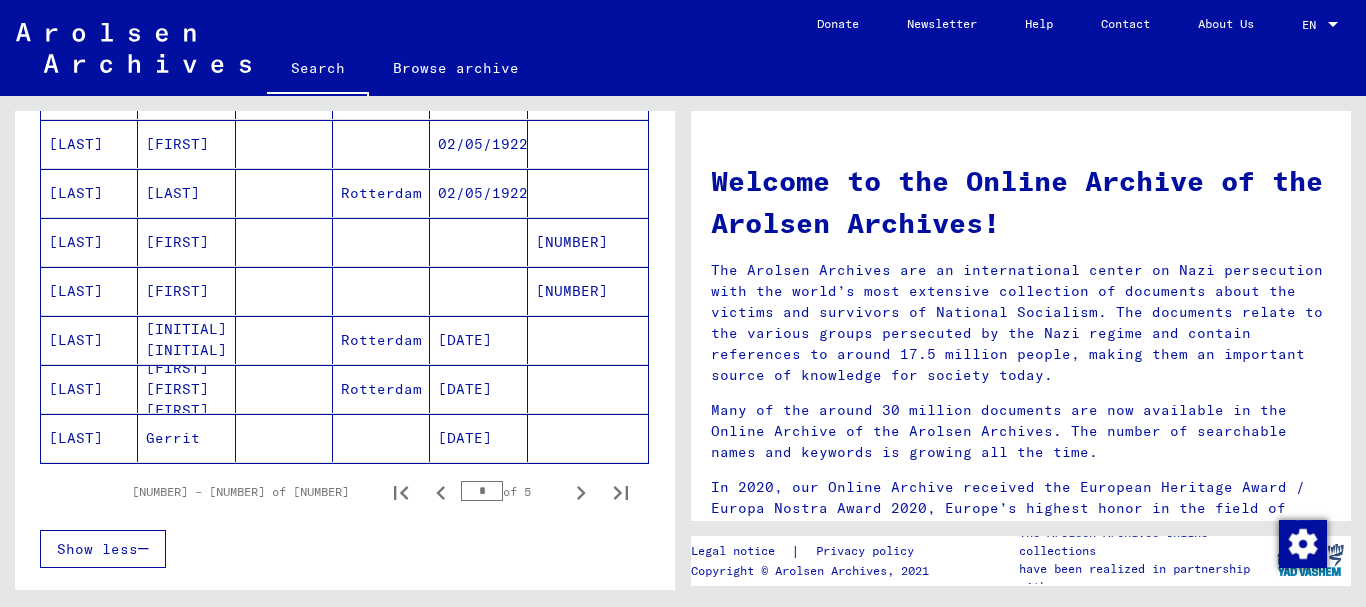 click at bounding box center (284, 291) 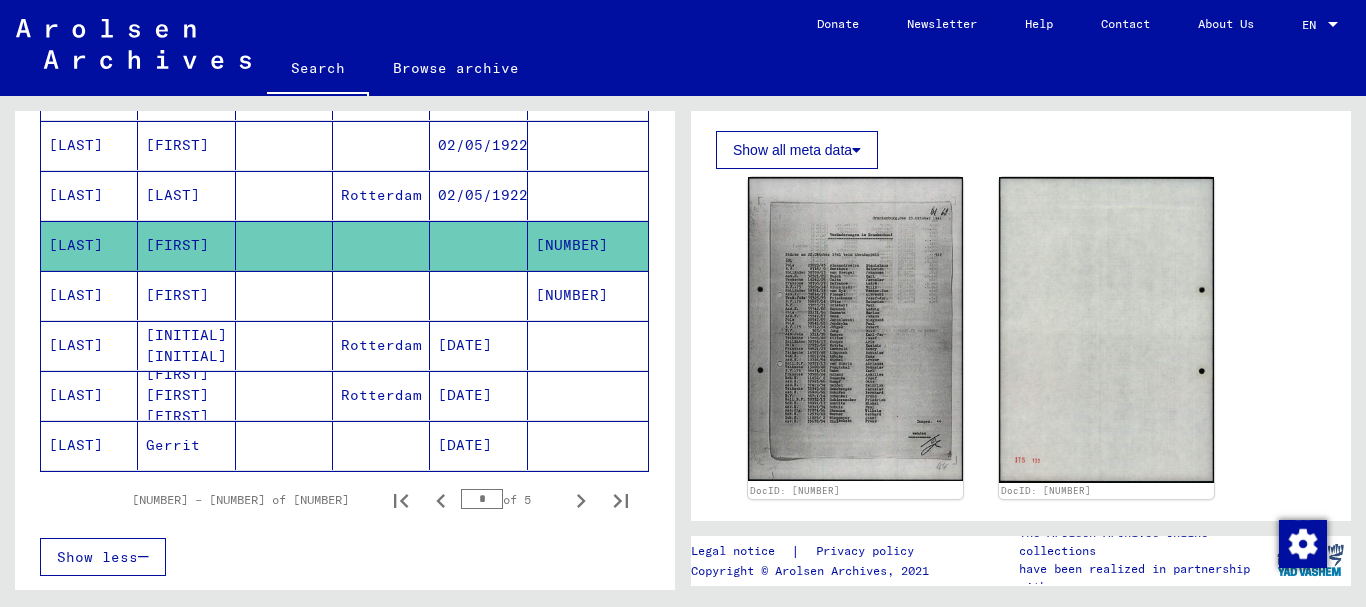 scroll, scrollTop: 454, scrollLeft: 0, axis: vertical 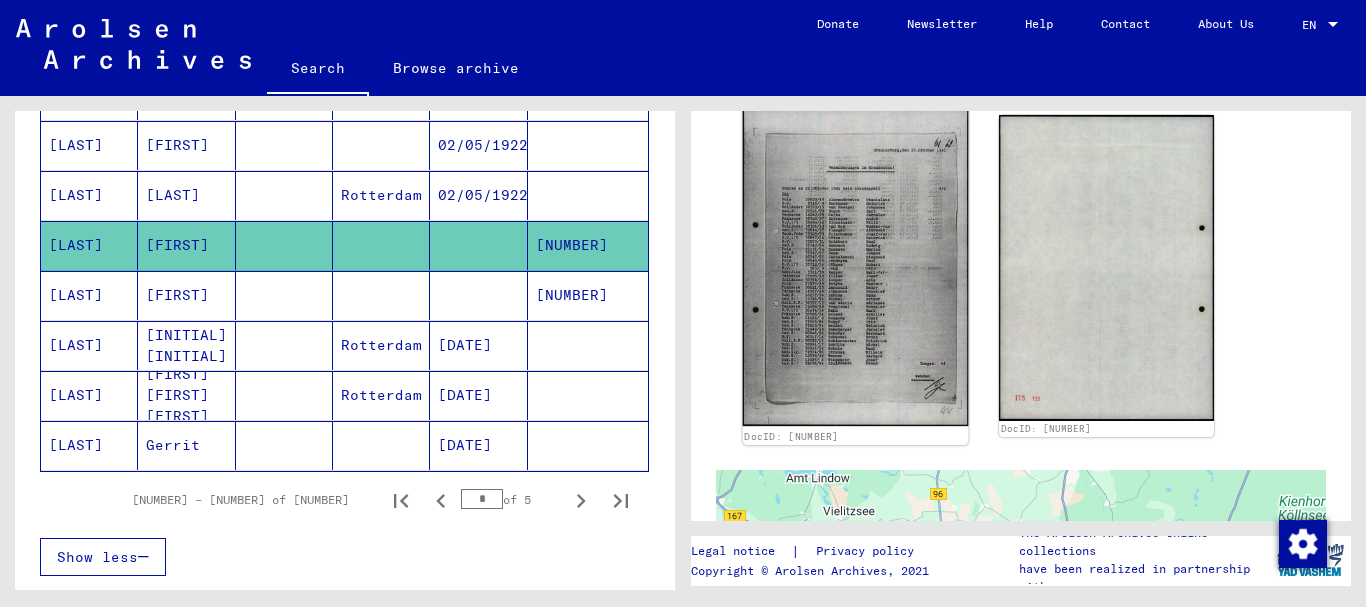 click 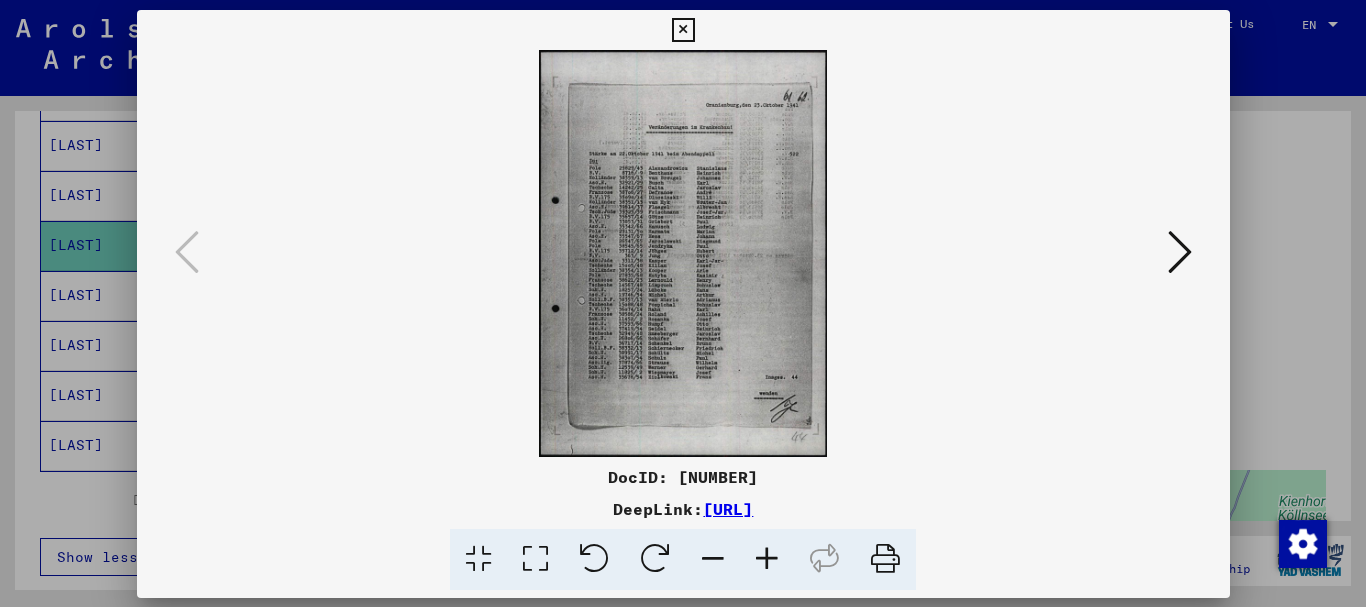 scroll, scrollTop: 453, scrollLeft: 0, axis: vertical 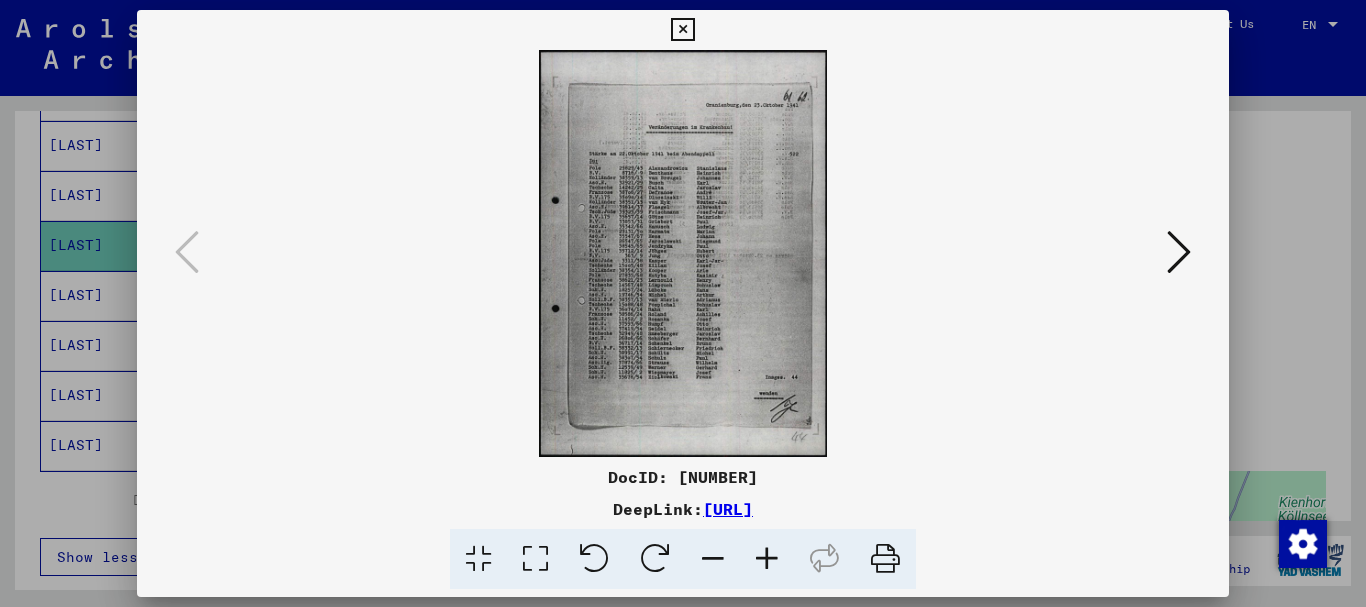 click at bounding box center (767, 559) 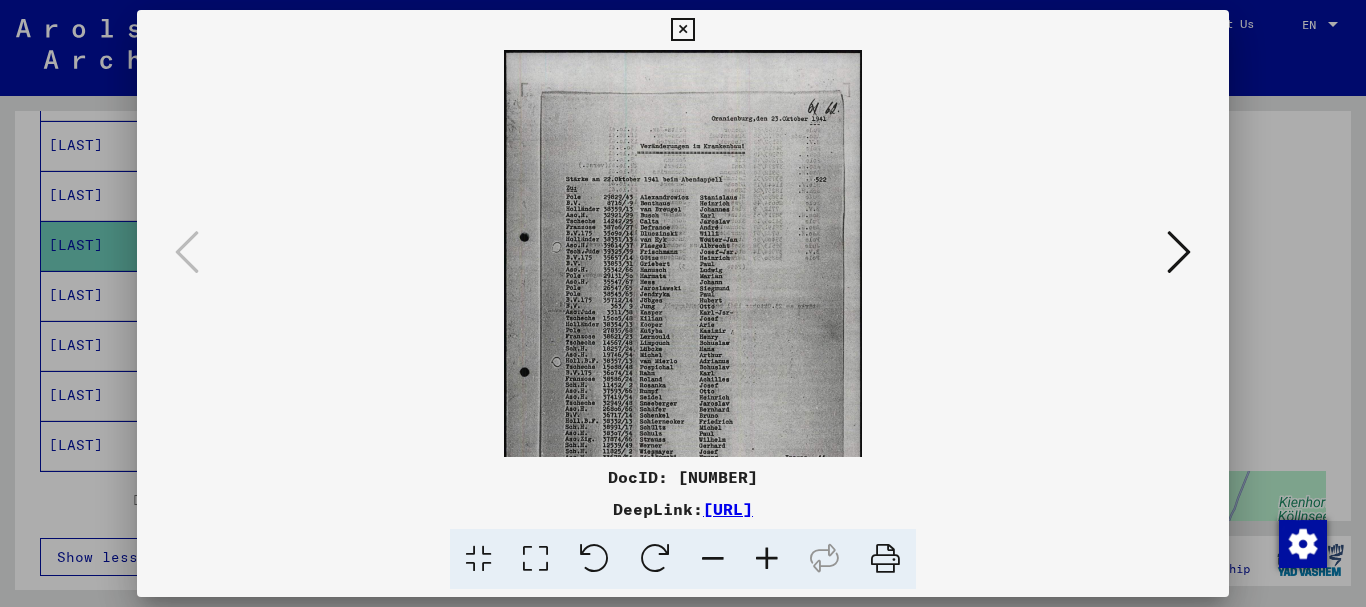 click at bounding box center (767, 559) 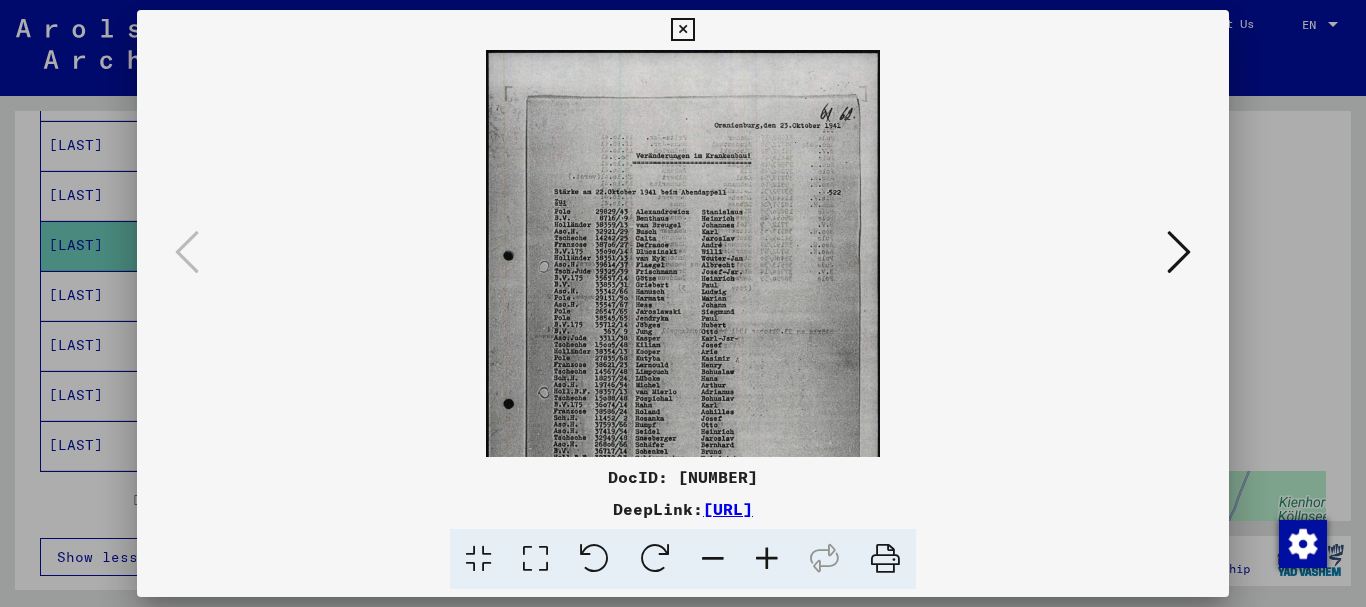 click at bounding box center [767, 559] 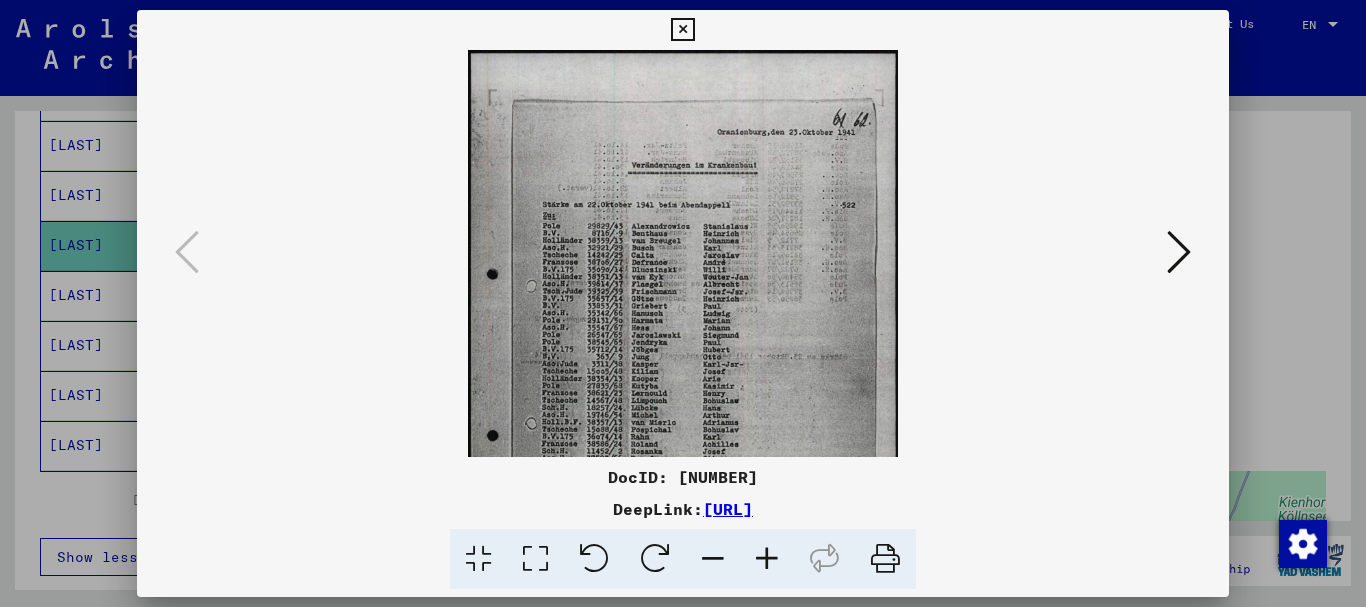 click at bounding box center [767, 559] 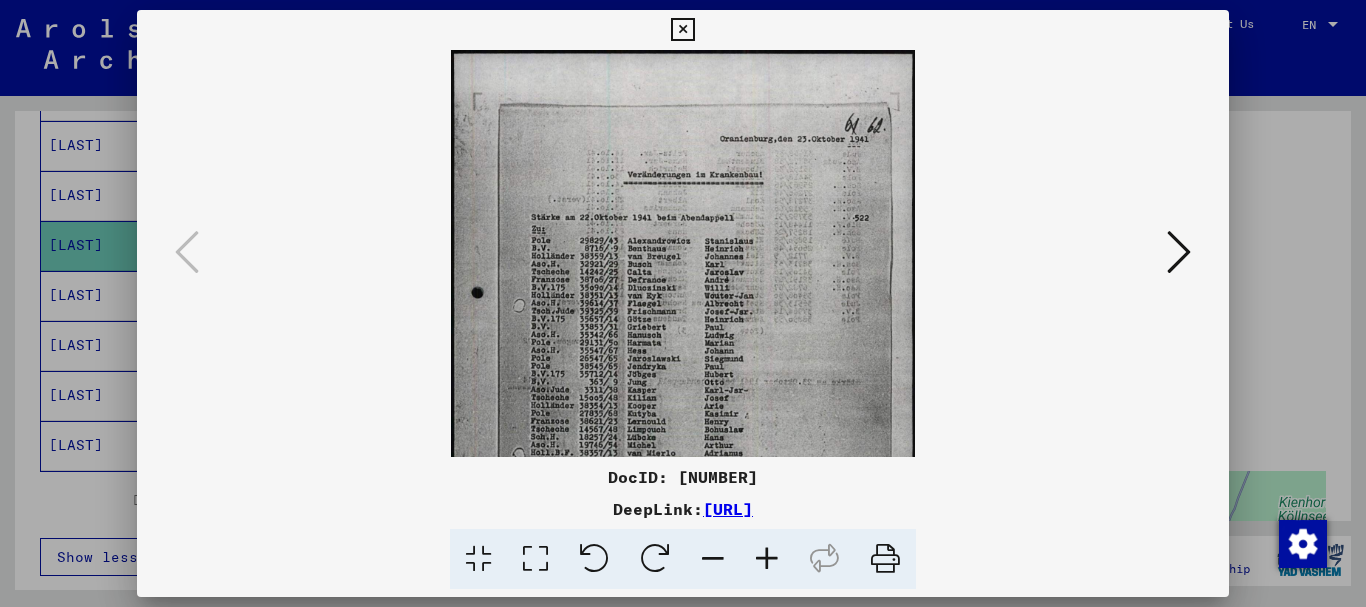 click at bounding box center (767, 559) 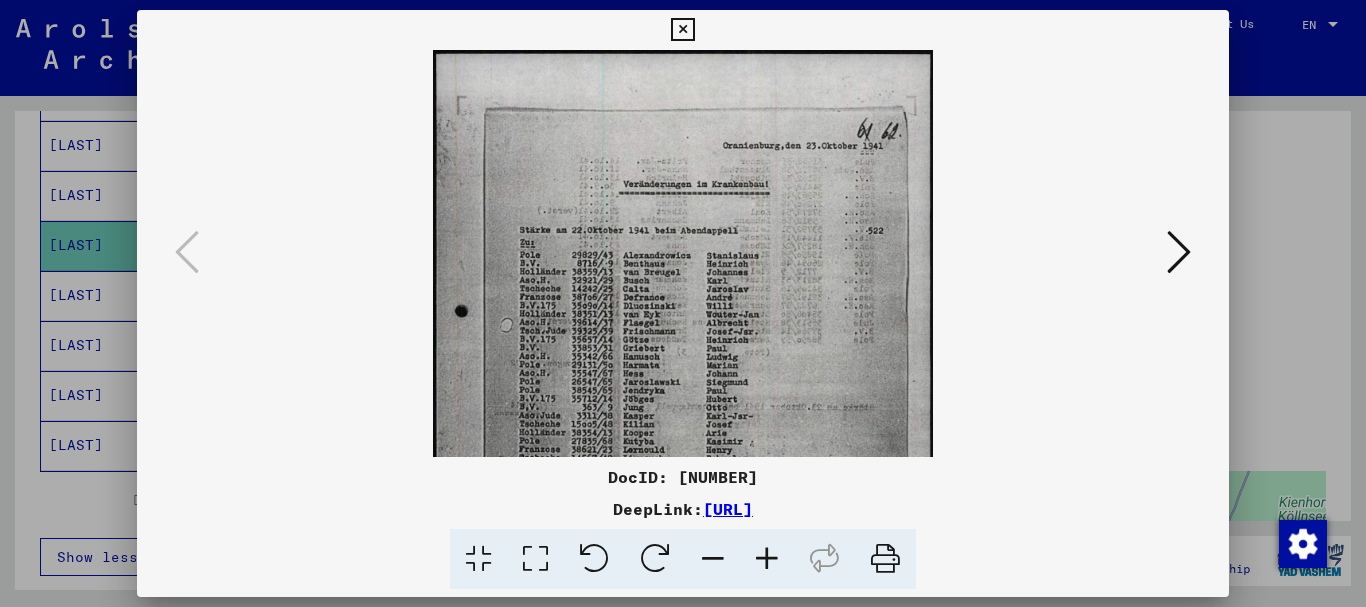 scroll, scrollTop: 0, scrollLeft: 0, axis: both 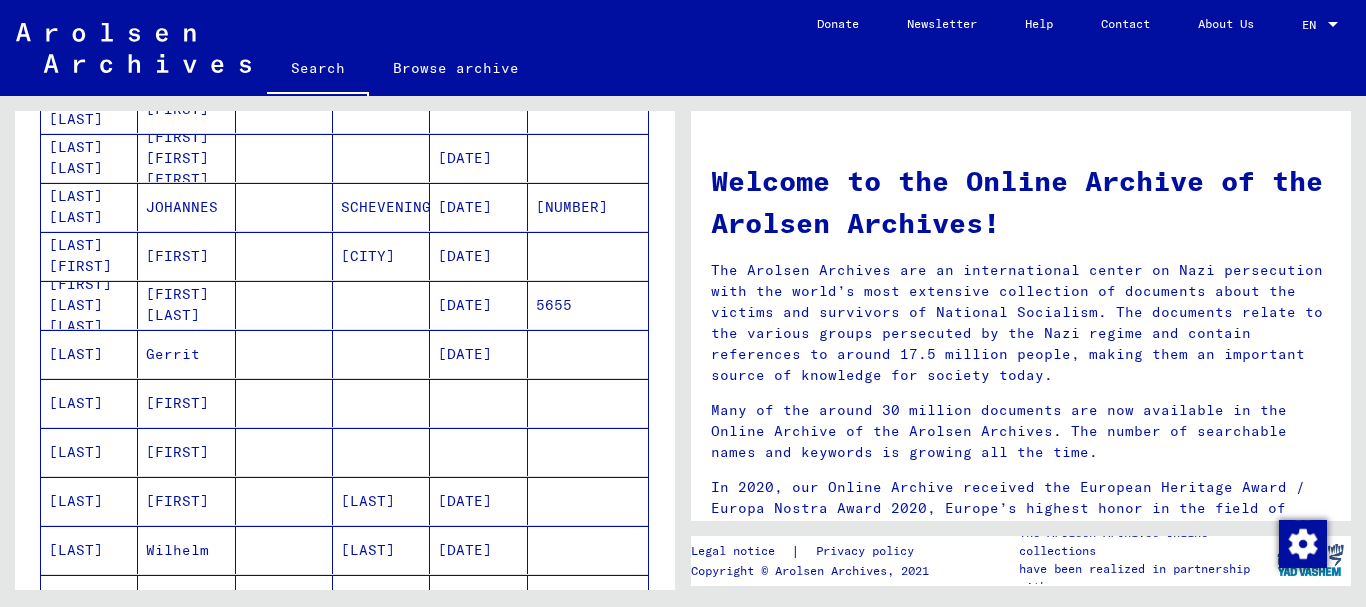 click at bounding box center [284, 256] 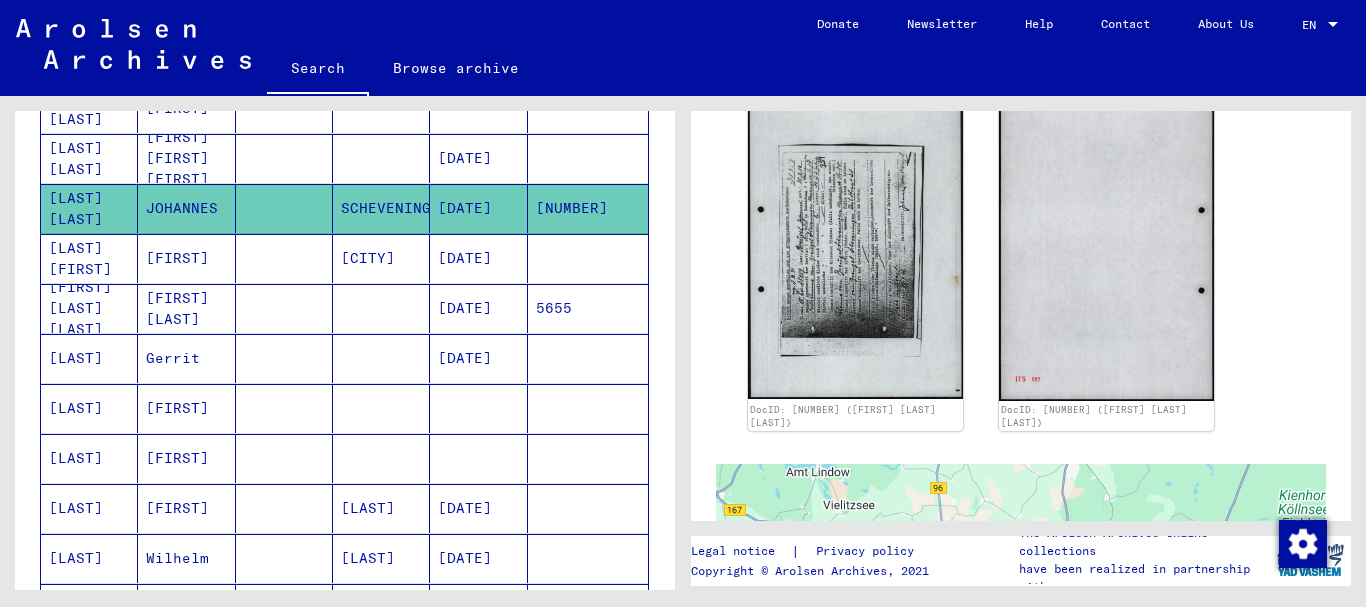 scroll, scrollTop: 320, scrollLeft: 0, axis: vertical 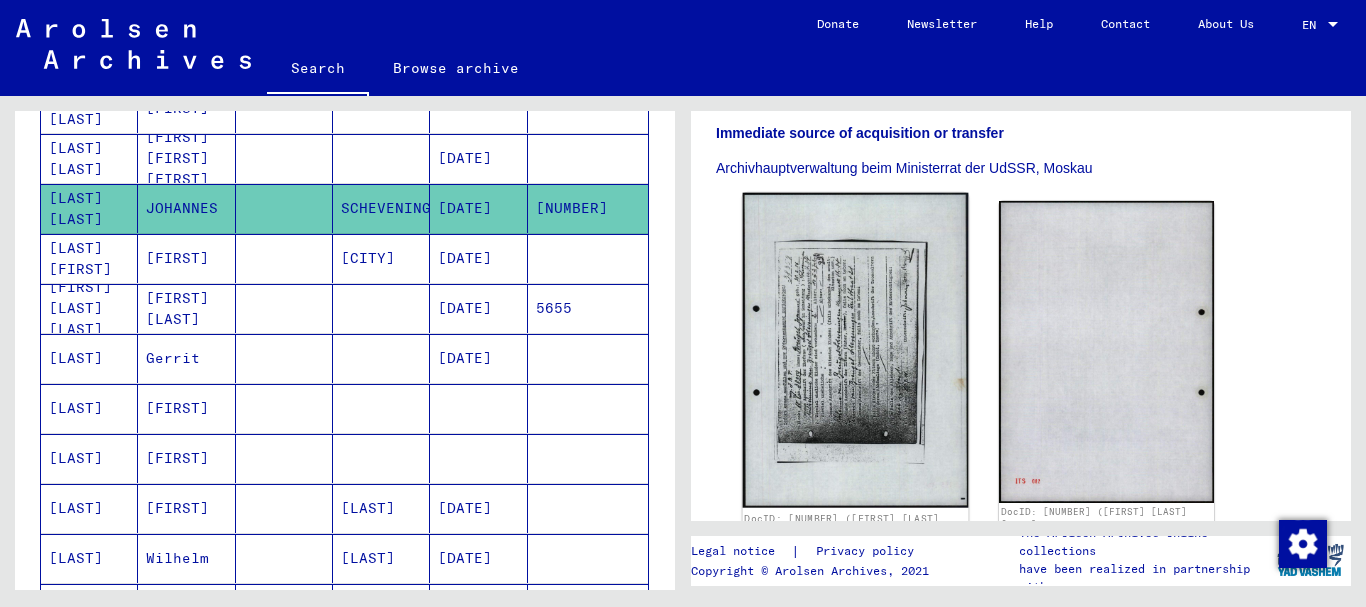 click 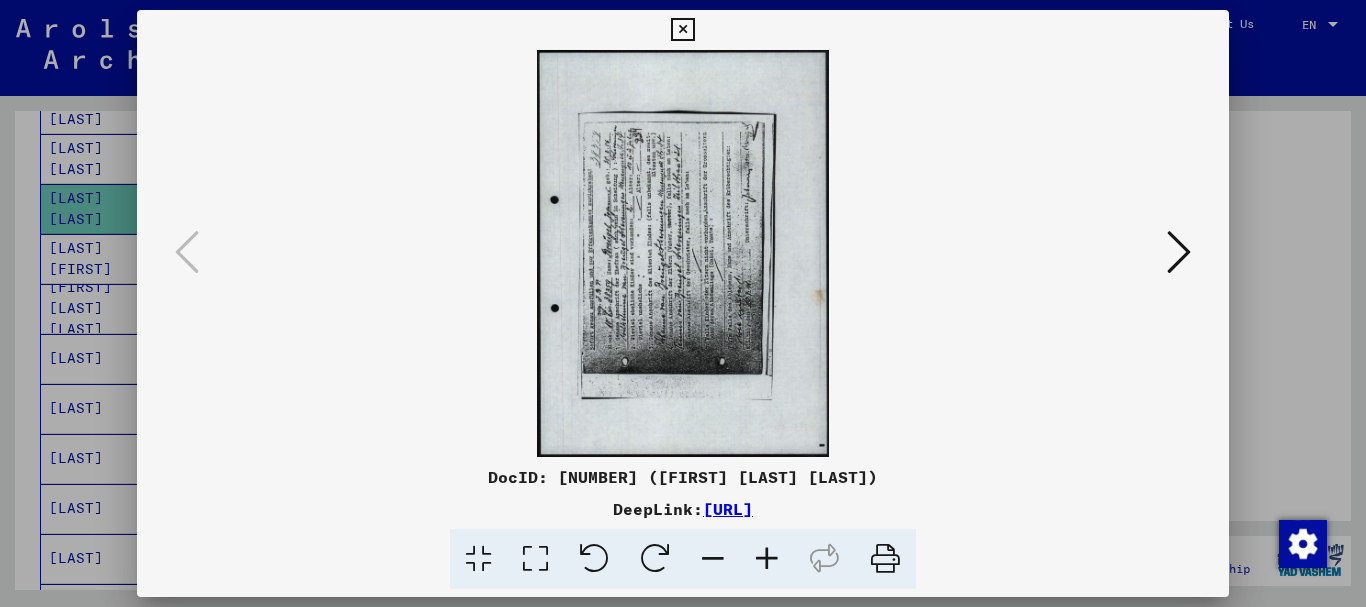 click at bounding box center (655, 559) 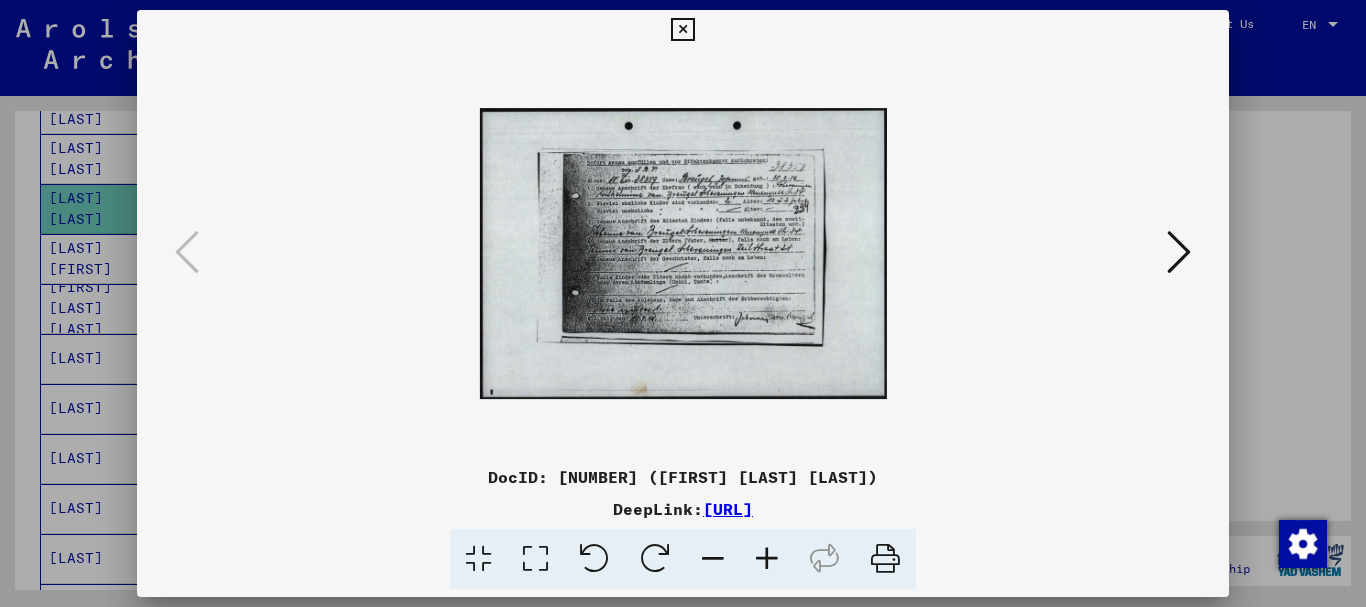 click at bounding box center [767, 559] 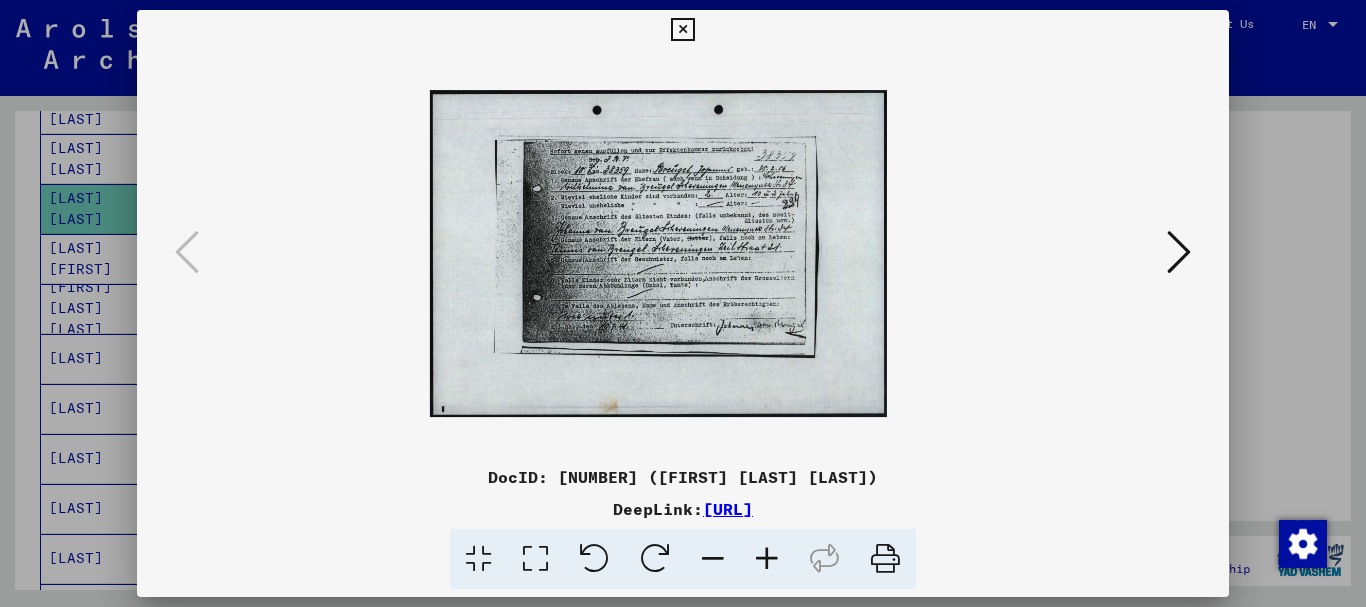 click at bounding box center [767, 559] 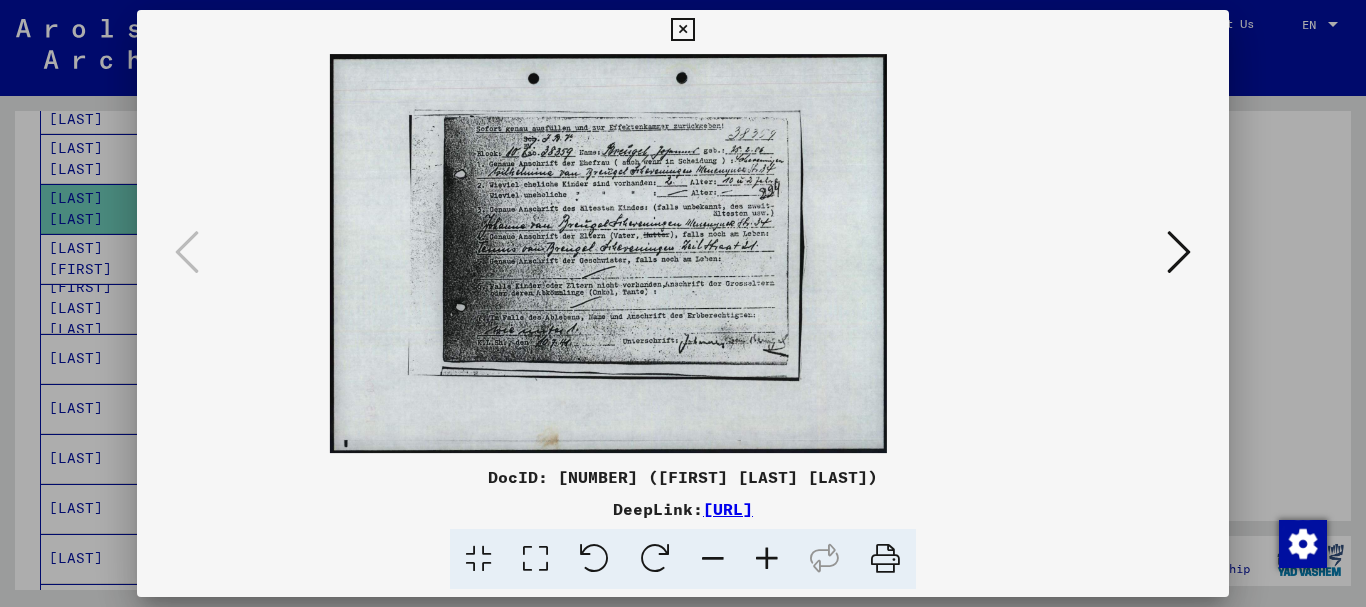 click at bounding box center [767, 559] 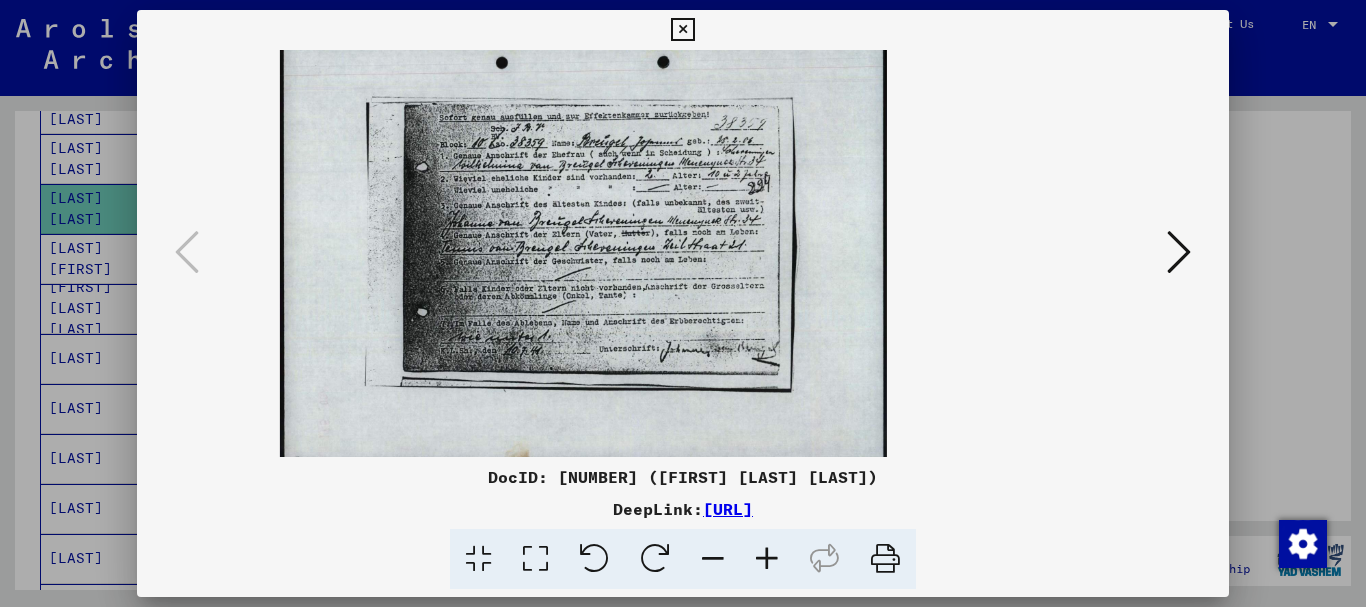 click at bounding box center [767, 559] 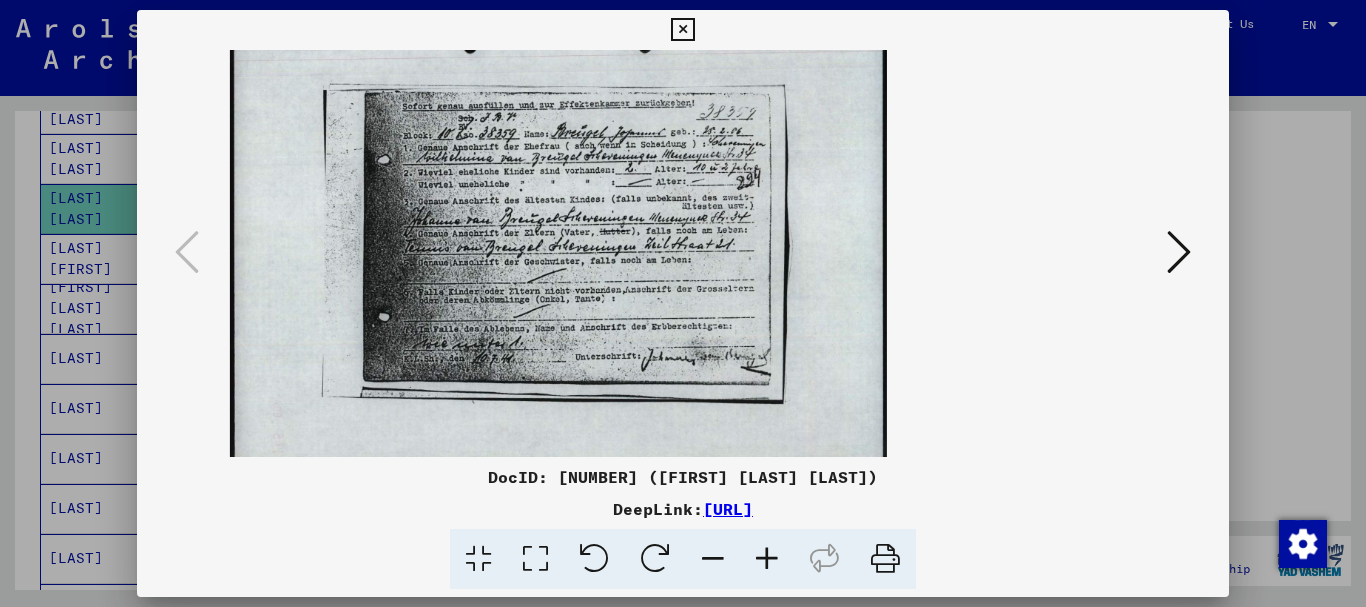 click at bounding box center (767, 559) 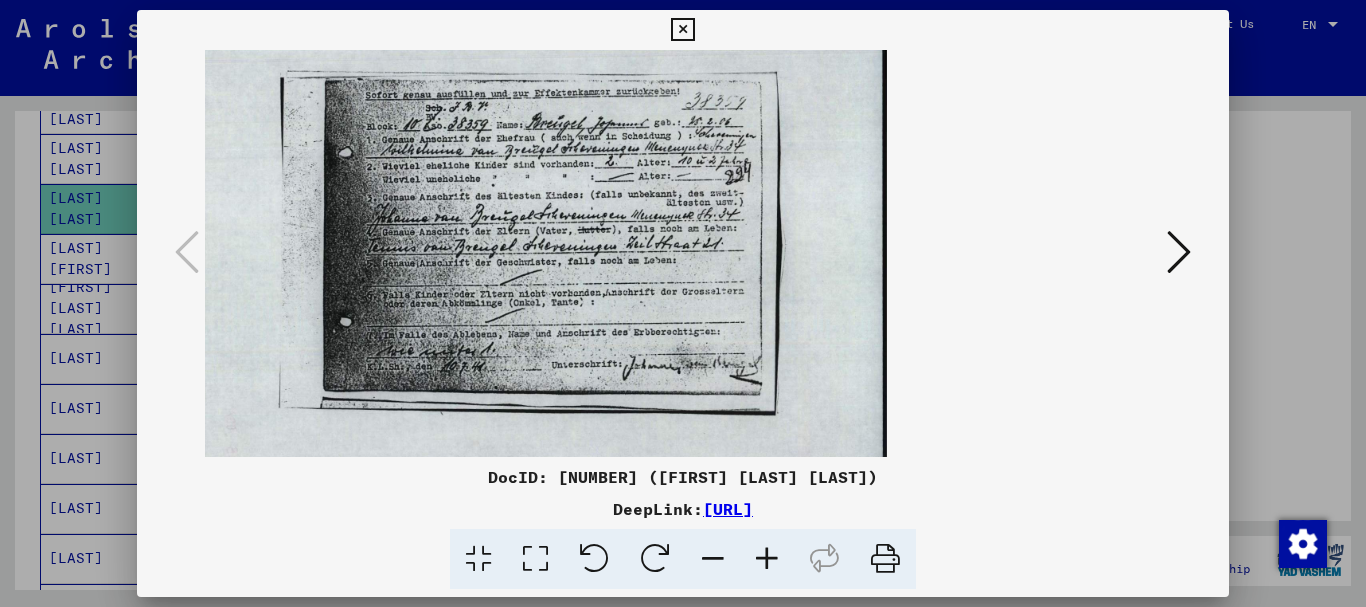 click at bounding box center [767, 559] 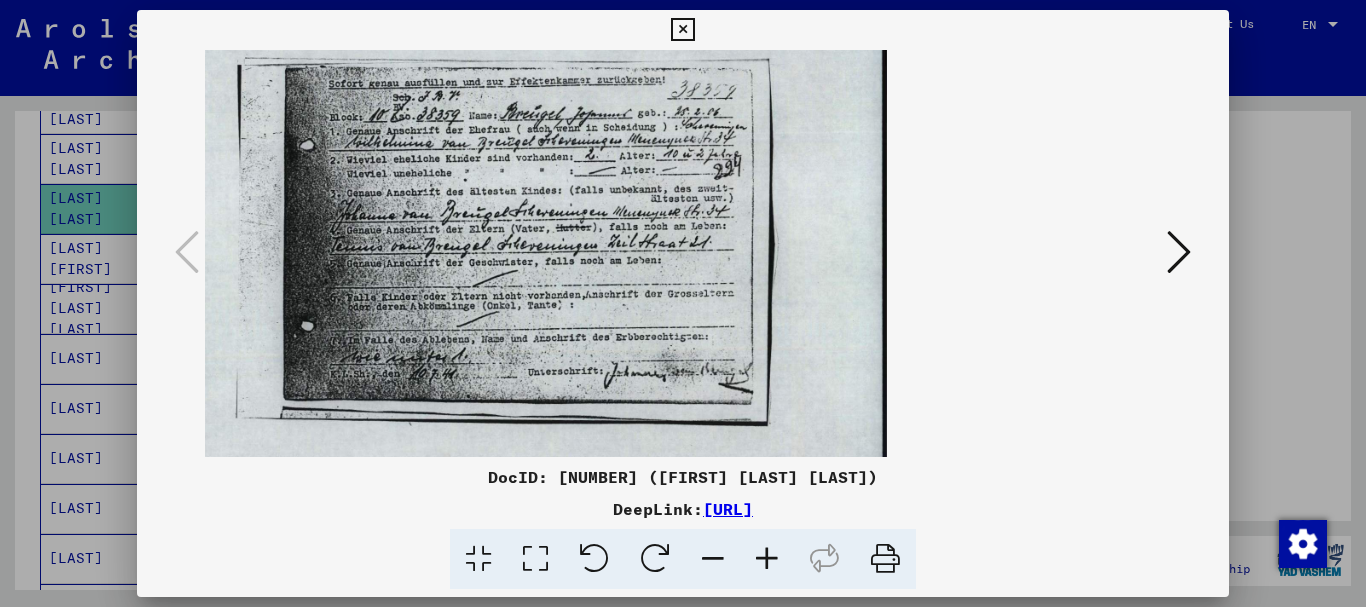 click at bounding box center [767, 559] 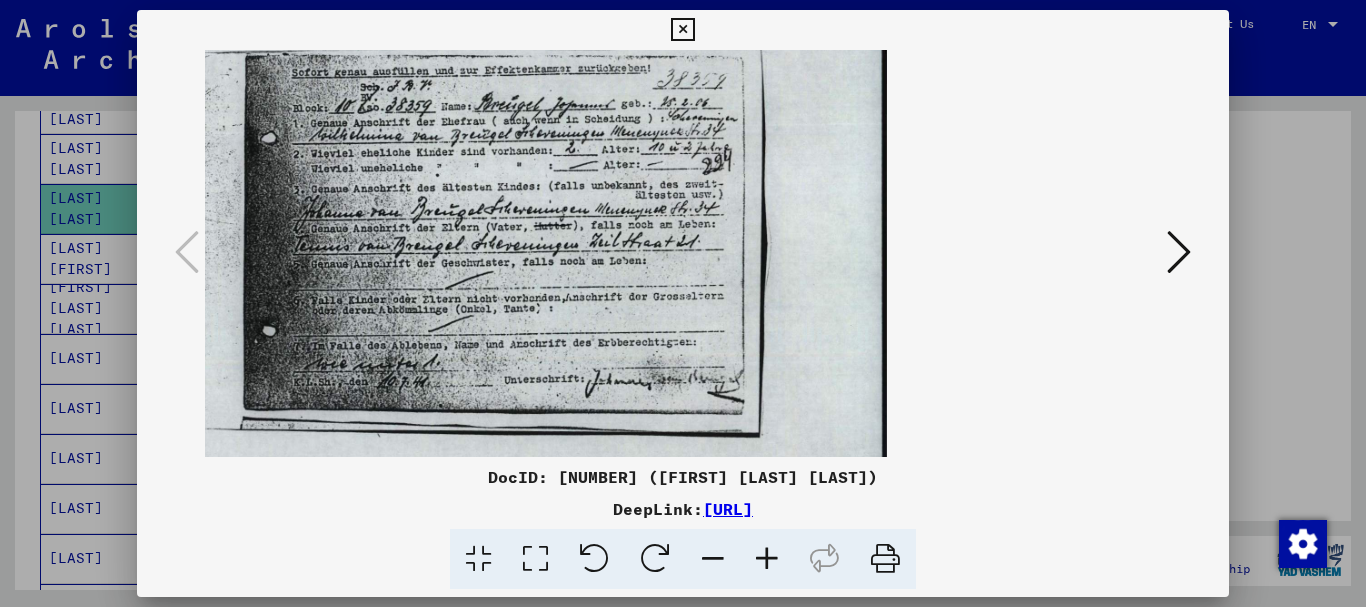 click at bounding box center [1179, 252] 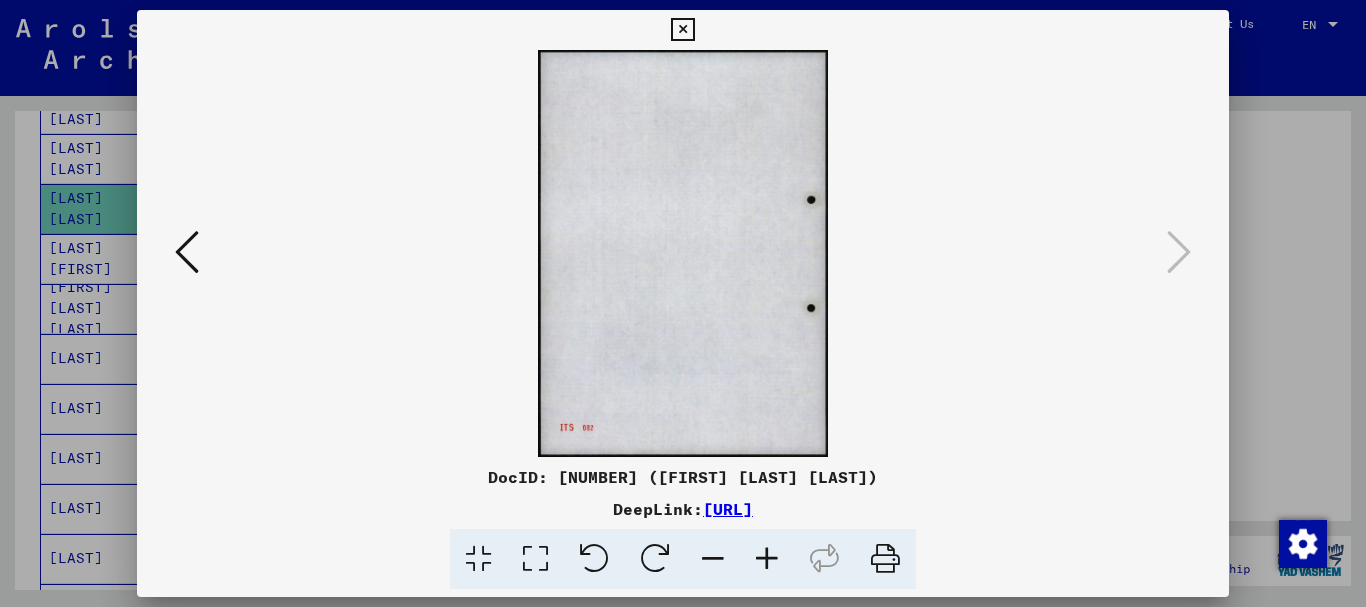 click at bounding box center [187, 252] 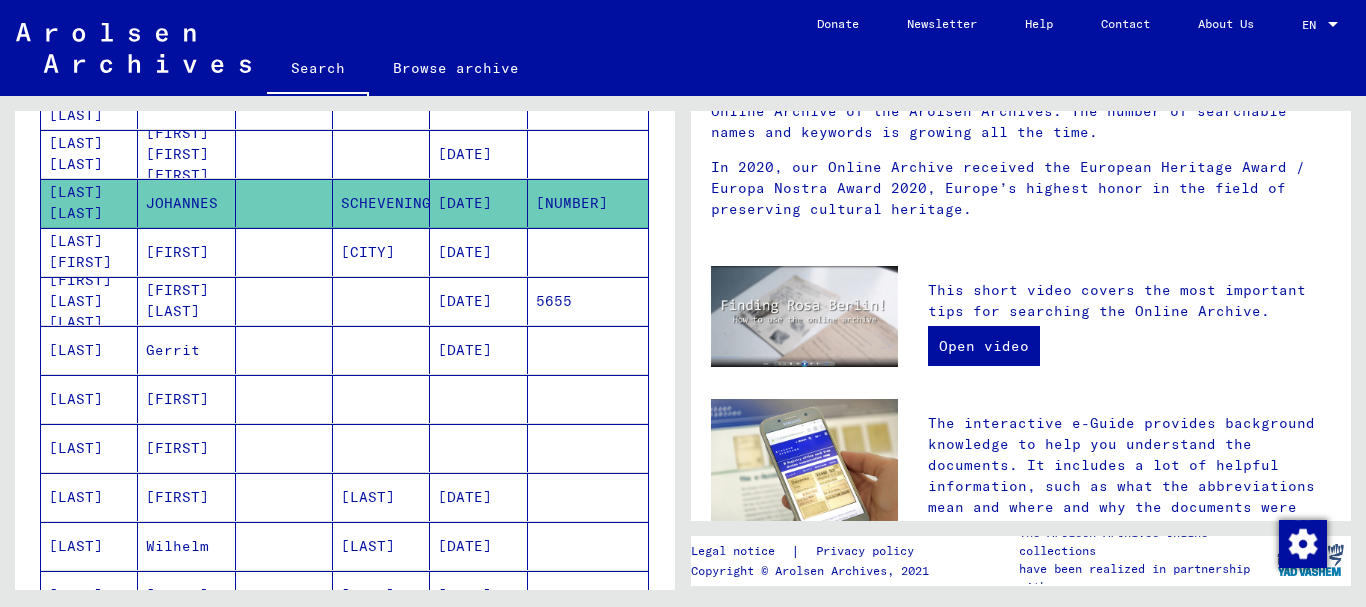 scroll, scrollTop: 0, scrollLeft: 0, axis: both 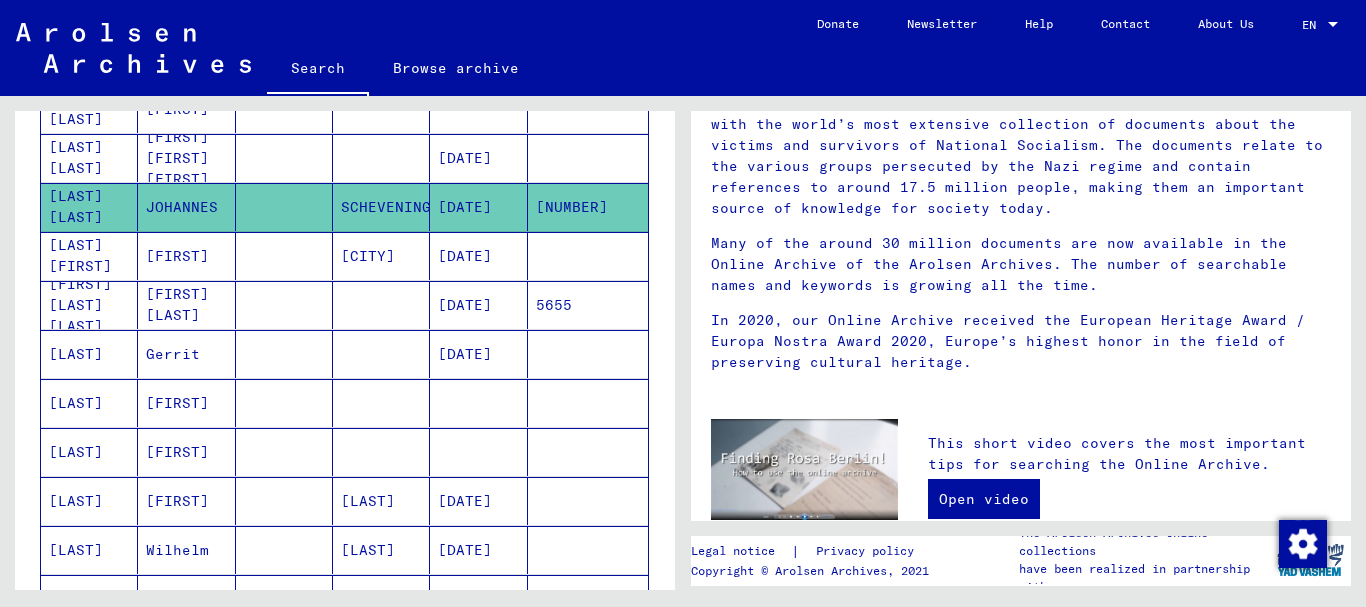 click 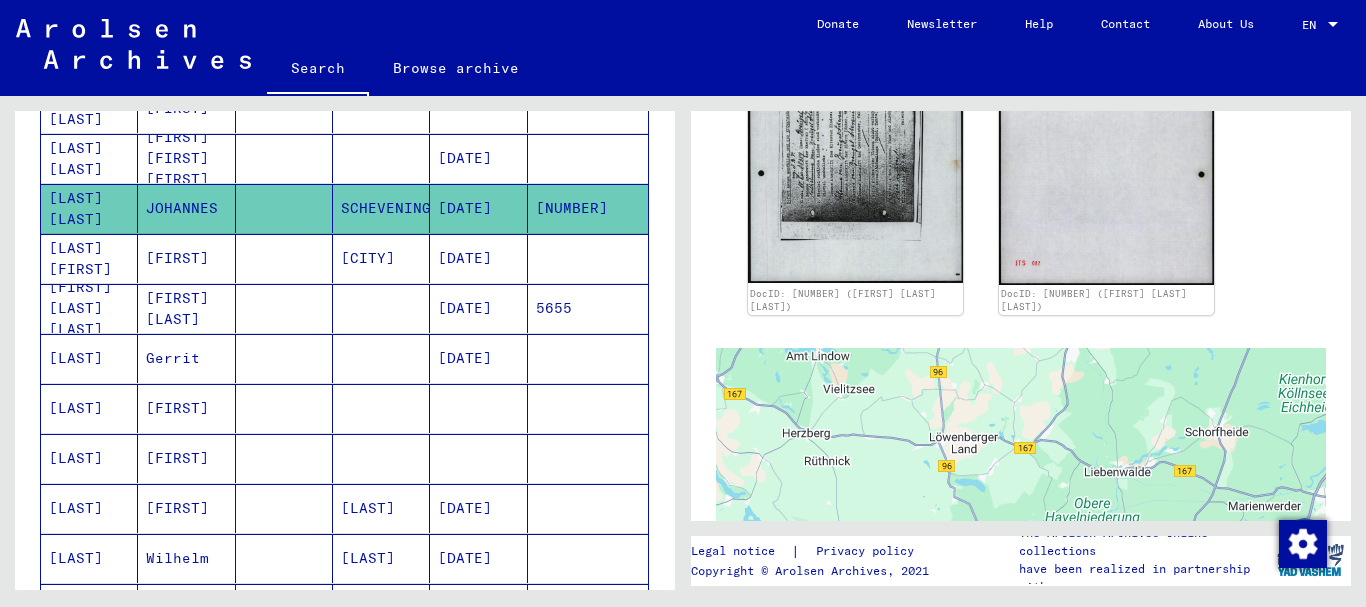 scroll, scrollTop: 543, scrollLeft: 0, axis: vertical 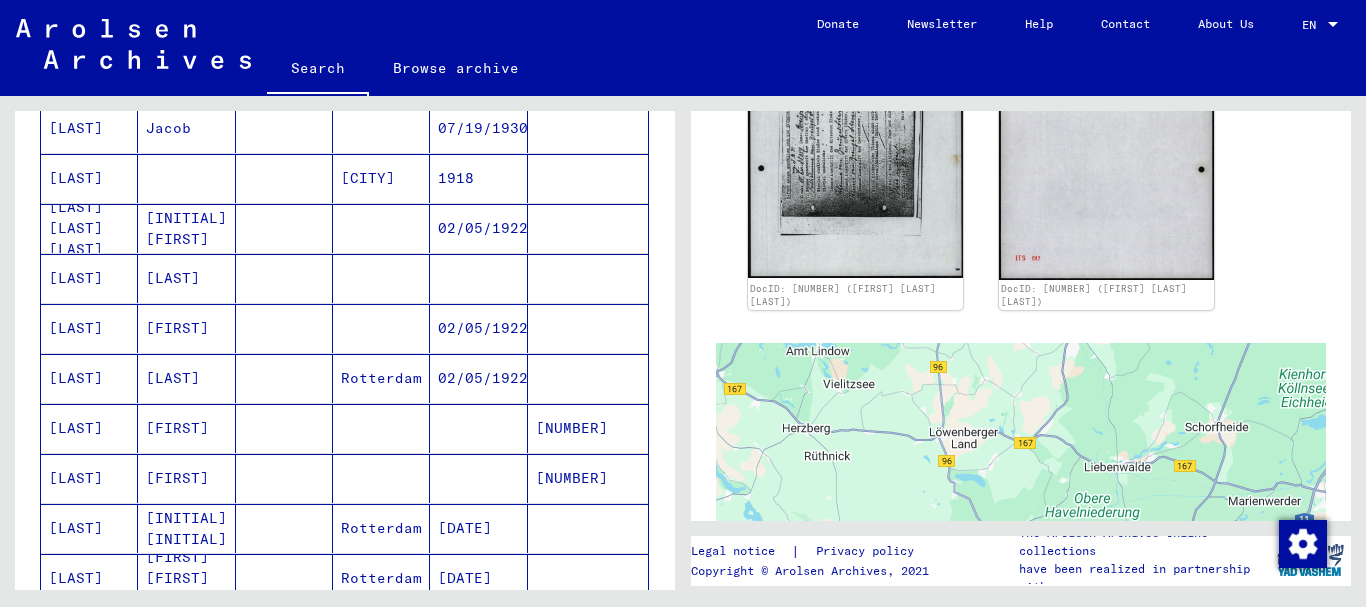 click at bounding box center (284, 478) 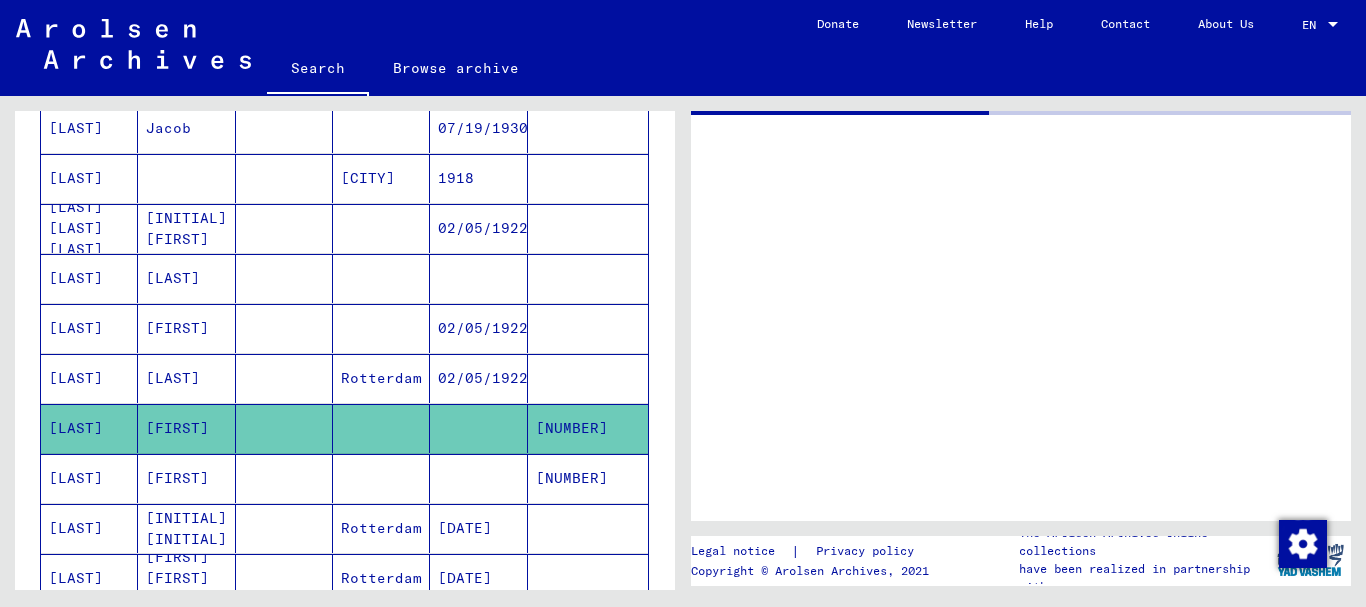 scroll, scrollTop: 0, scrollLeft: 0, axis: both 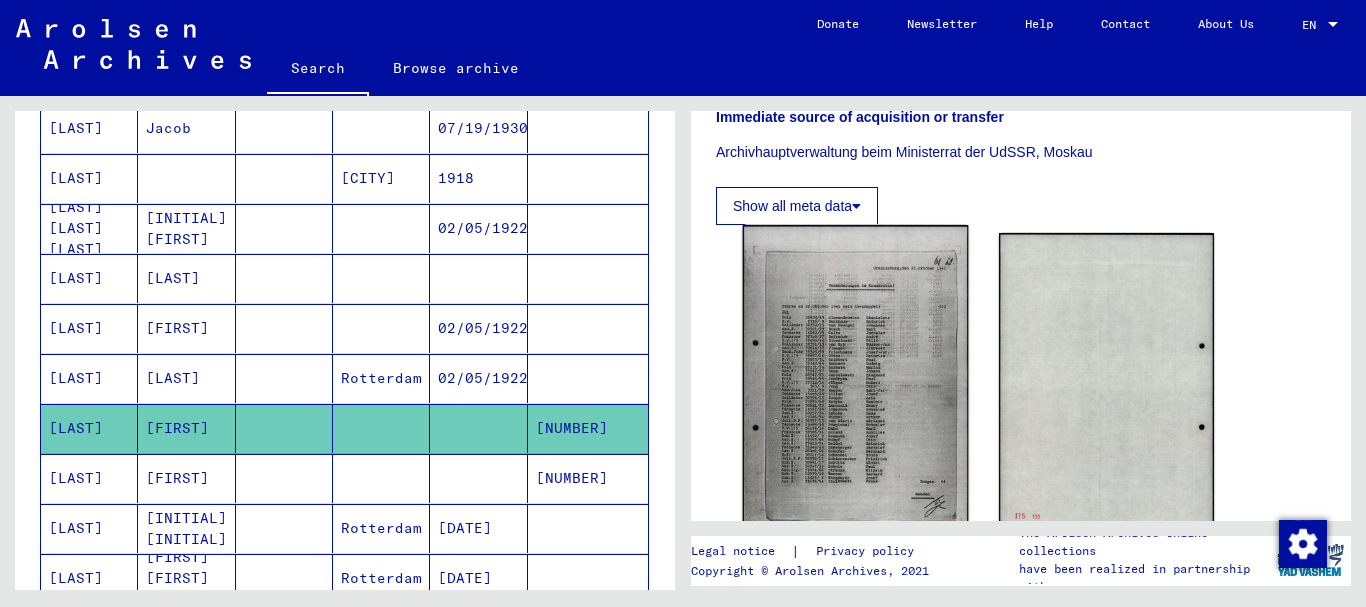 click 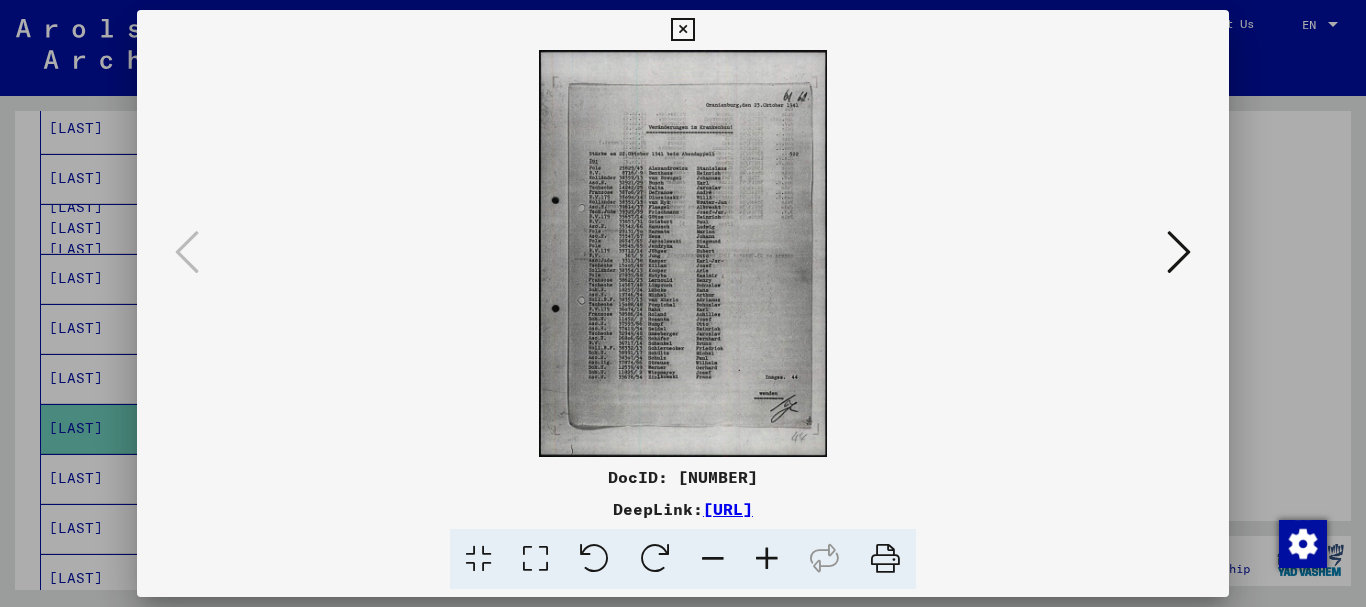 click at bounding box center (767, 559) 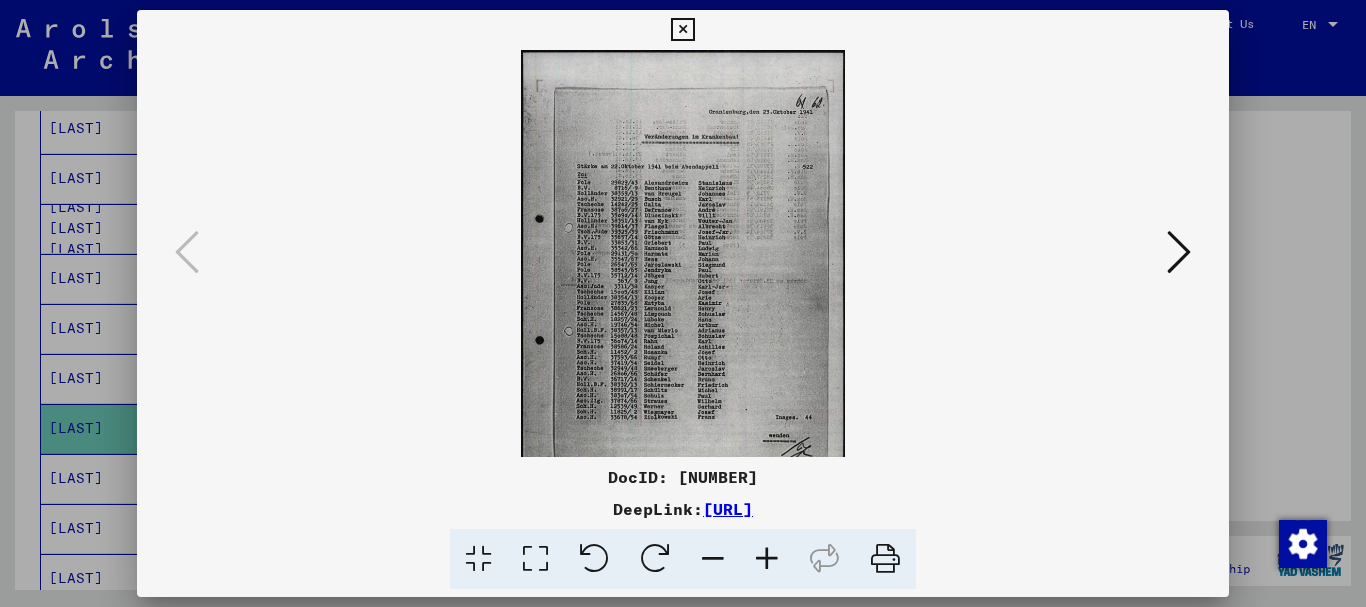 click at bounding box center (767, 559) 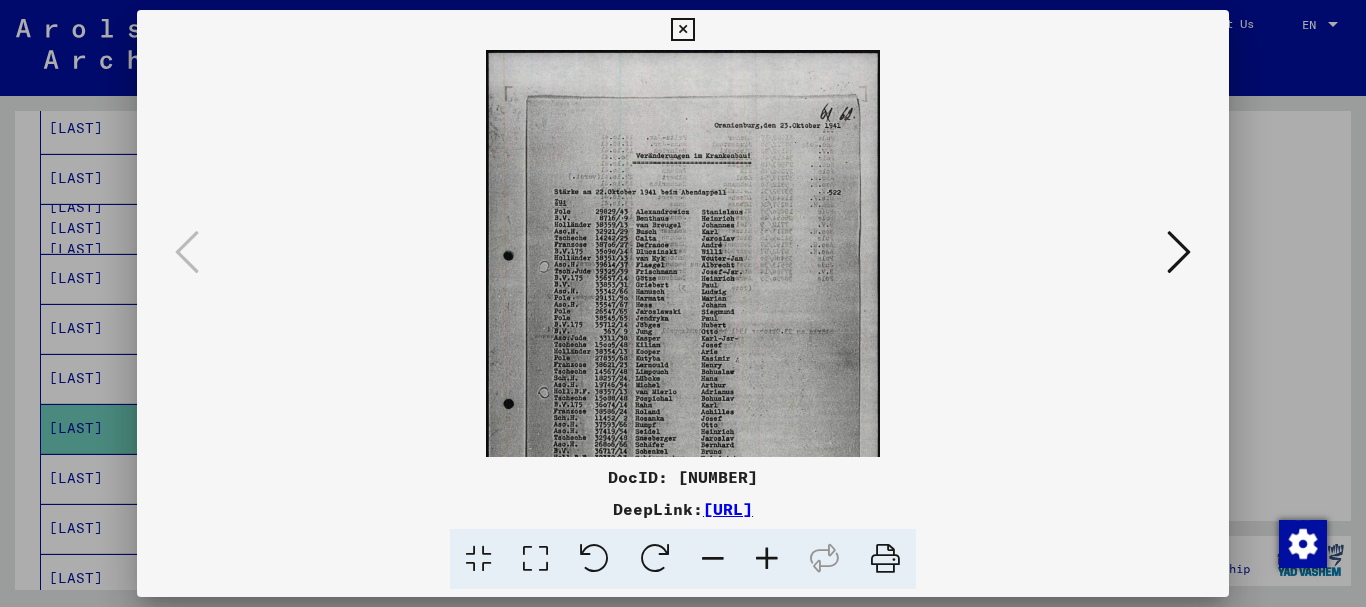 click at bounding box center [767, 559] 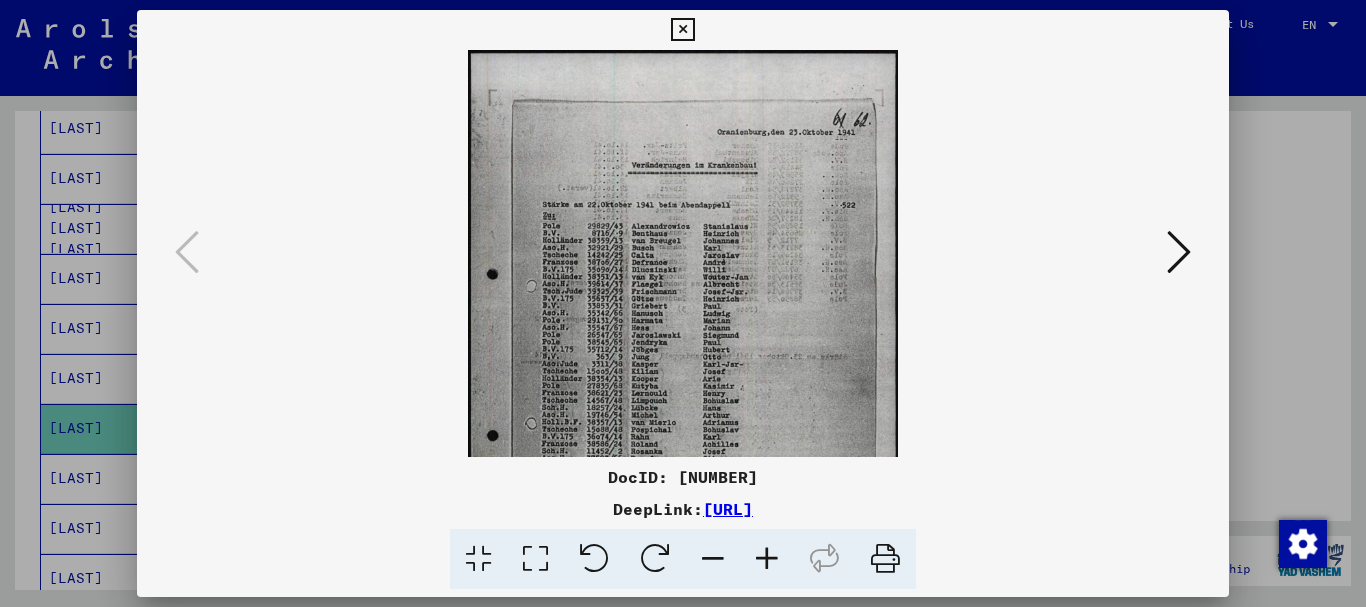 click at bounding box center (767, 559) 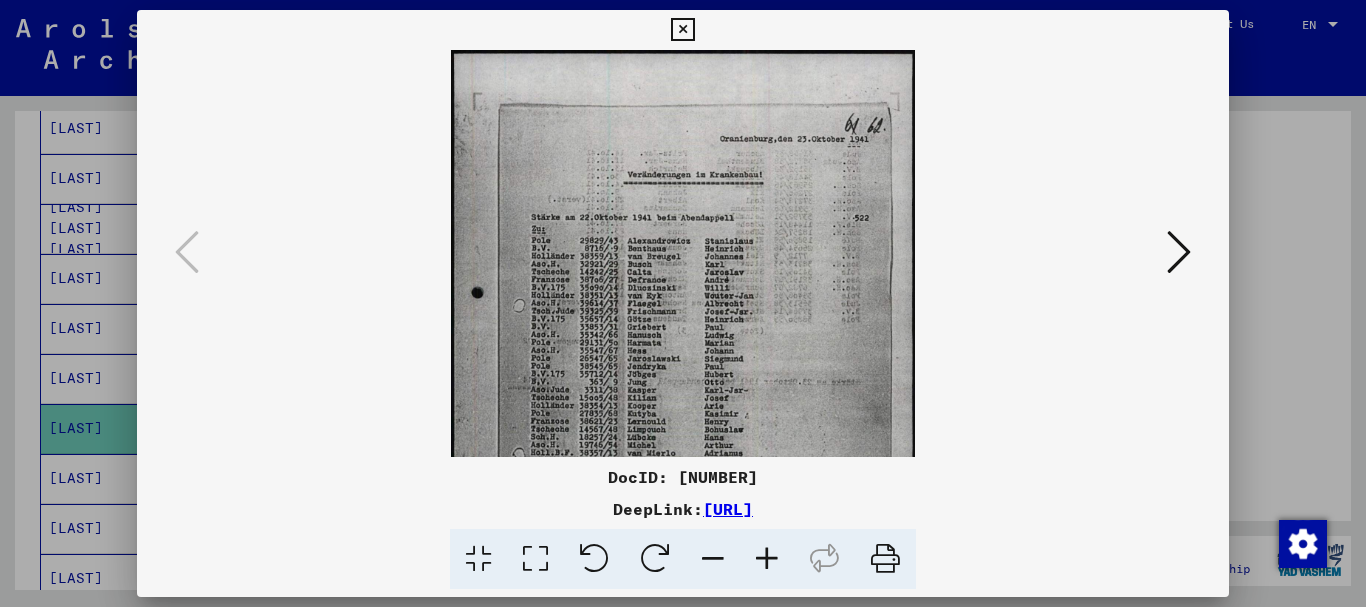 click at bounding box center [767, 559] 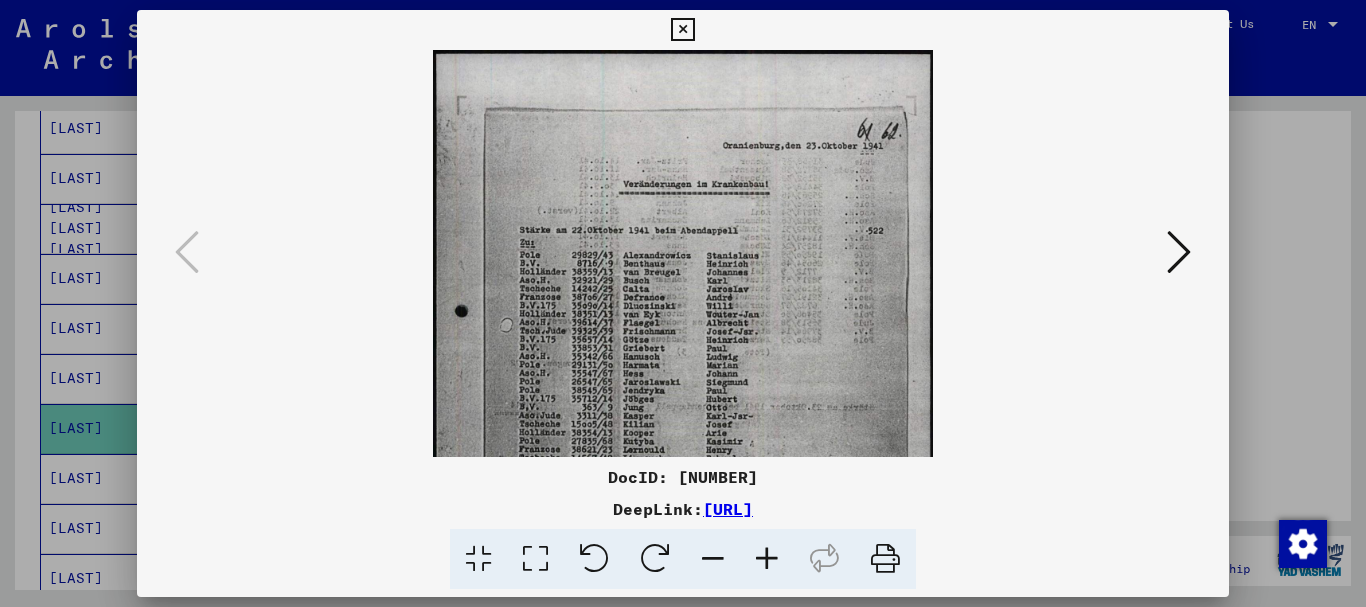 click at bounding box center (767, 559) 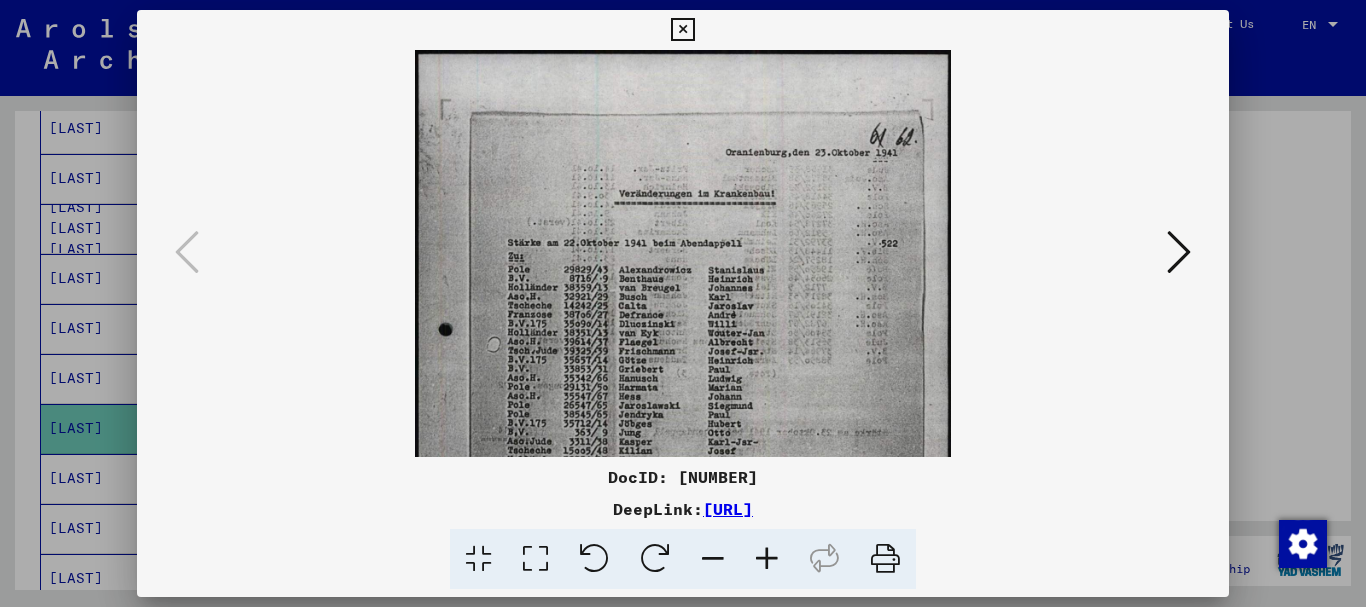 scroll, scrollTop: 0, scrollLeft: 0, axis: both 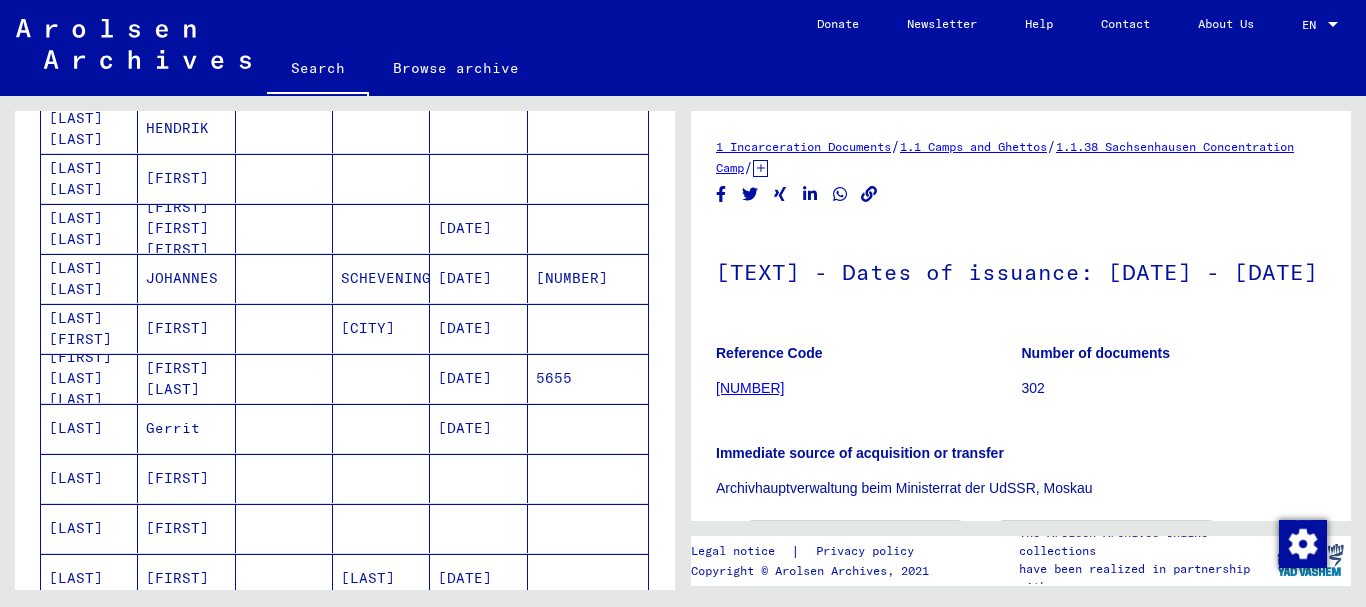 click at bounding box center (284, 328) 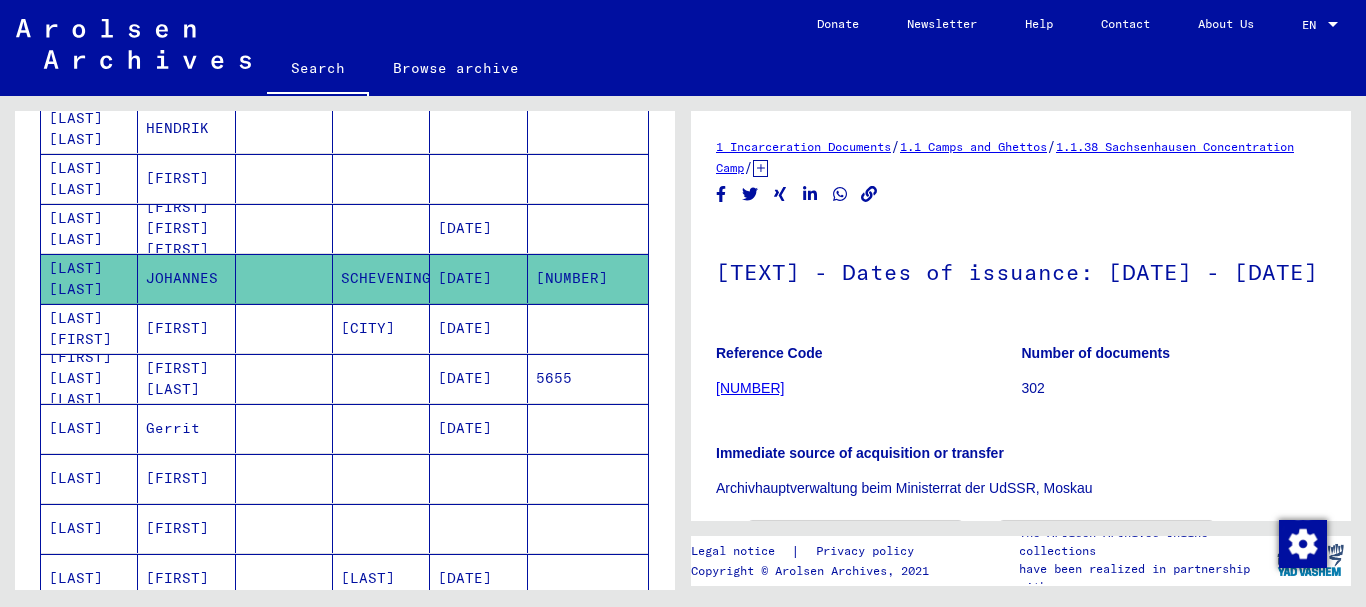 click 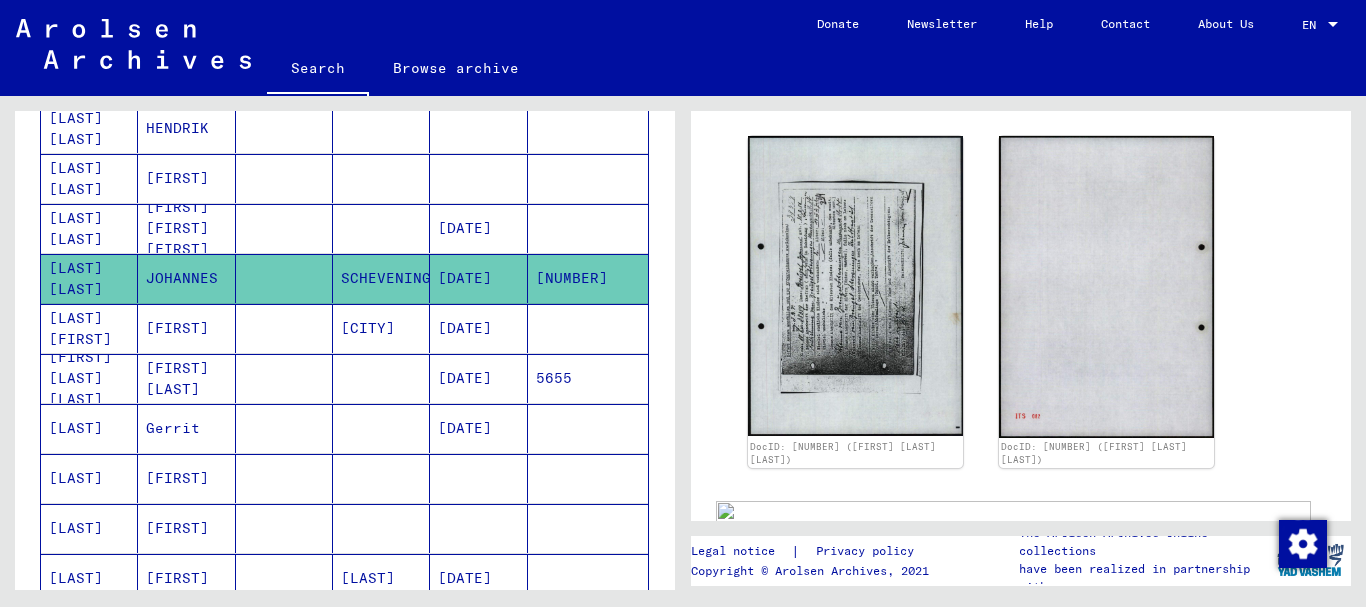scroll, scrollTop: 407, scrollLeft: 0, axis: vertical 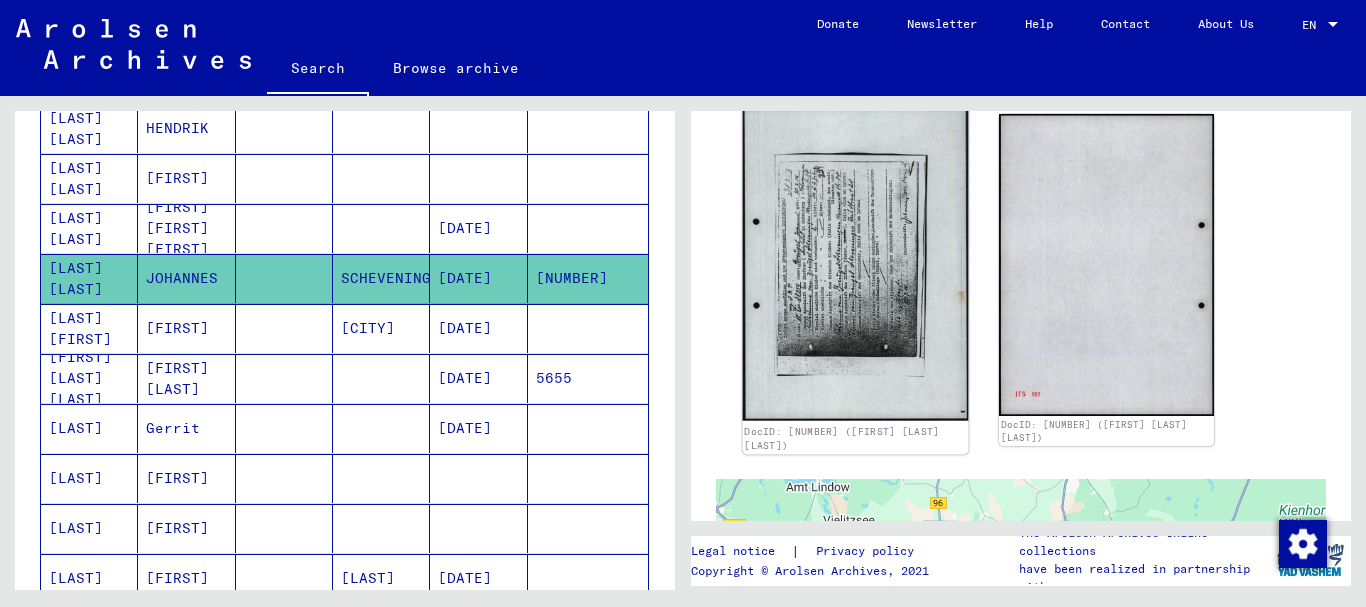 click 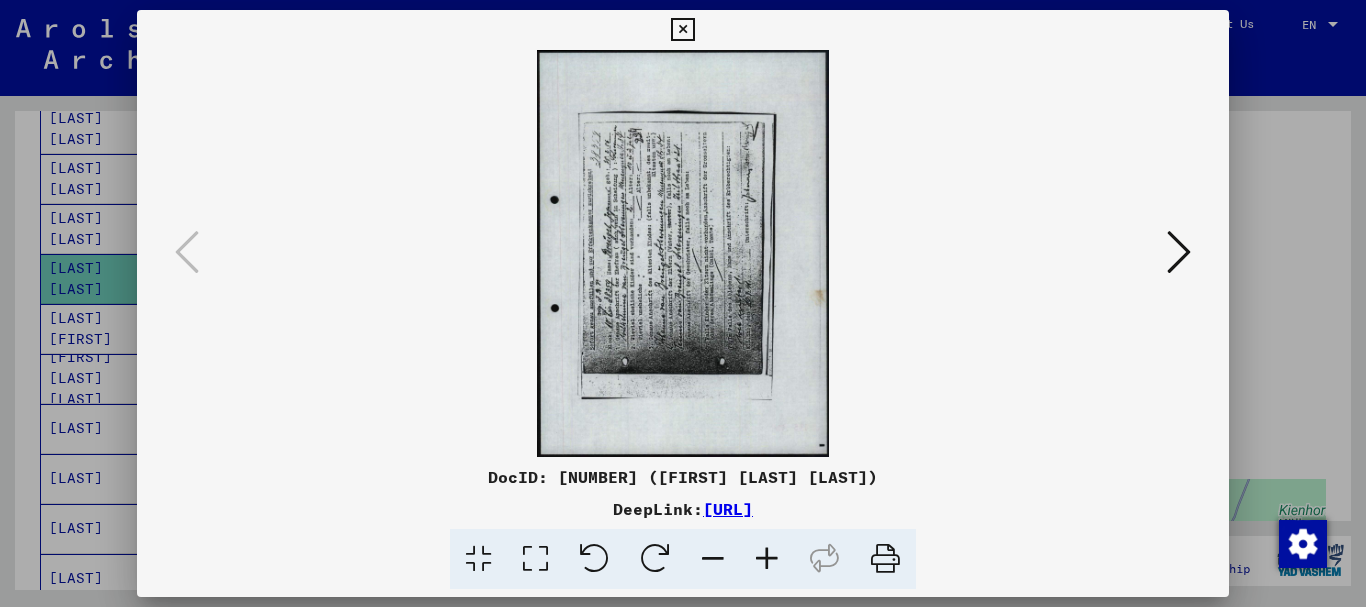 click at bounding box center [655, 559] 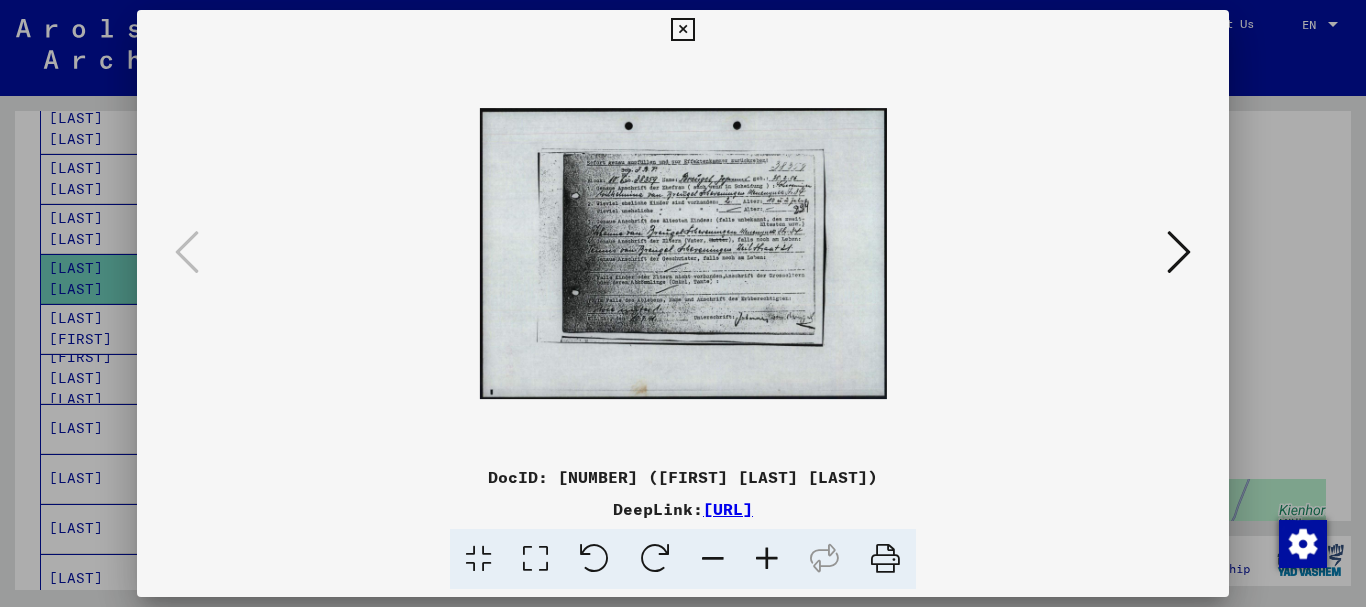 click at bounding box center (767, 559) 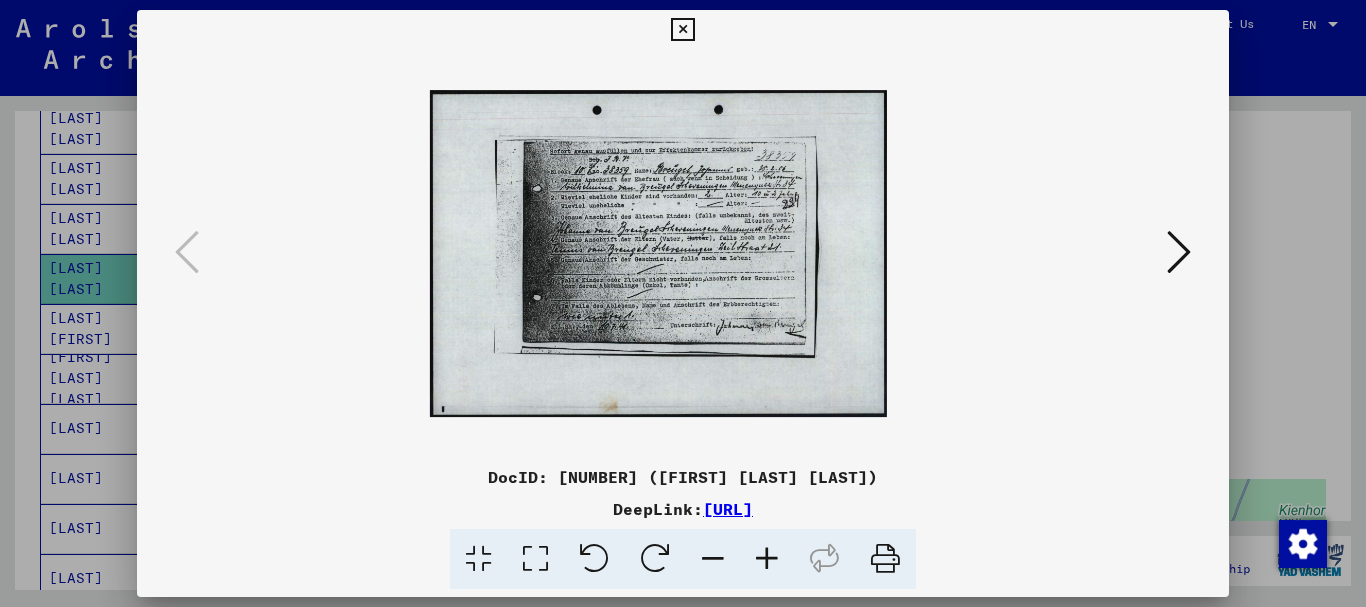 click at bounding box center (767, 559) 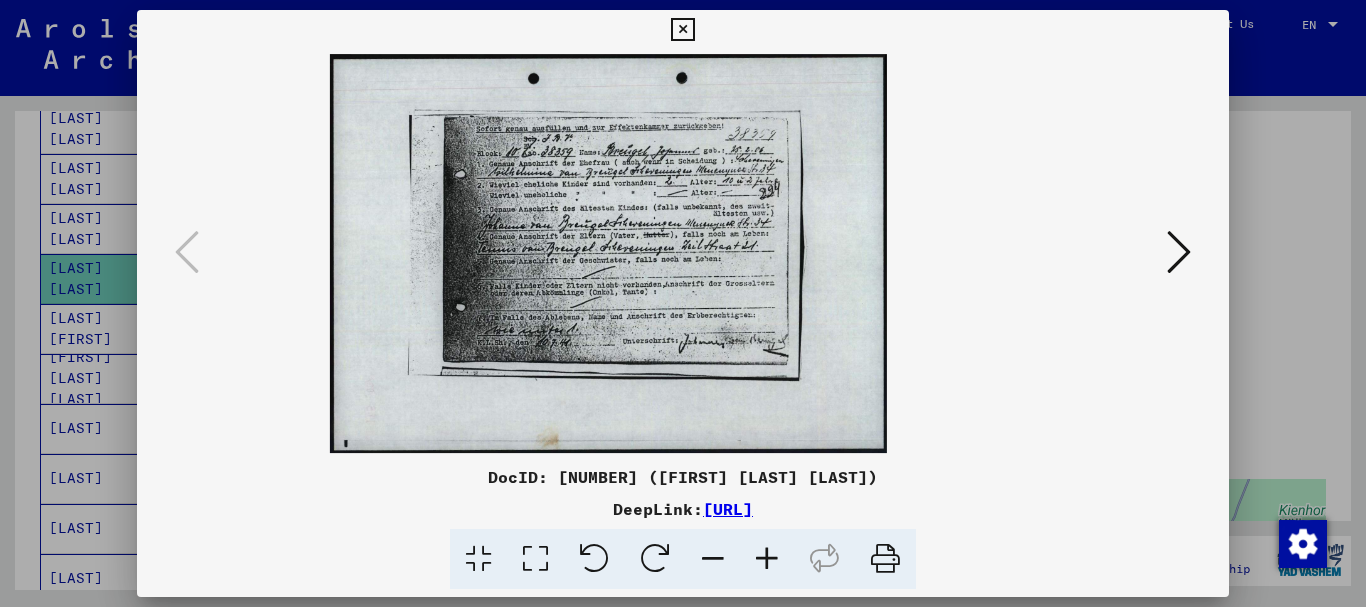 click at bounding box center (767, 559) 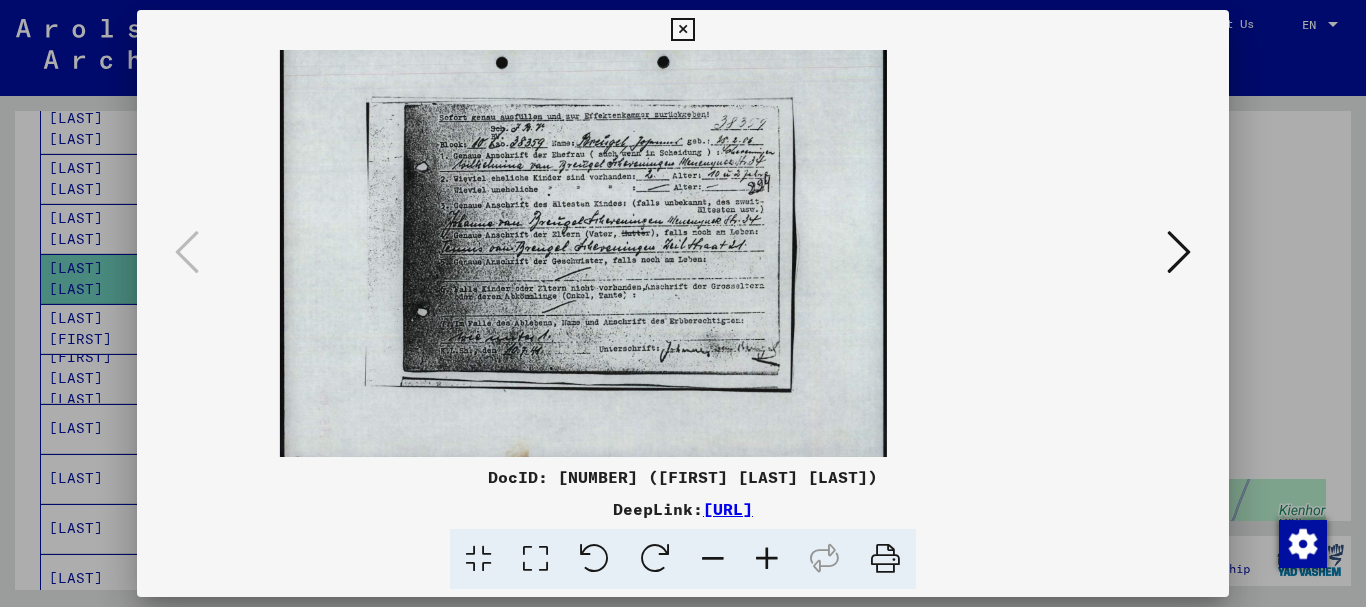 click at bounding box center (767, 559) 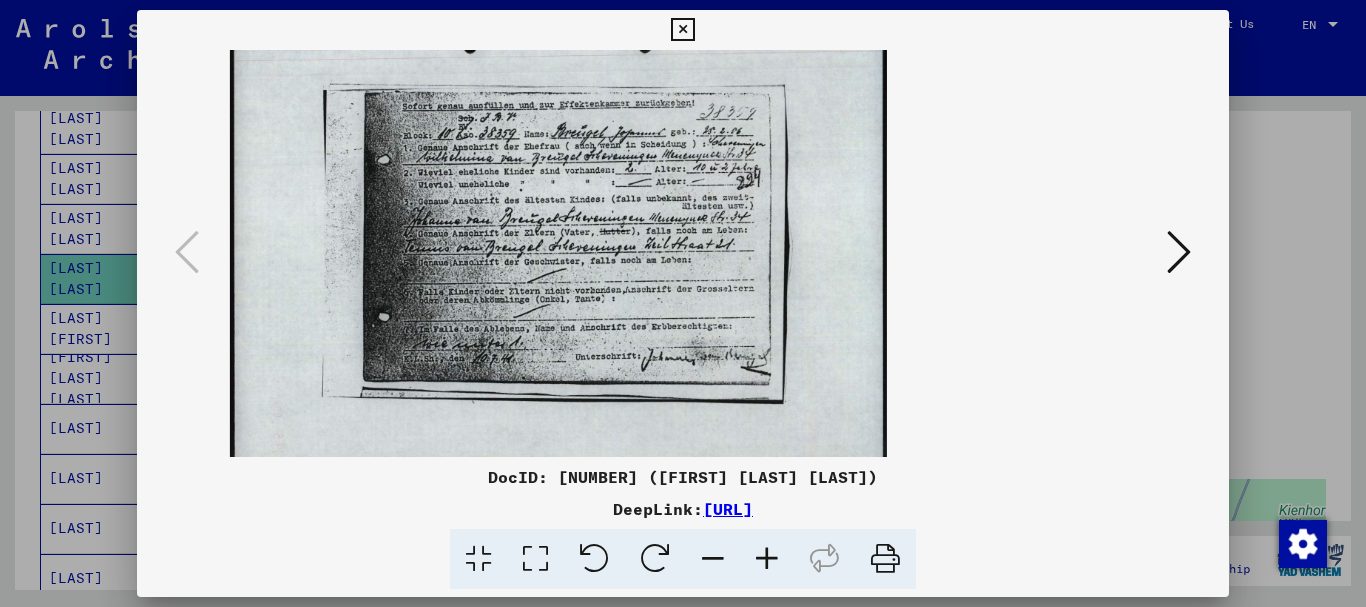 click at bounding box center (767, 559) 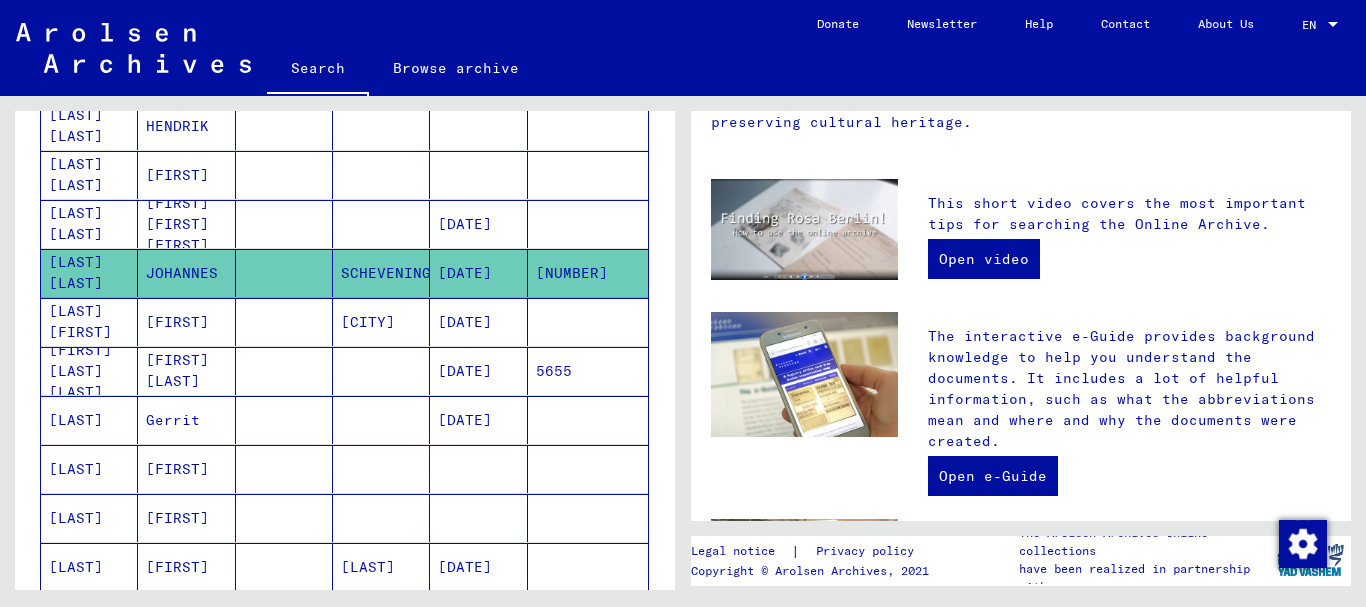 scroll, scrollTop: 0, scrollLeft: 0, axis: both 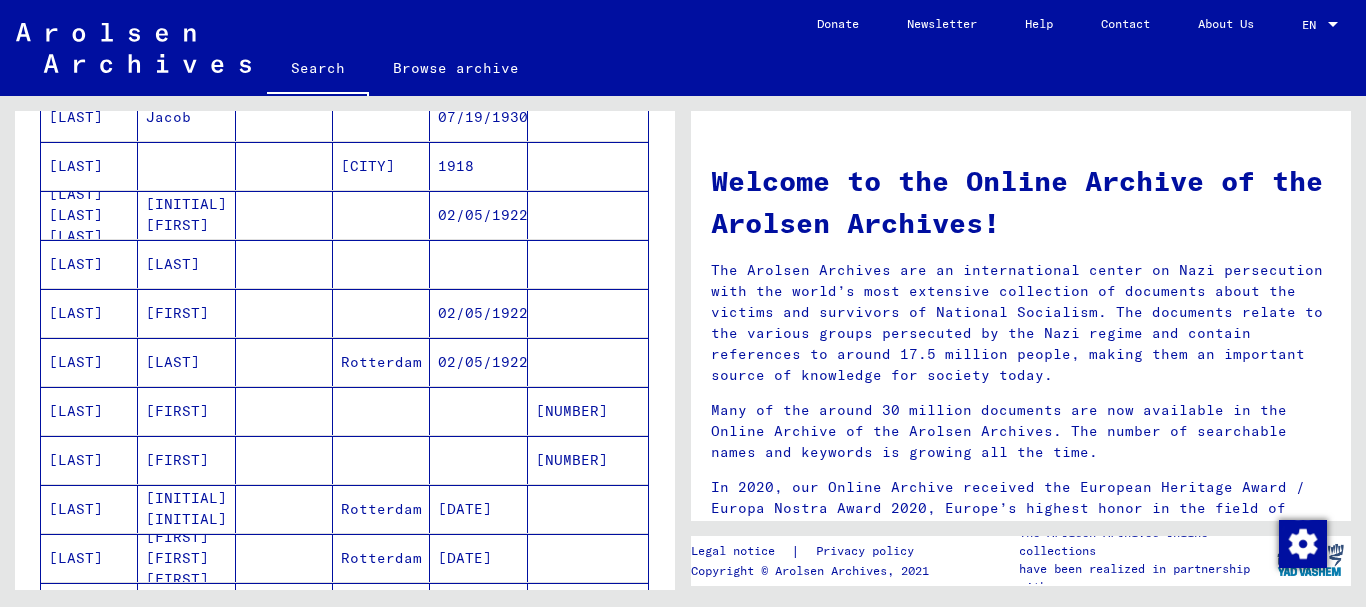 click at bounding box center (284, 460) 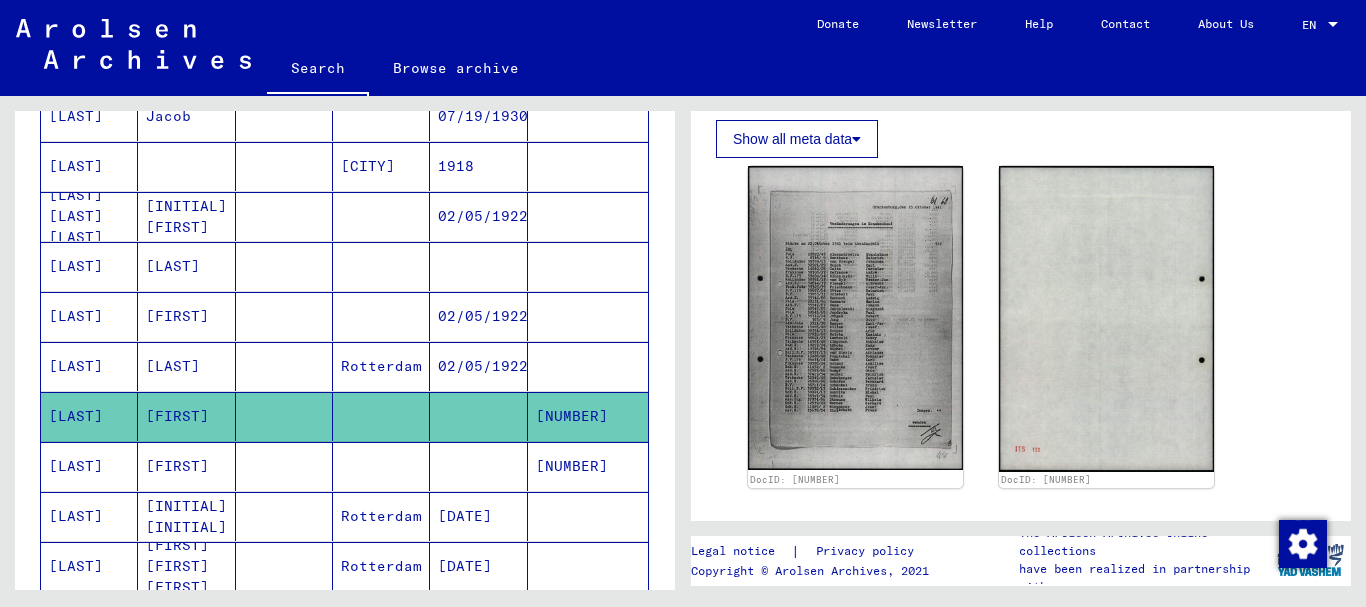 scroll, scrollTop: 469, scrollLeft: 0, axis: vertical 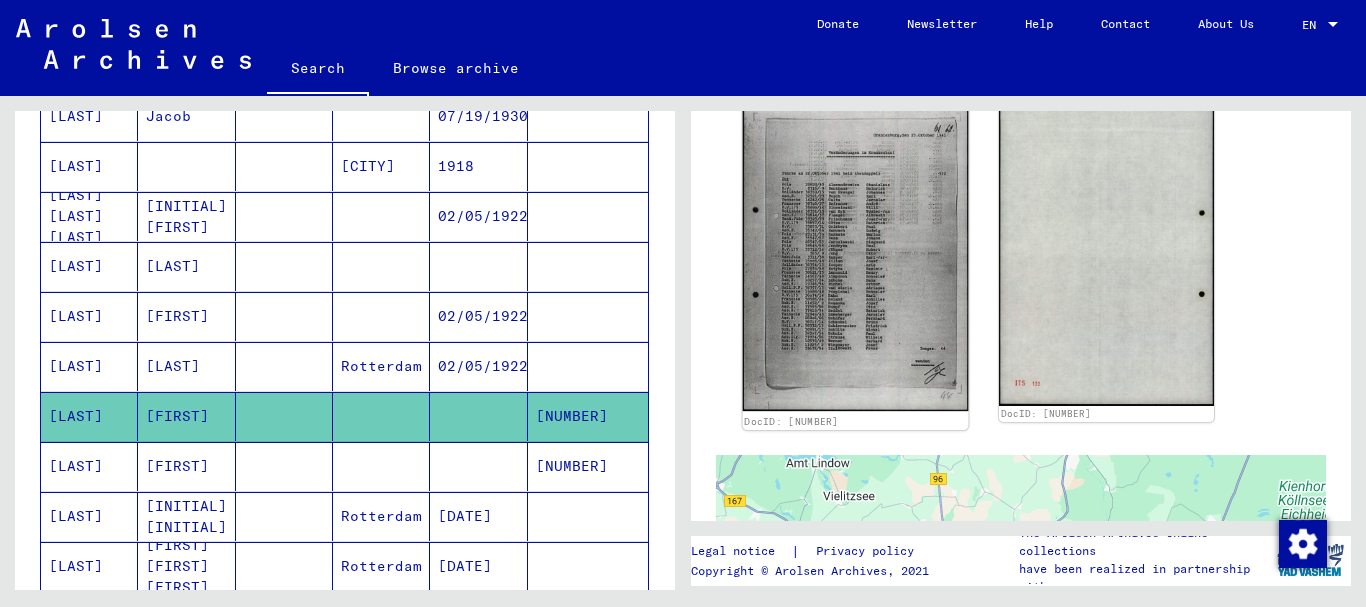 click 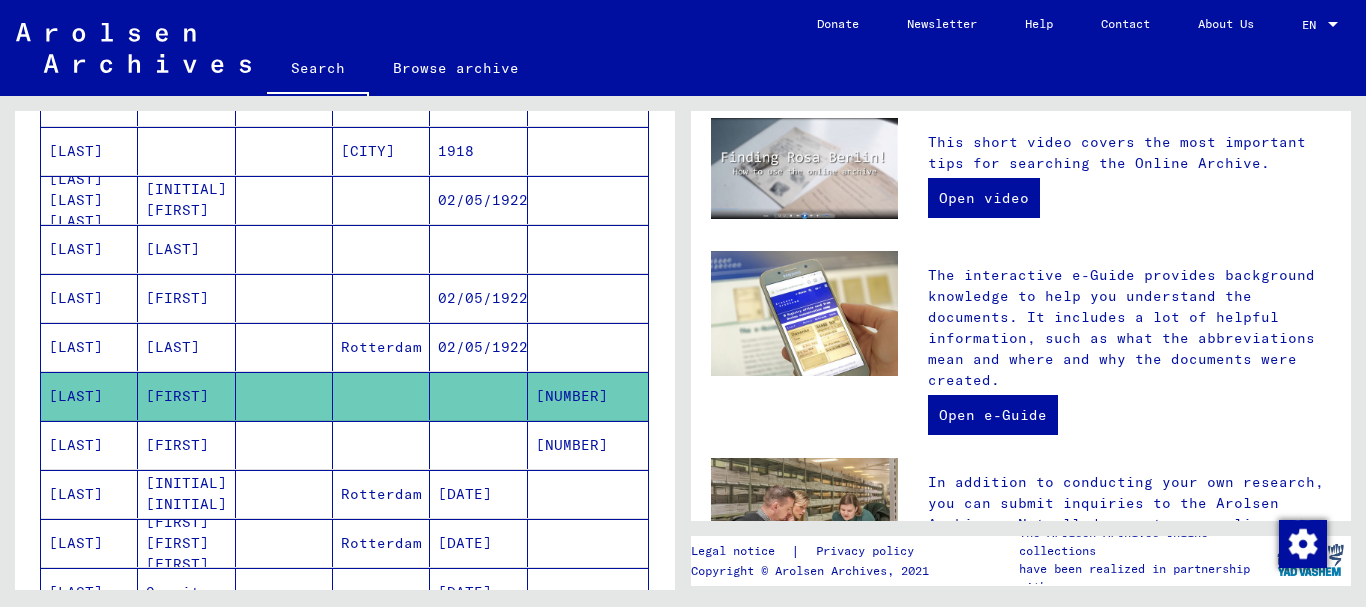 scroll, scrollTop: 0, scrollLeft: 0, axis: both 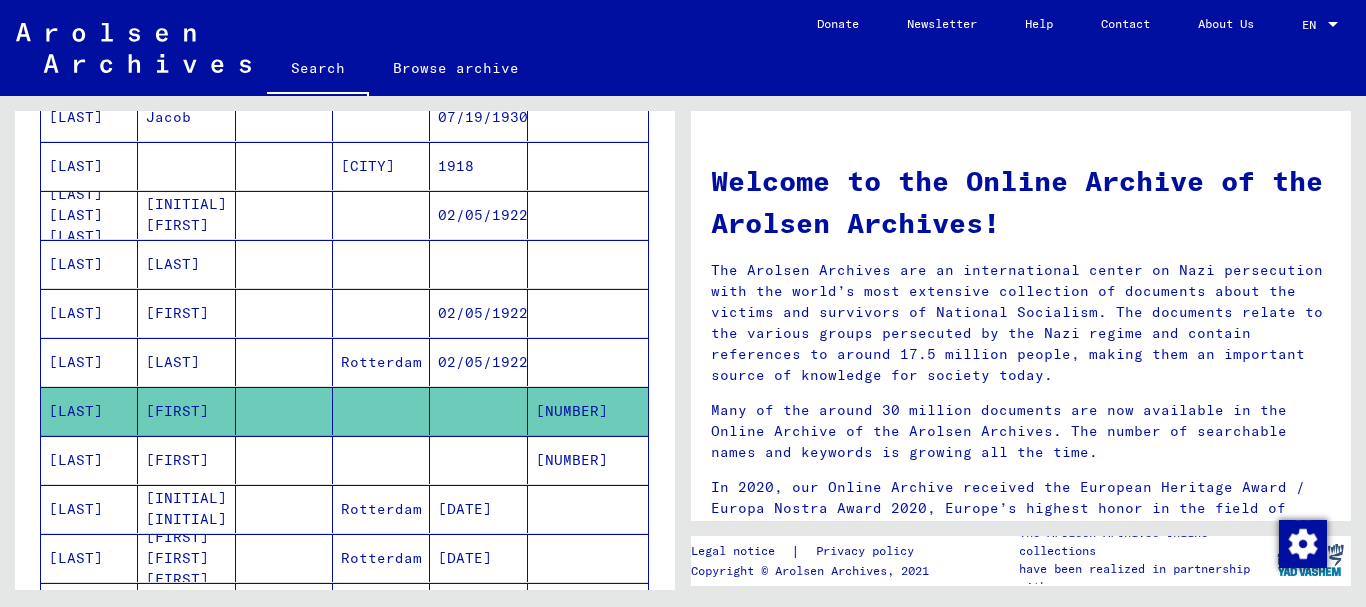click at bounding box center (284, 509) 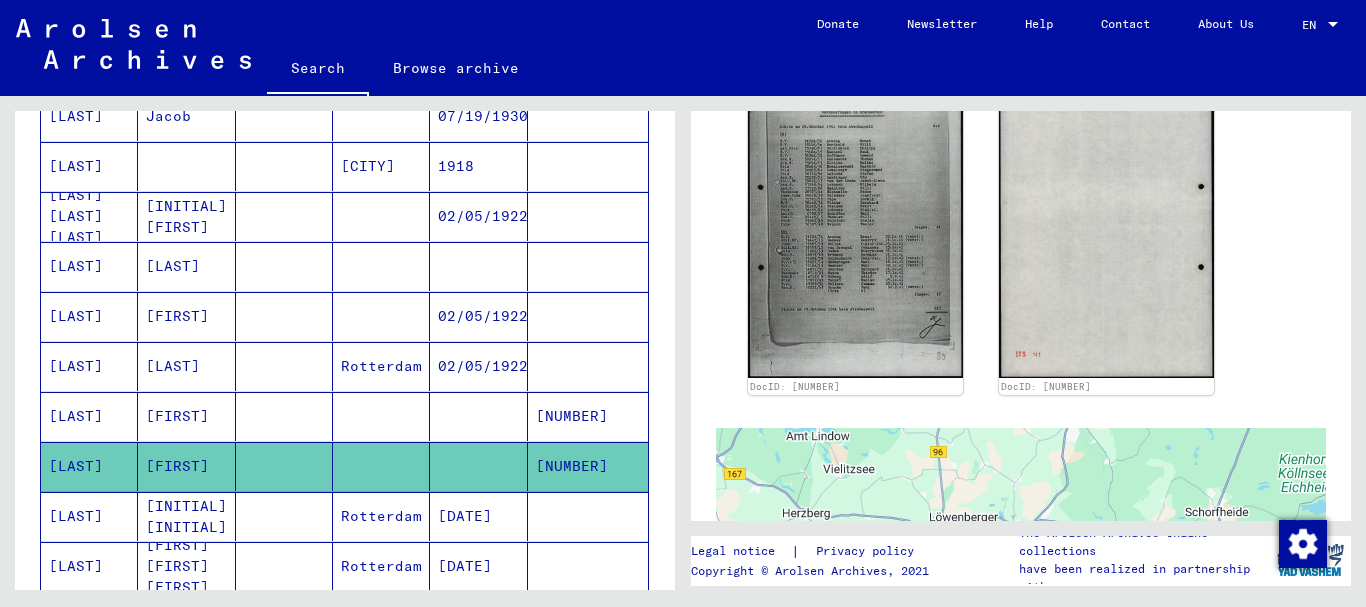 scroll, scrollTop: 376, scrollLeft: 0, axis: vertical 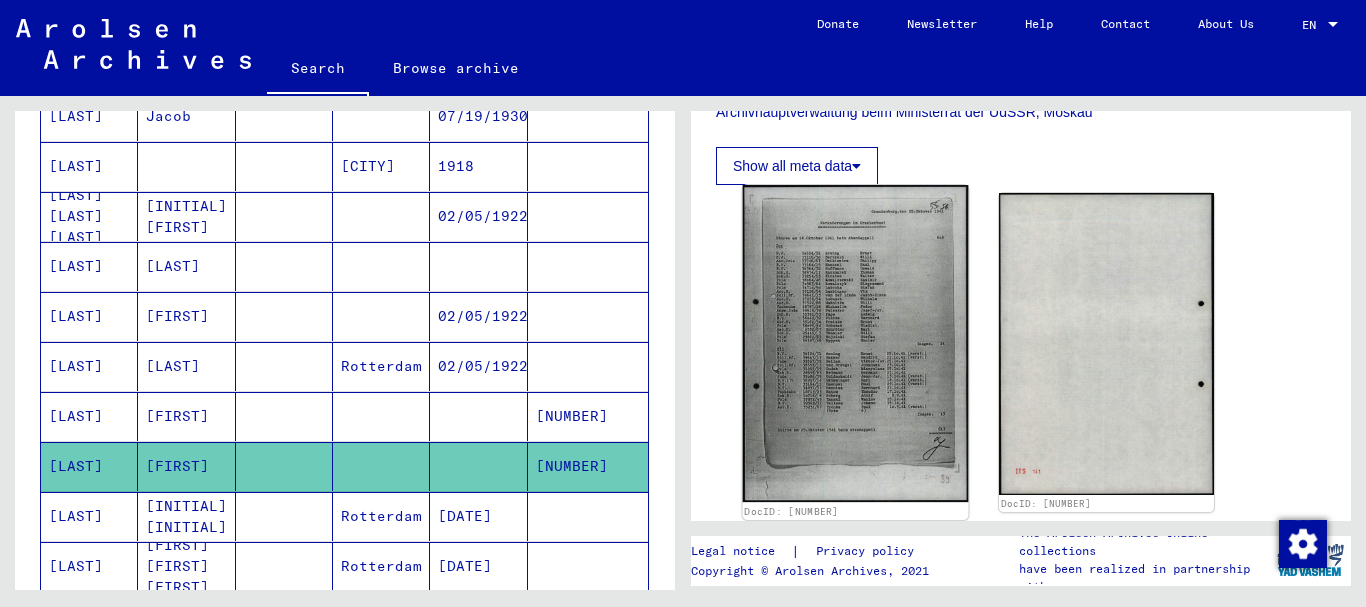 click 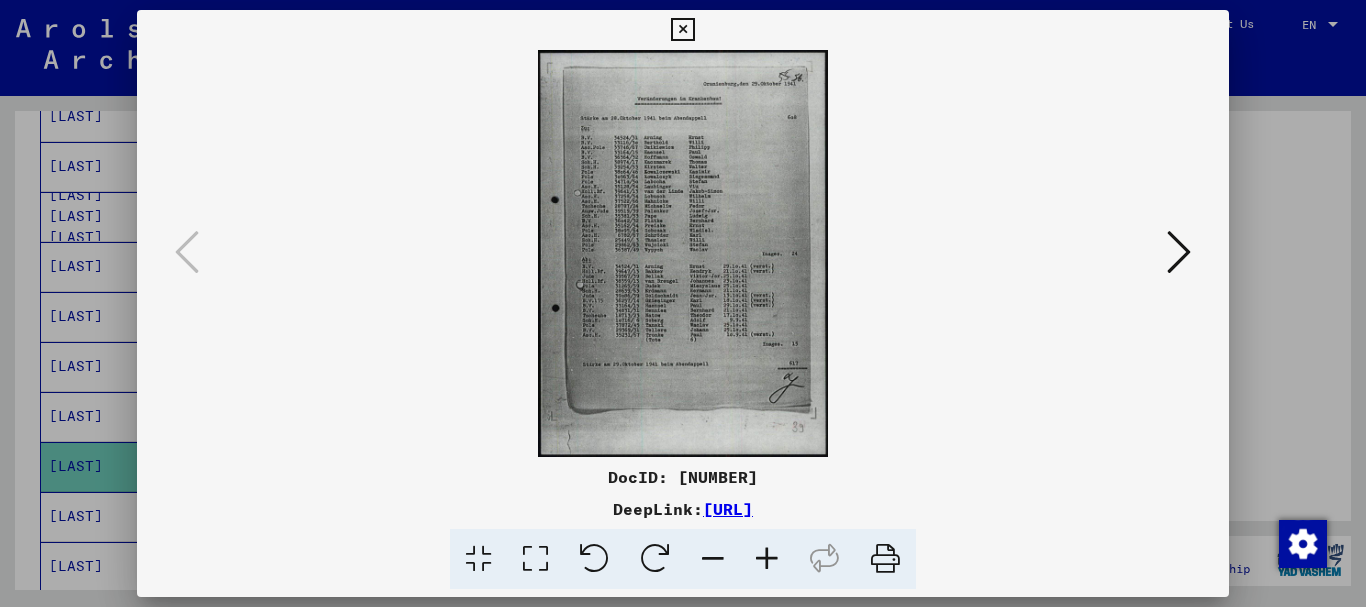 click at bounding box center (767, 559) 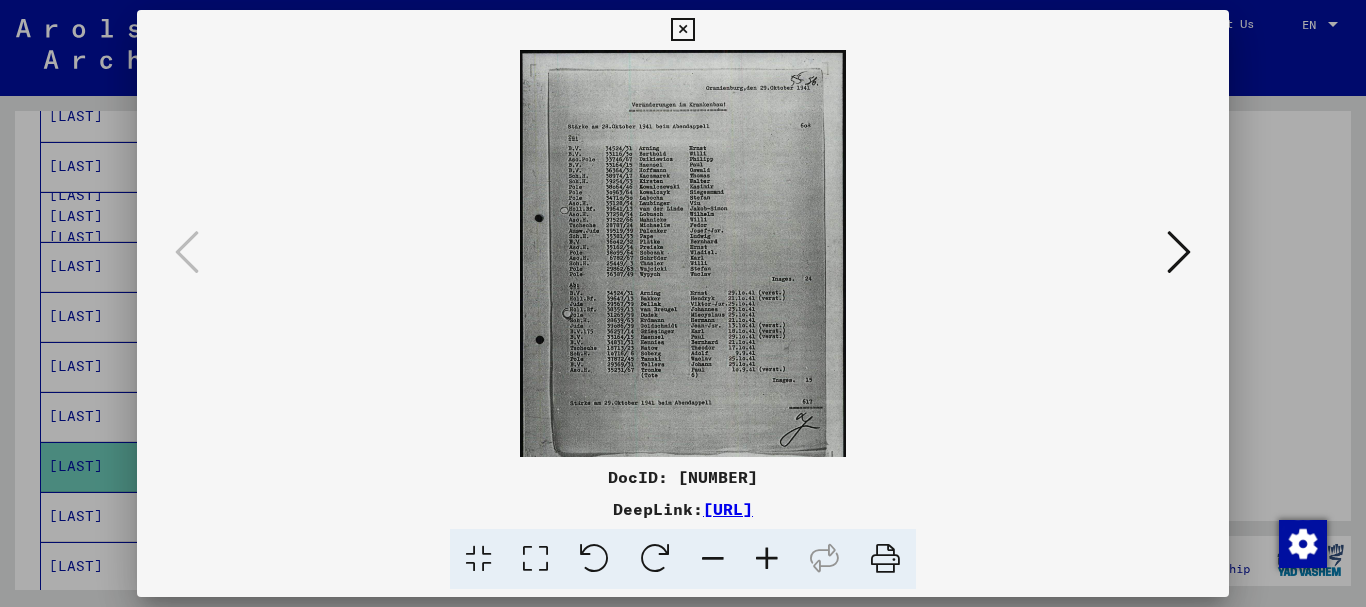 click at bounding box center (767, 559) 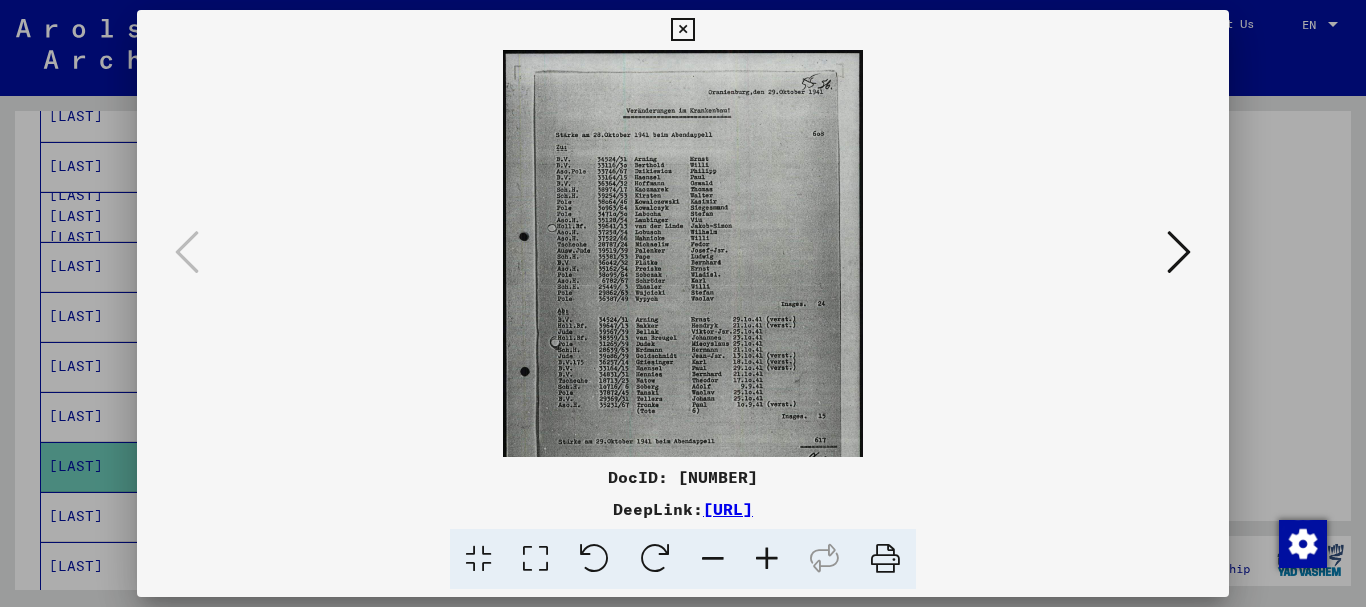click at bounding box center [767, 559] 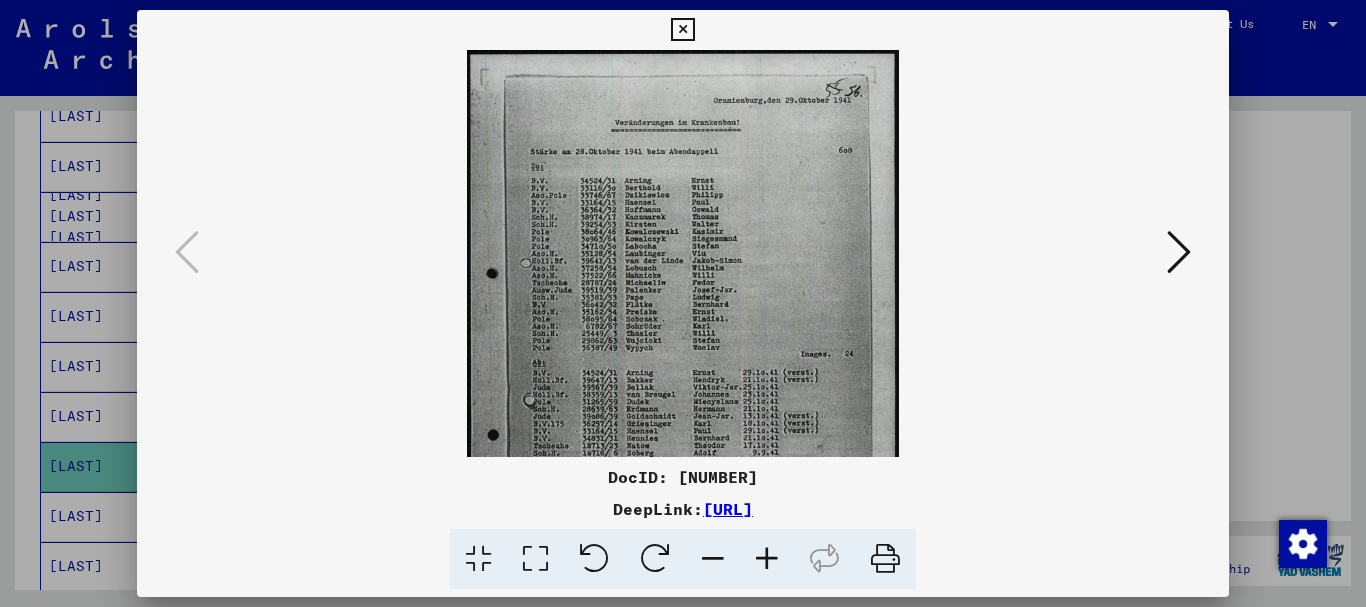 click at bounding box center [767, 559] 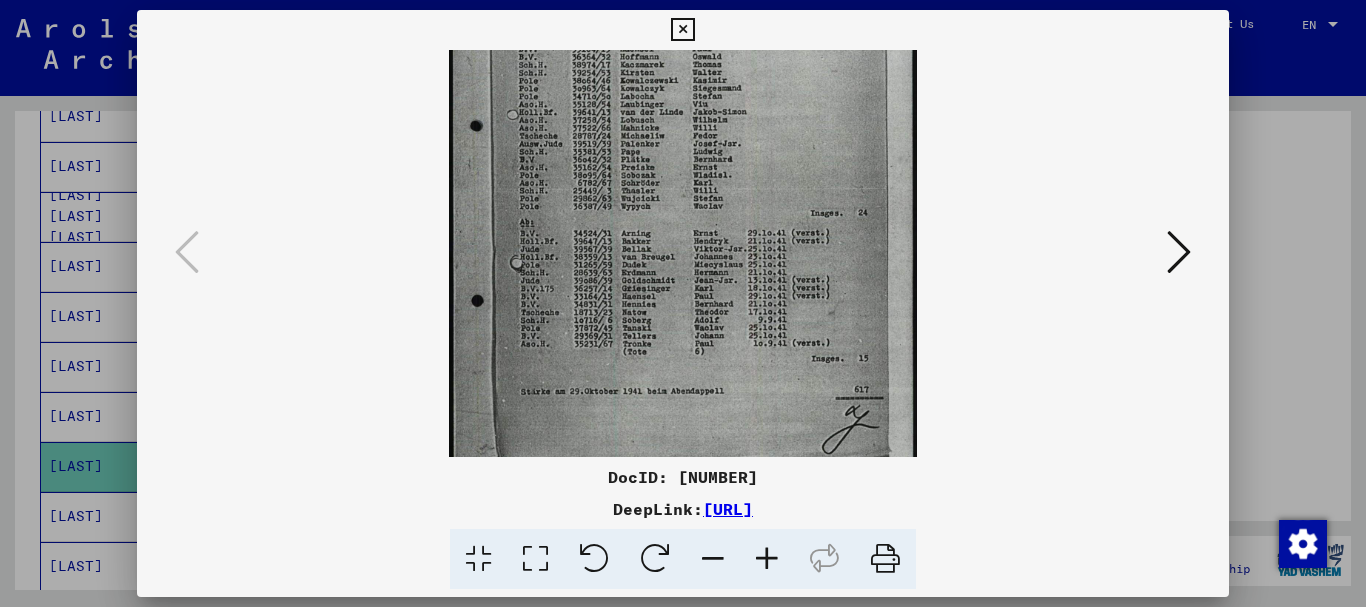 scroll, scrollTop: 210, scrollLeft: 0, axis: vertical 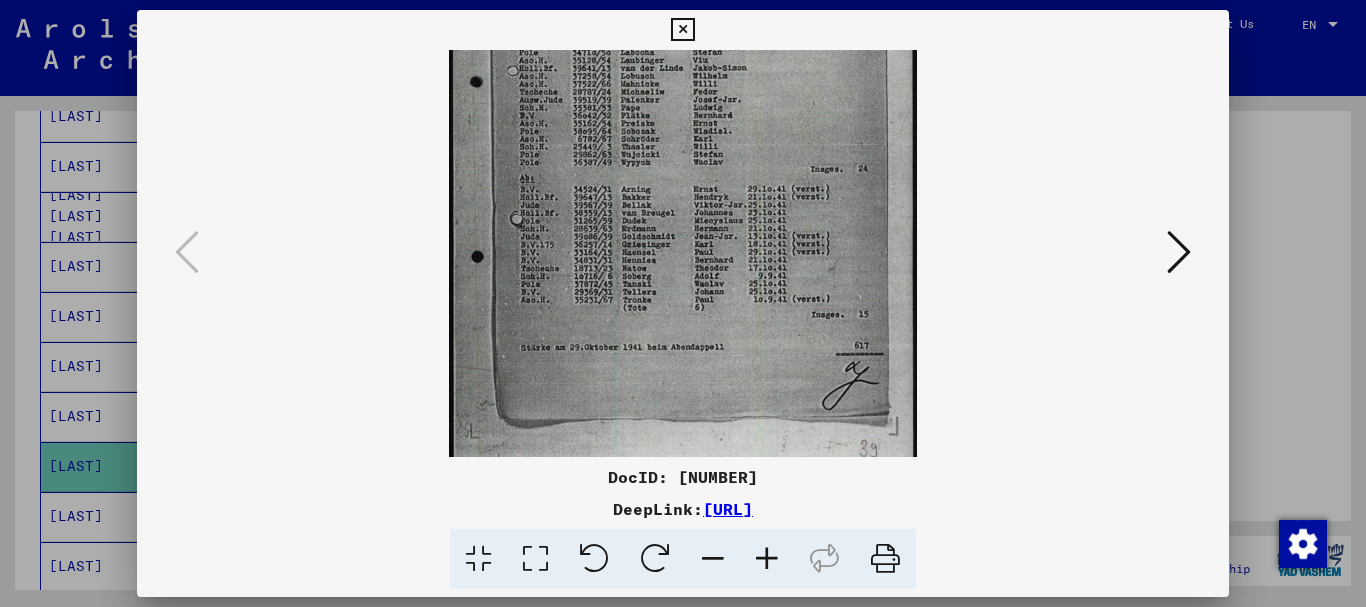 drag, startPoint x: 770, startPoint y: 356, endPoint x: 766, endPoint y: 147, distance: 209.03827 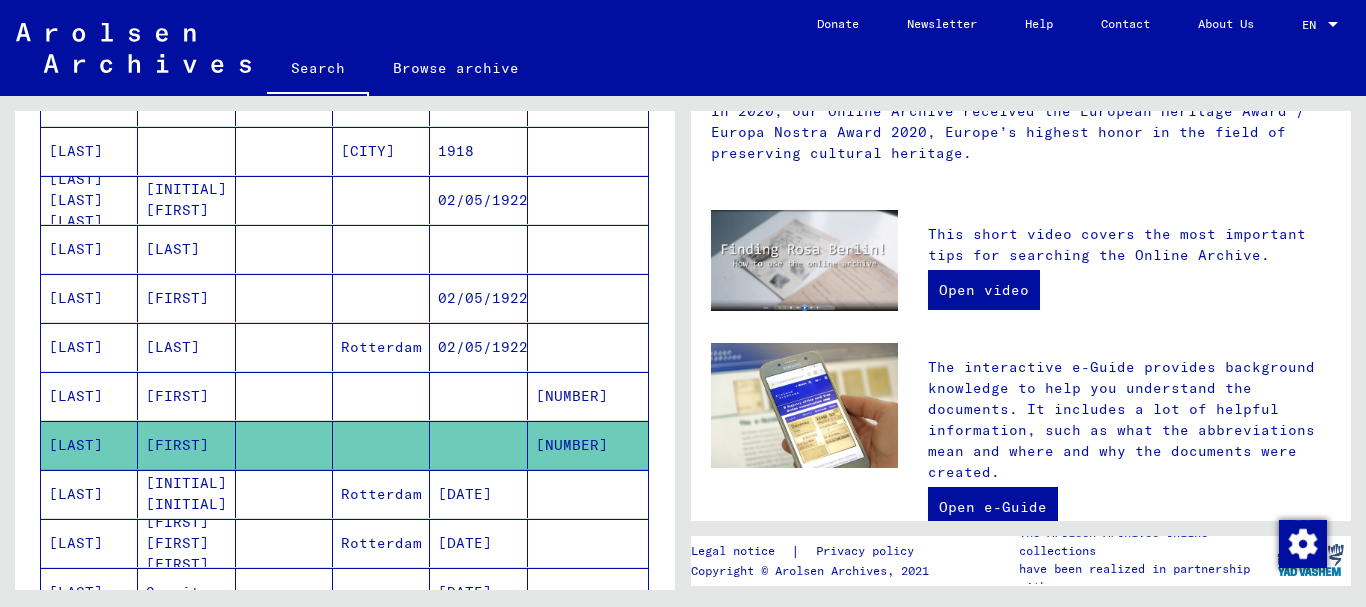 scroll, scrollTop: 0, scrollLeft: 0, axis: both 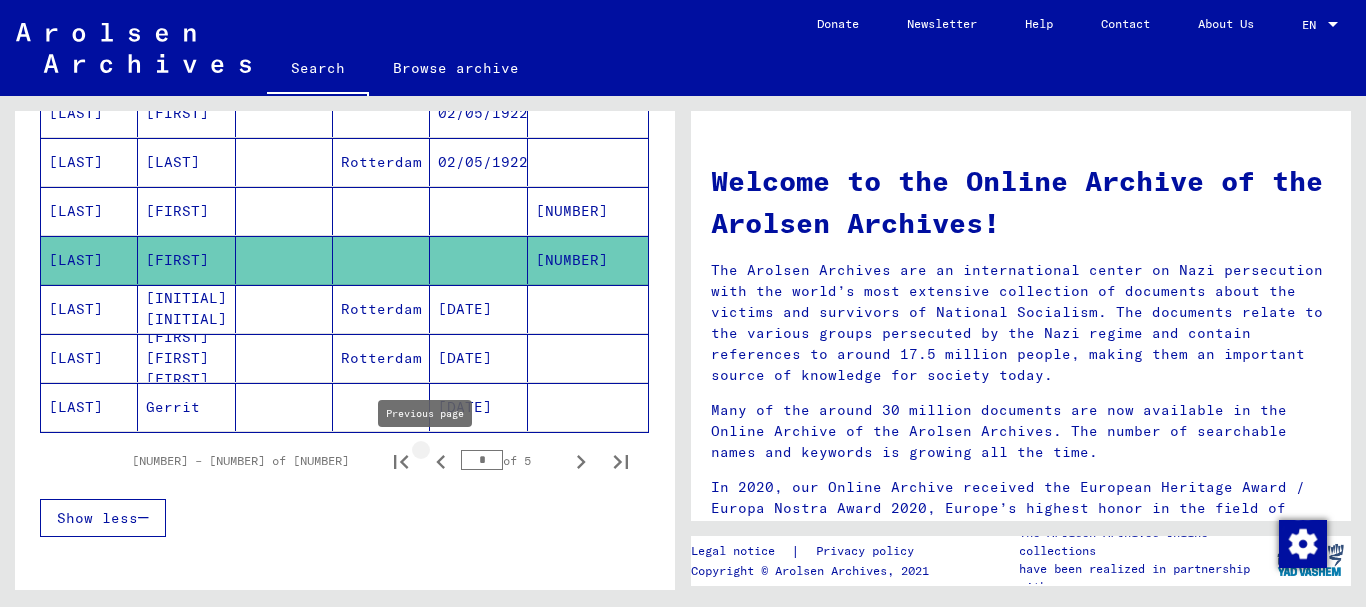click 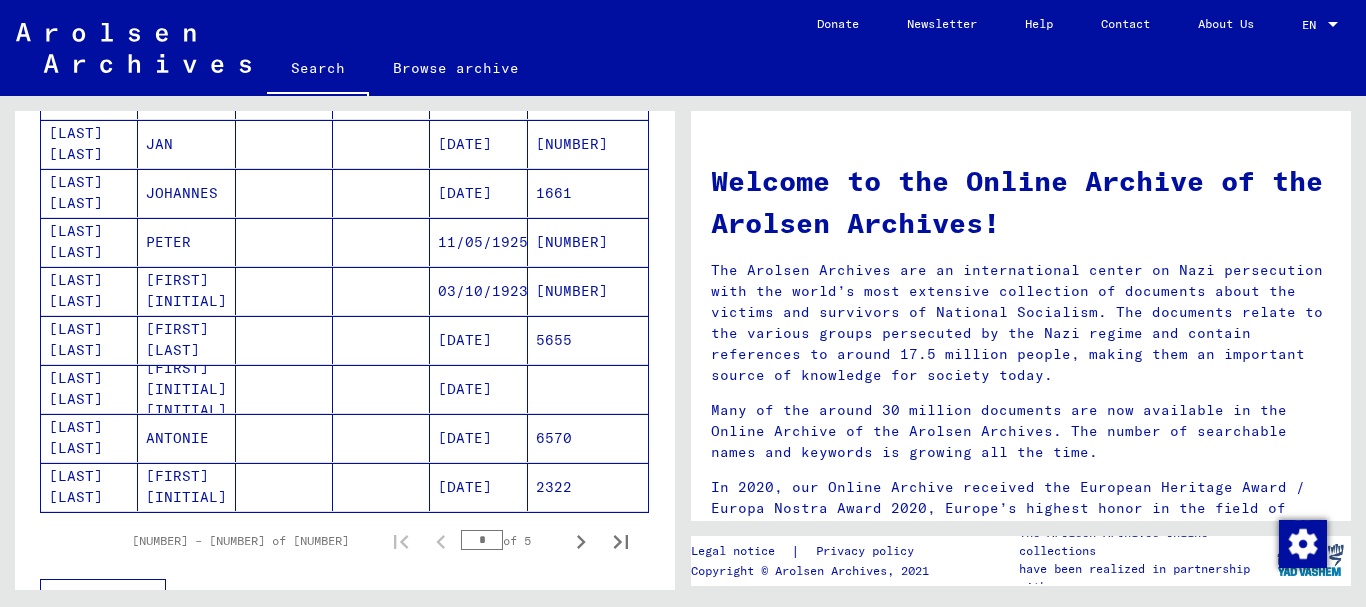 scroll, scrollTop: 998, scrollLeft: 0, axis: vertical 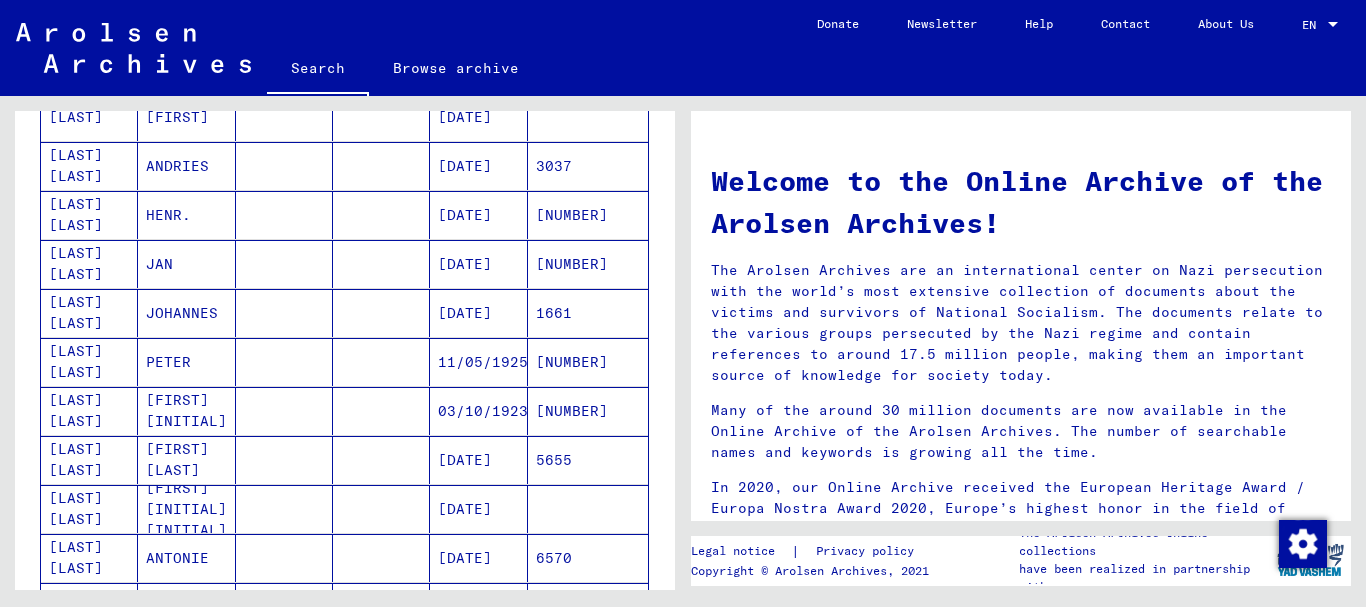 click at bounding box center (284, 362) 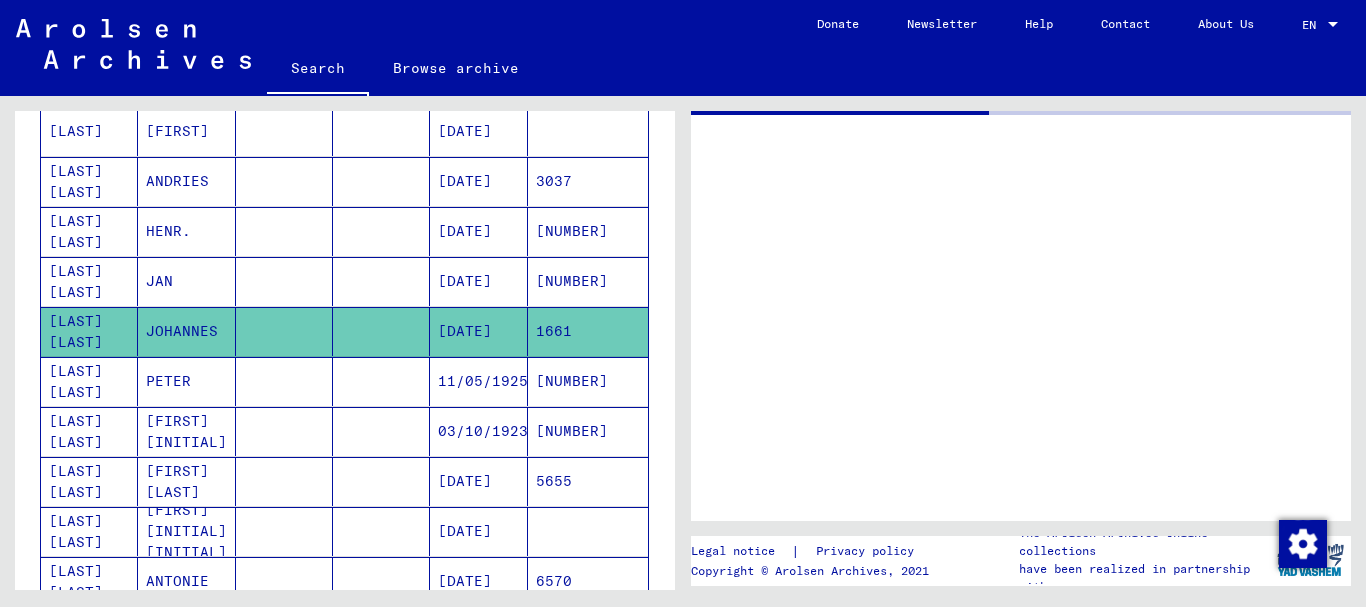 scroll, scrollTop: 1012, scrollLeft: 0, axis: vertical 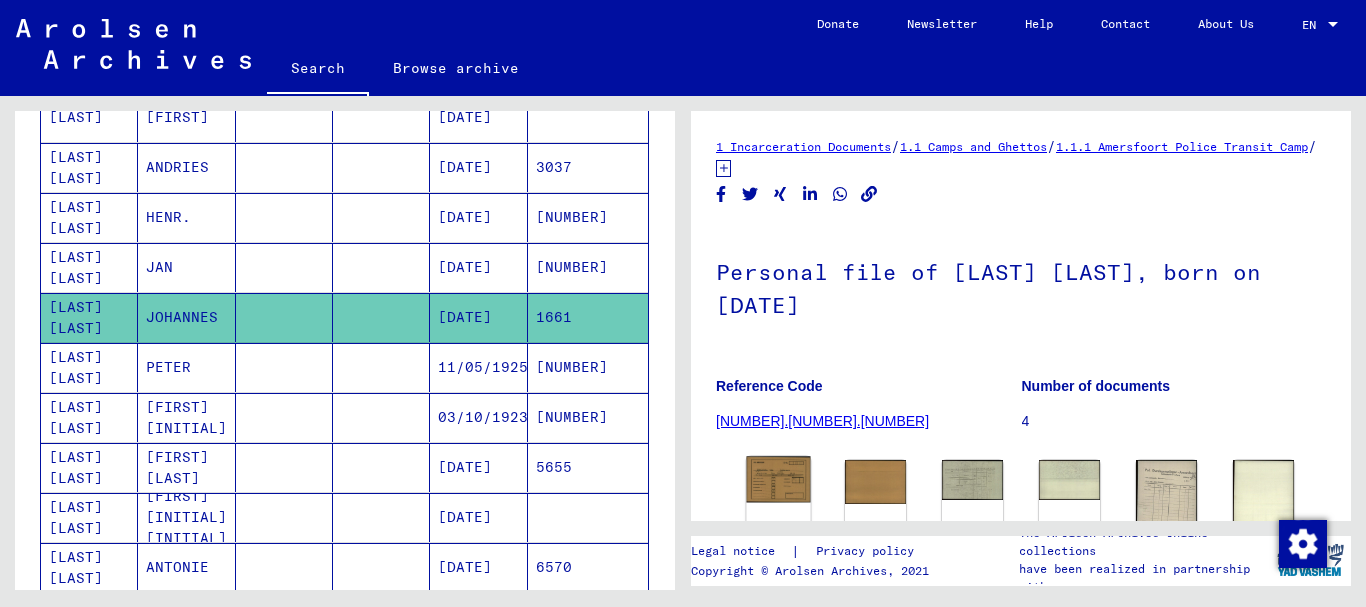 click 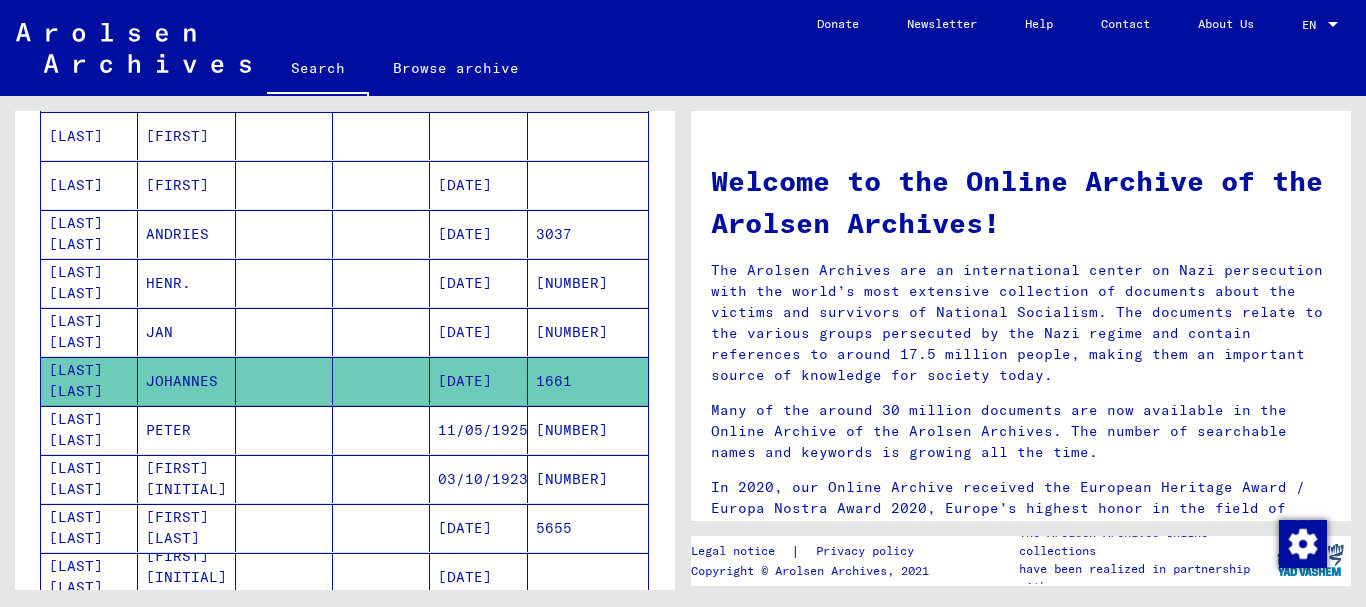 scroll, scrollTop: 898, scrollLeft: 0, axis: vertical 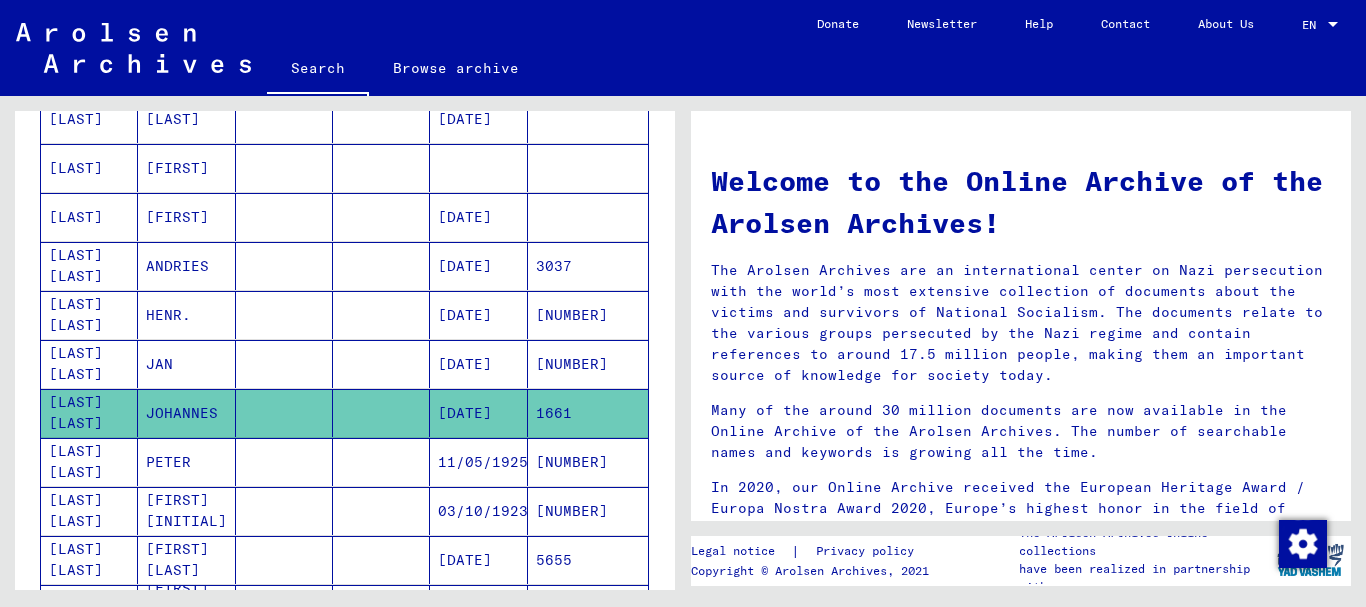 click at bounding box center [284, 217] 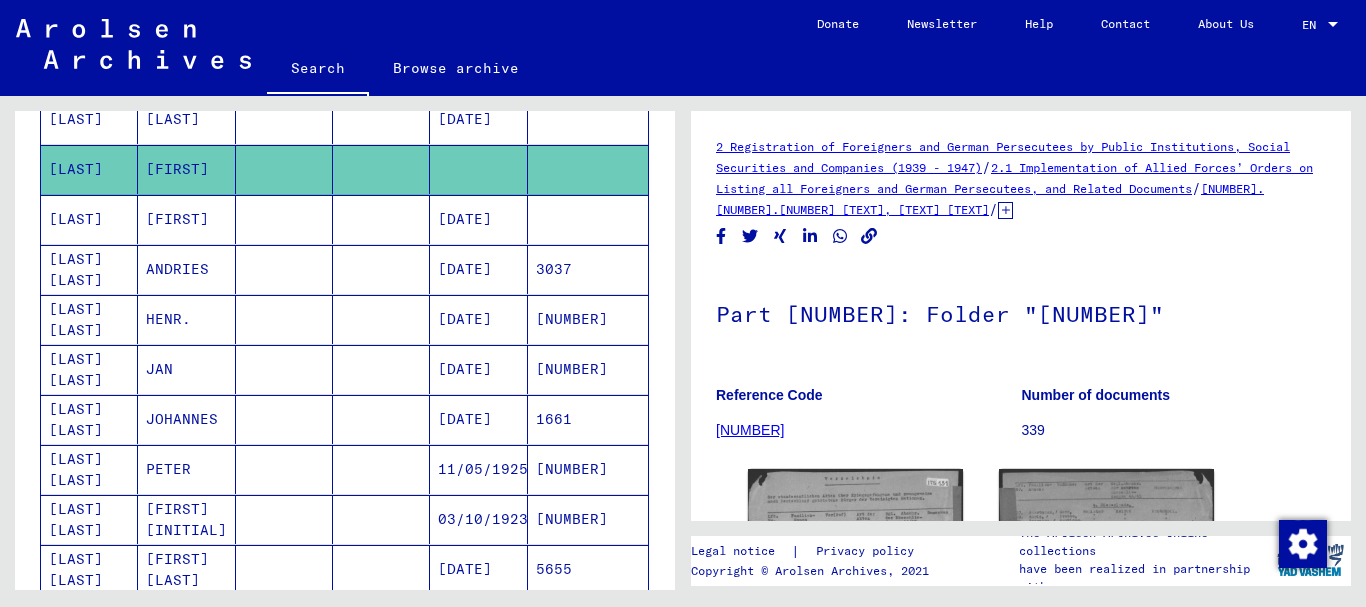 scroll, scrollTop: 0, scrollLeft: 0, axis: both 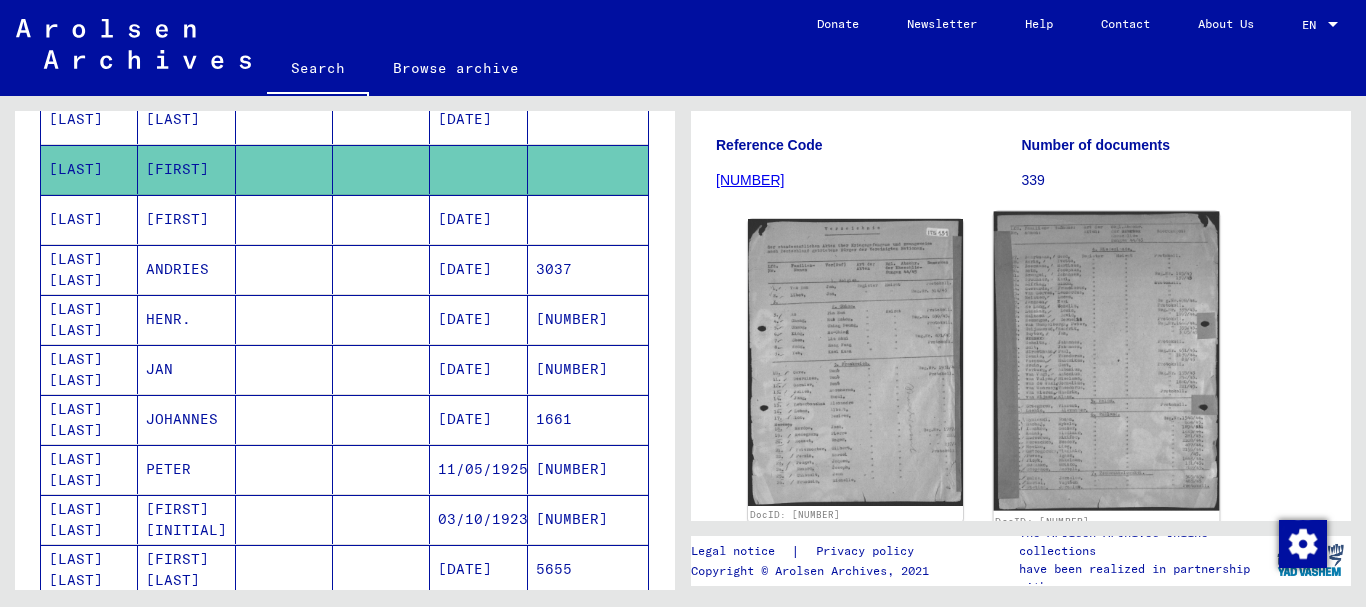 click 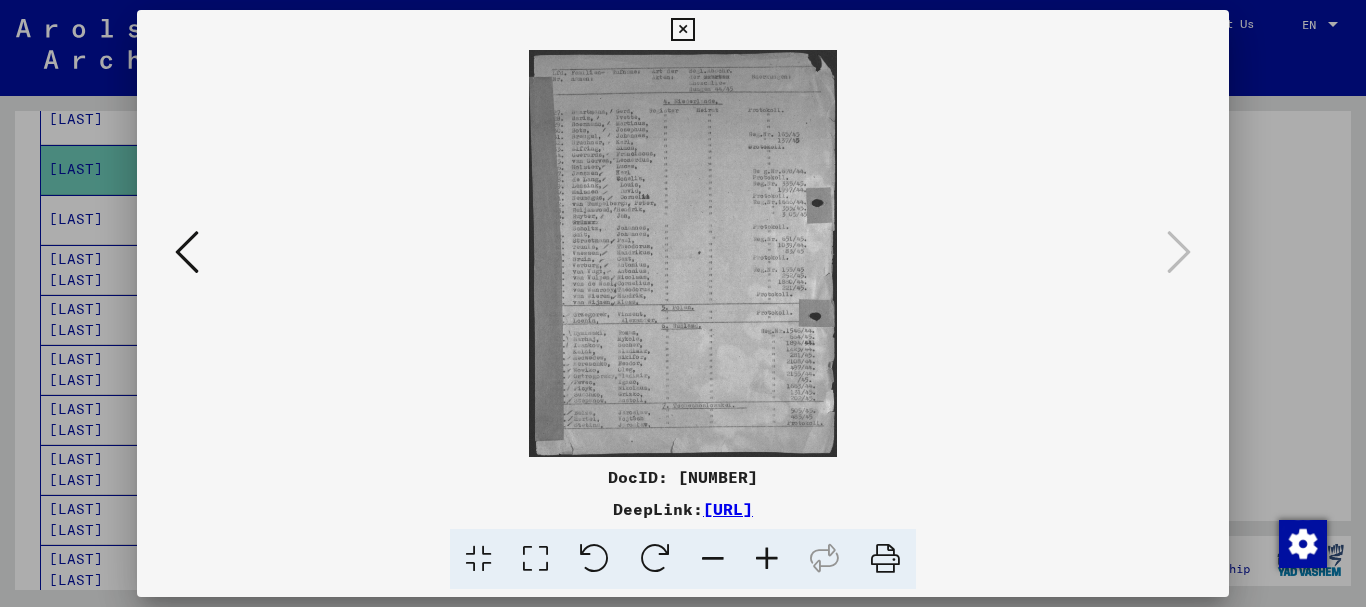 click at bounding box center (767, 559) 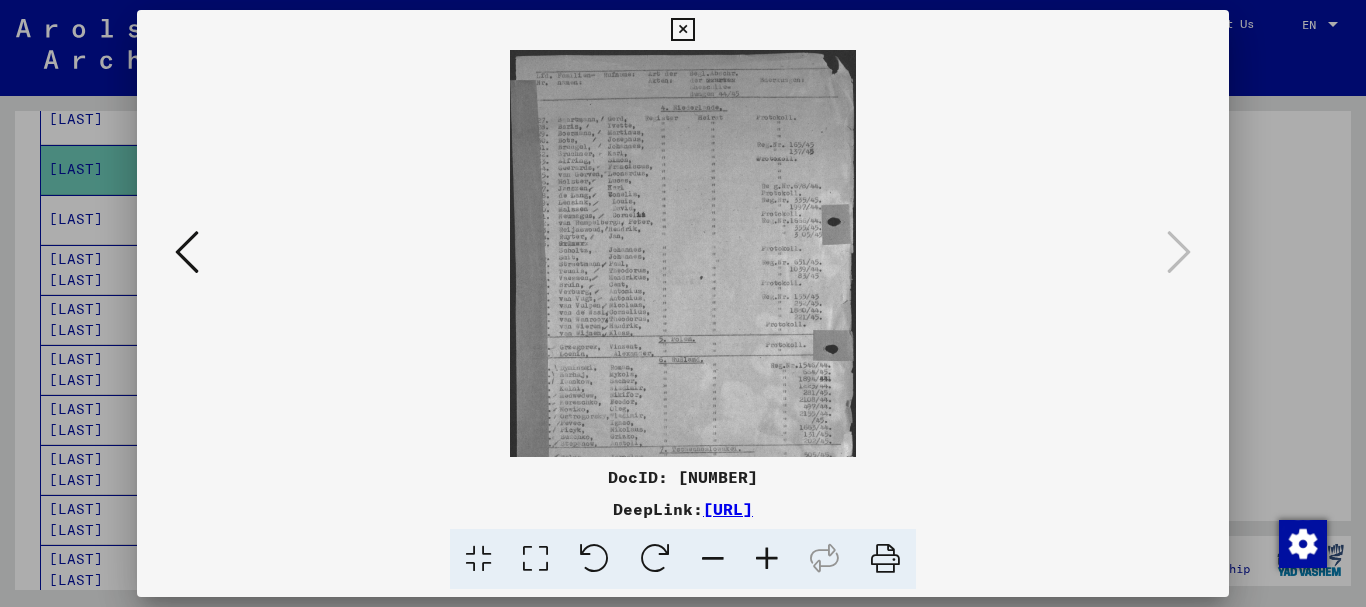 click at bounding box center [767, 559] 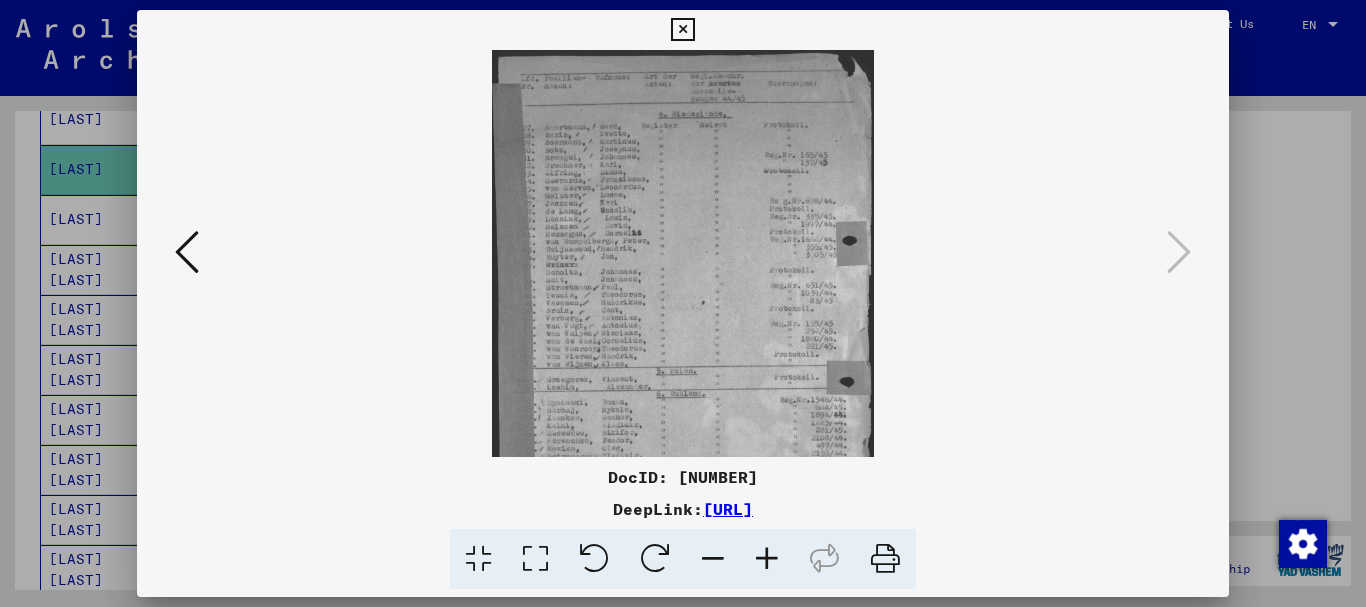 click at bounding box center (767, 559) 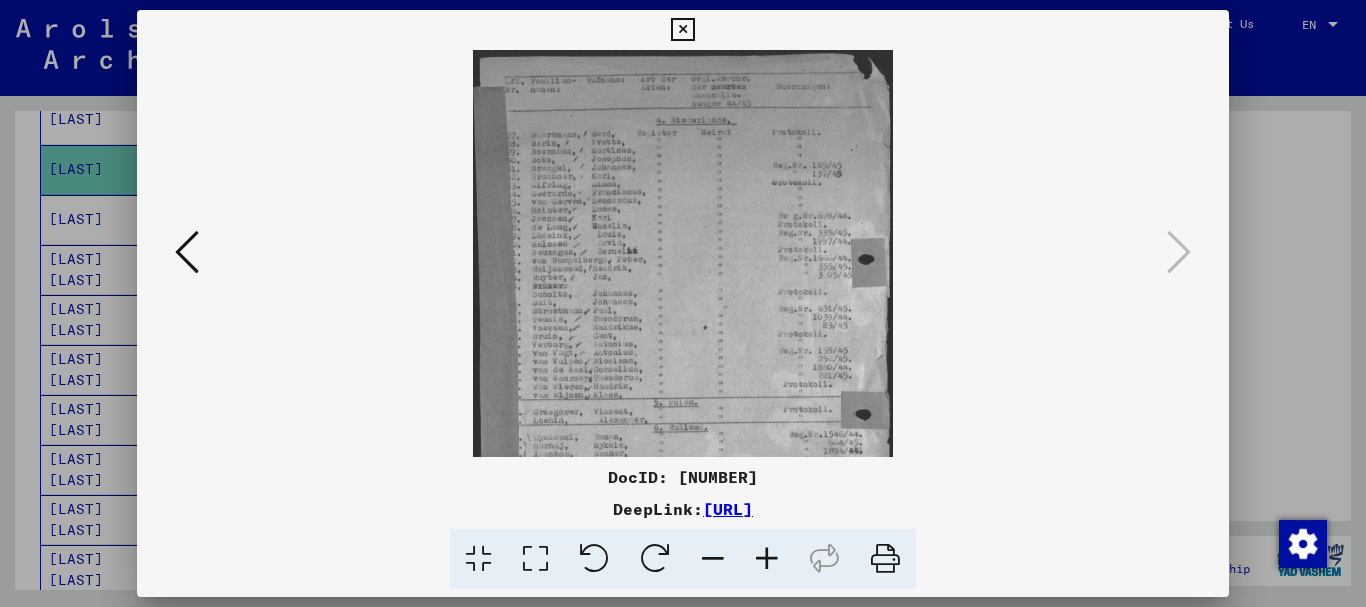 click at bounding box center [767, 559] 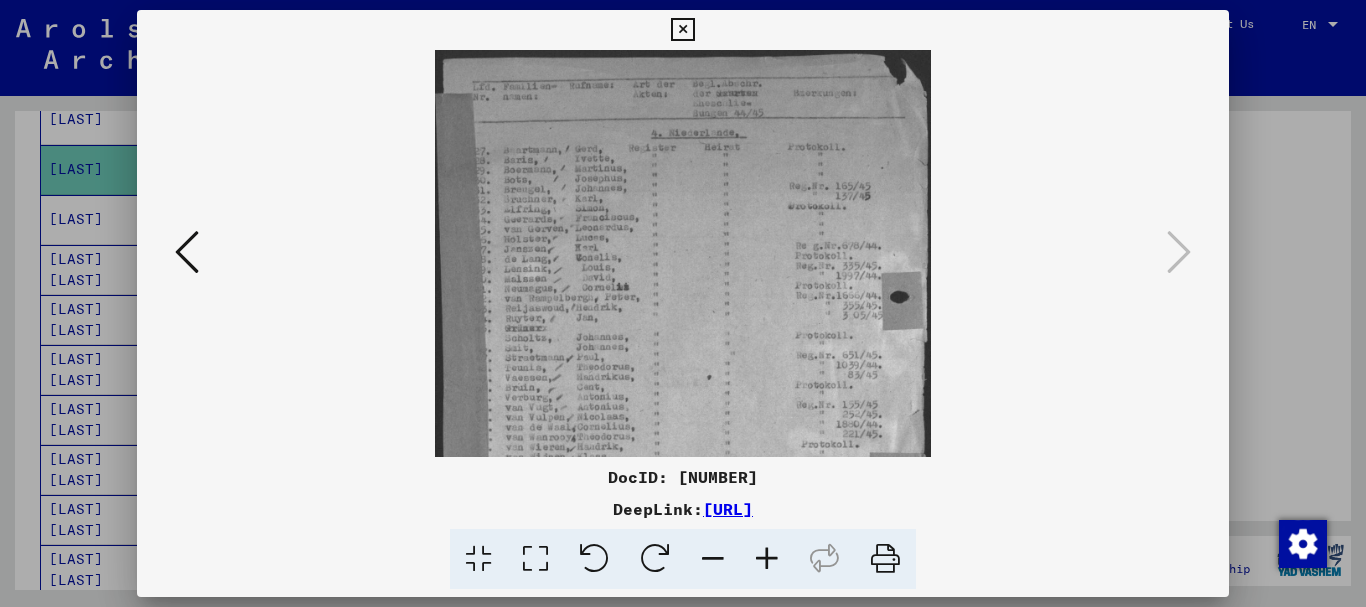 click at bounding box center (767, 559) 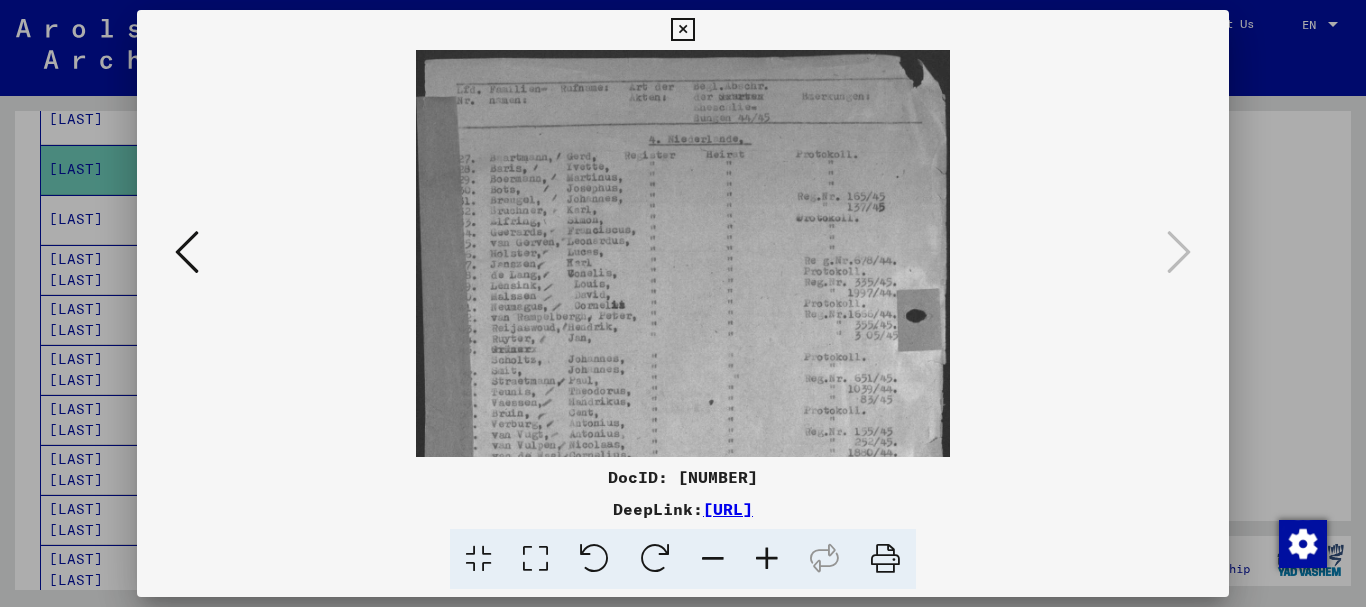 click at bounding box center [767, 559] 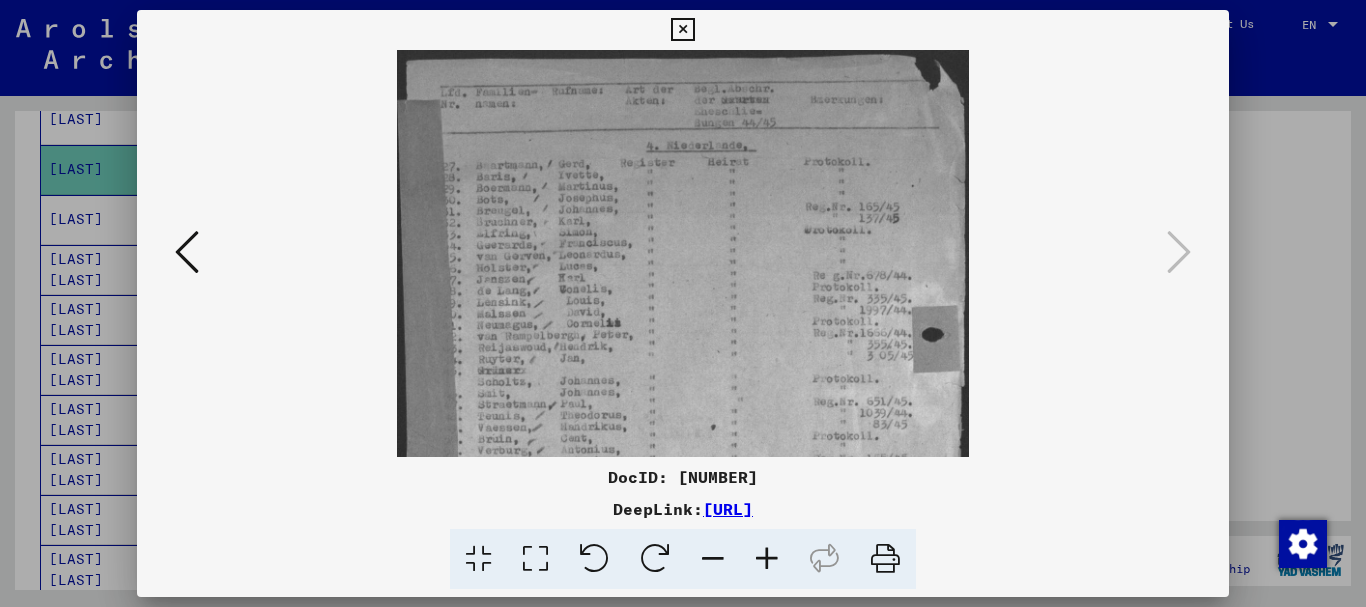 scroll, scrollTop: 0, scrollLeft: 0, axis: both 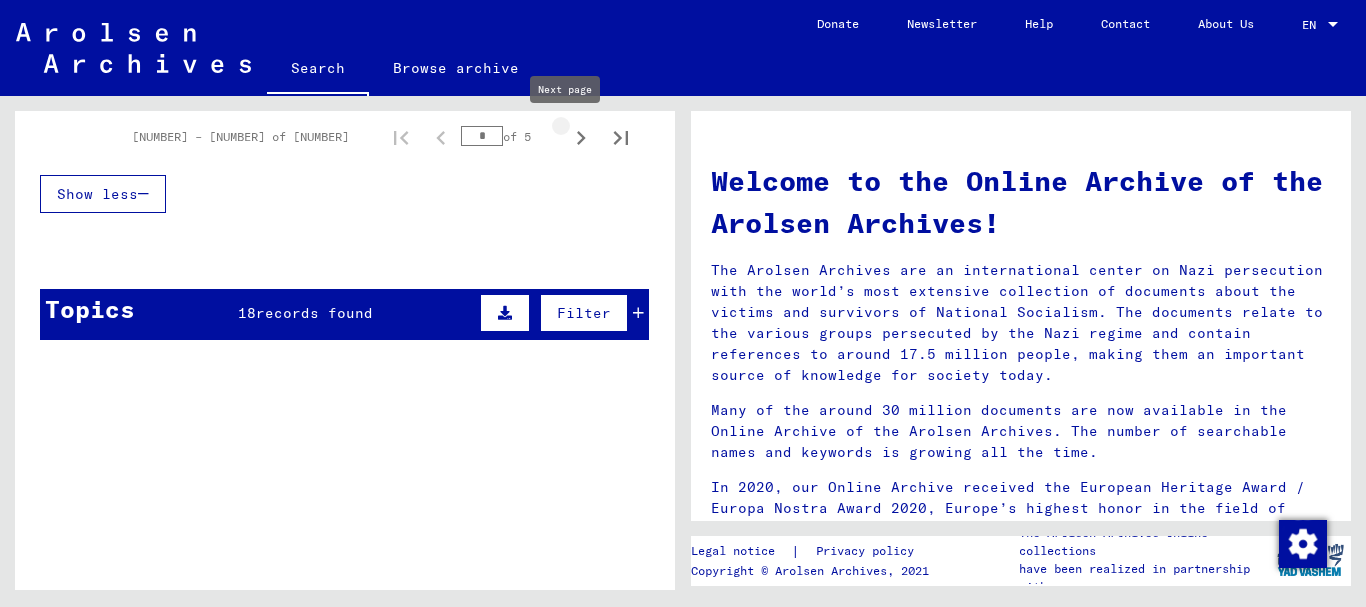 click 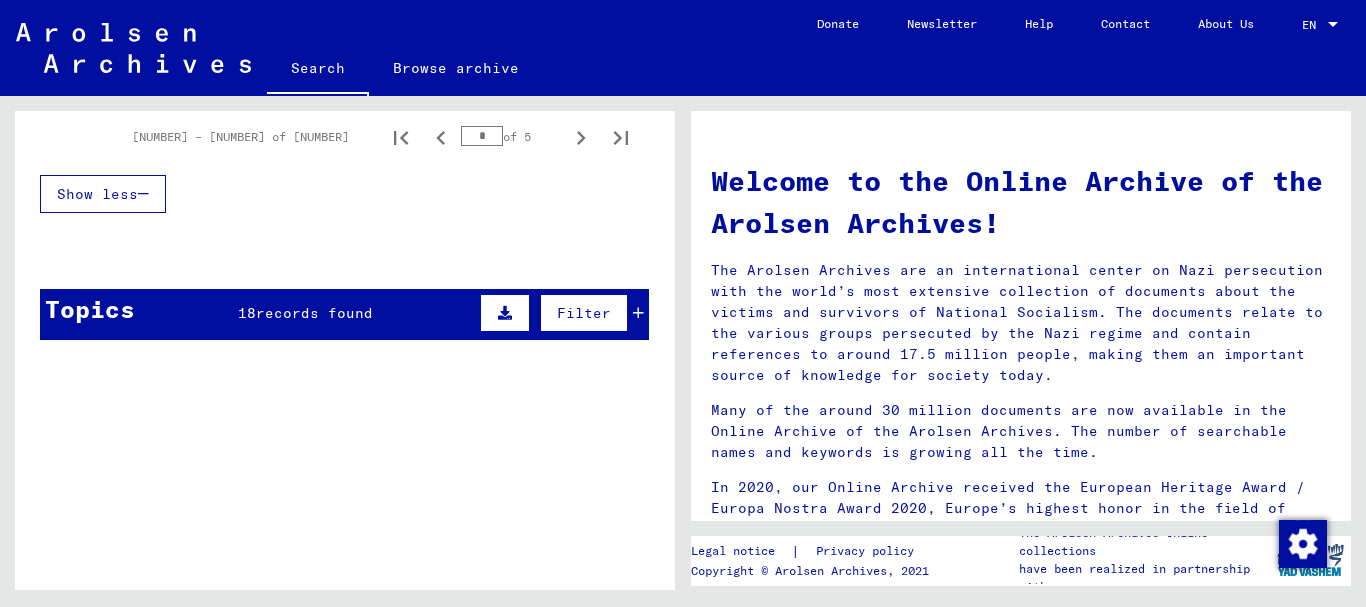 click 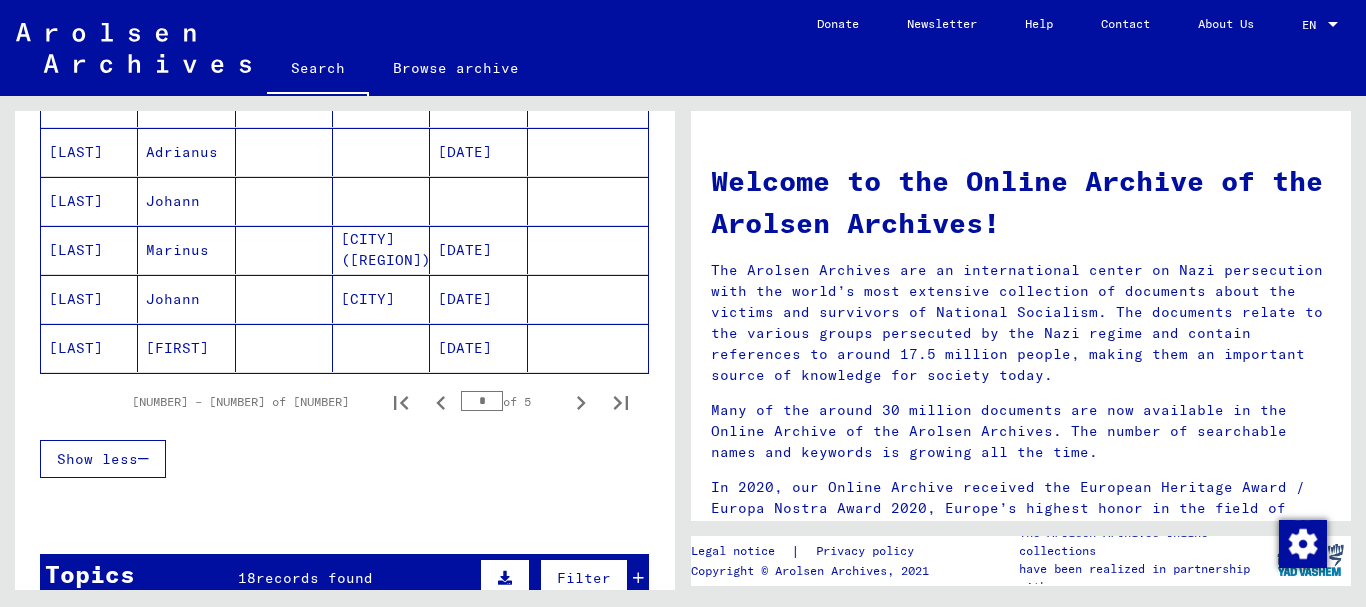 scroll, scrollTop: 1222, scrollLeft: 0, axis: vertical 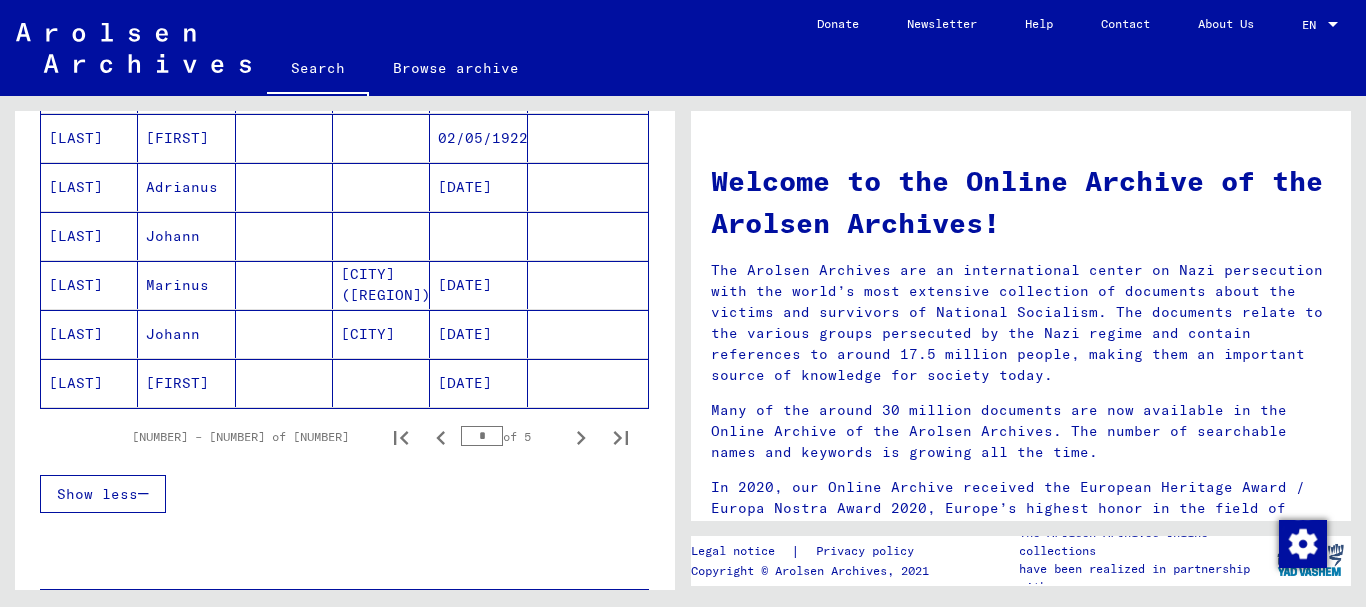 click at bounding box center [284, 285] 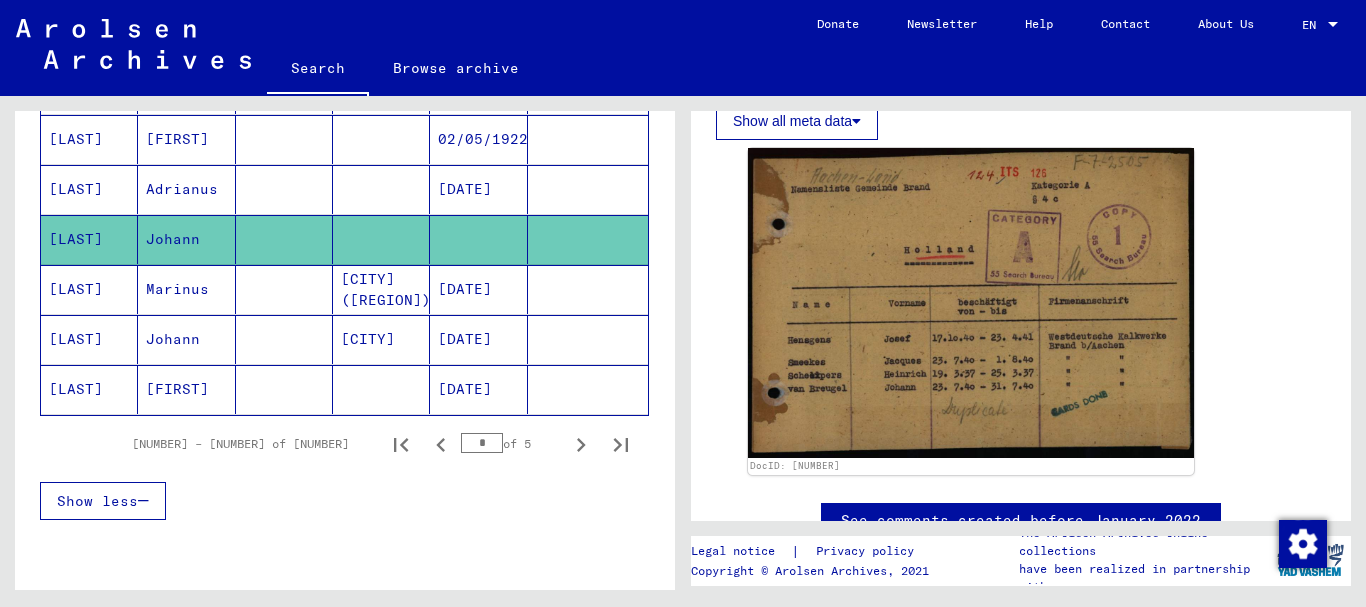scroll, scrollTop: 377, scrollLeft: 0, axis: vertical 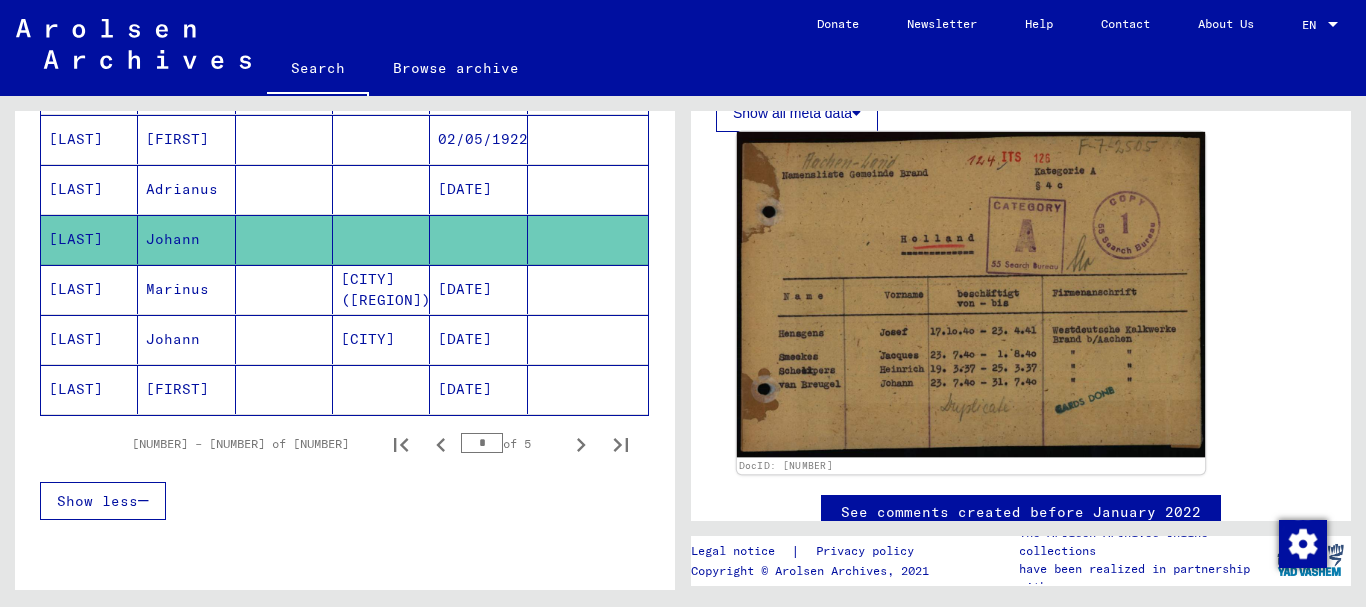 click 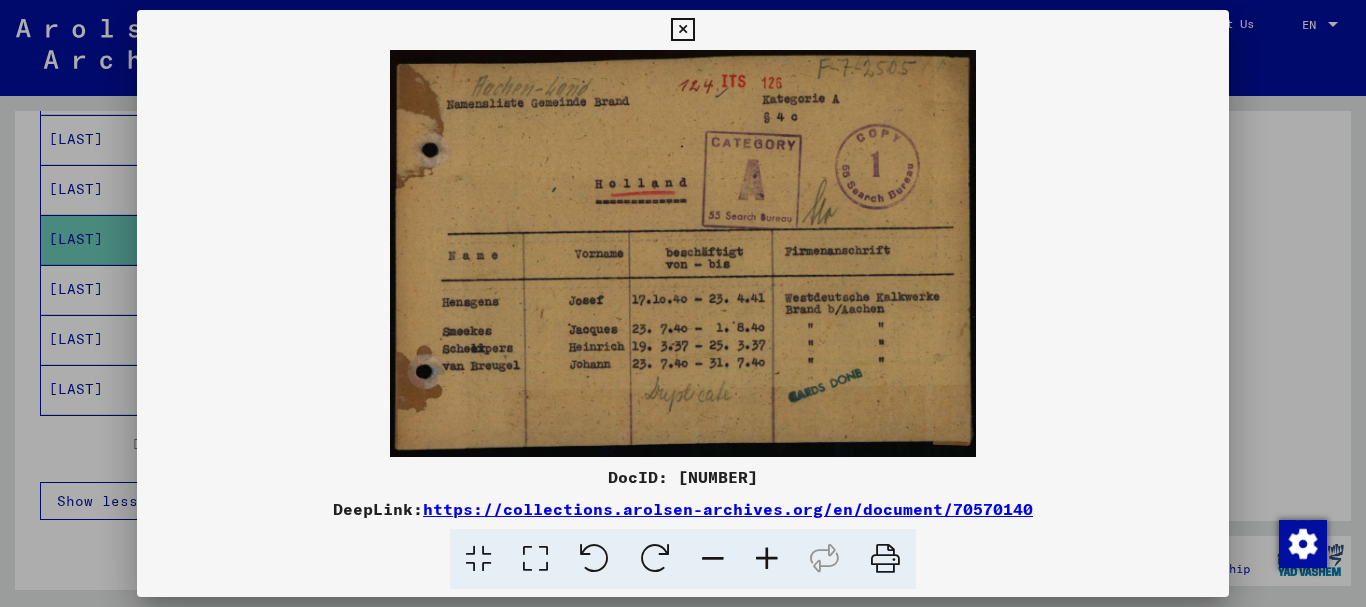 click at bounding box center (682, 30) 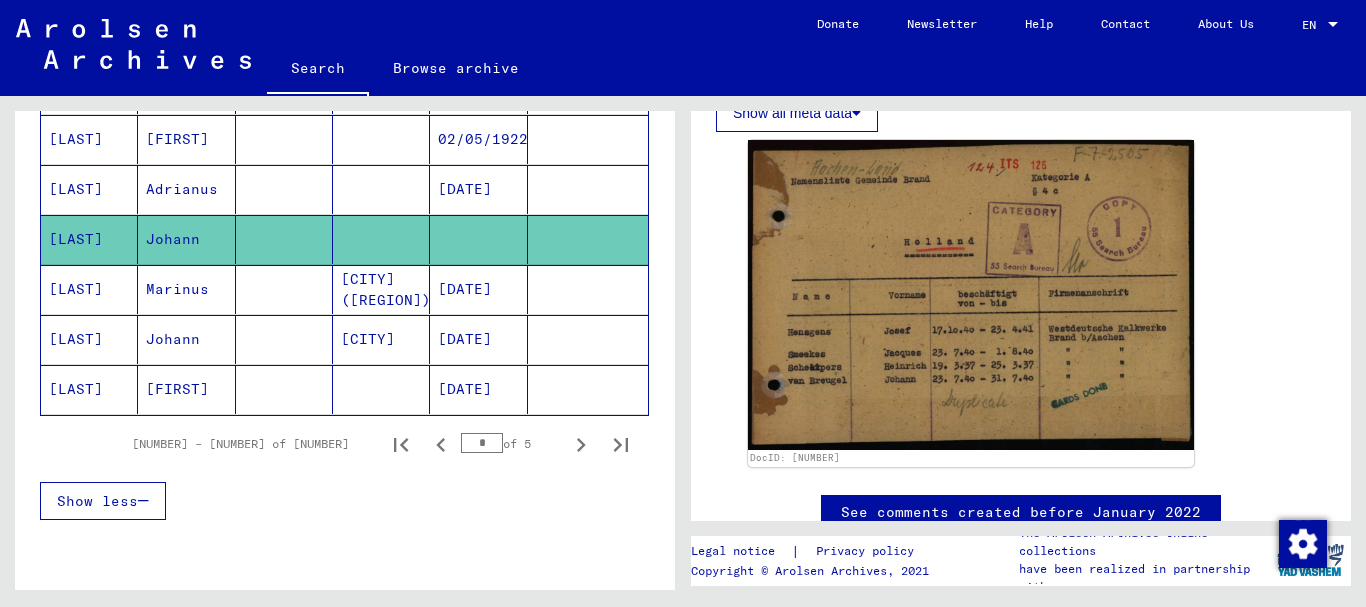 click 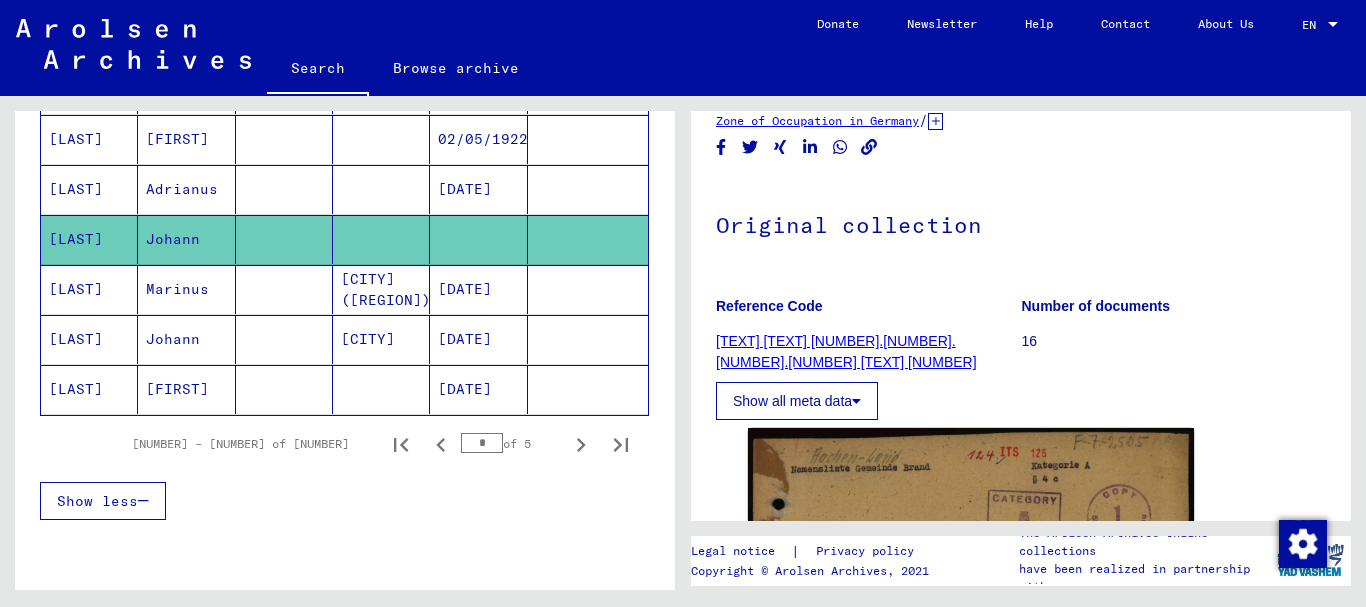 scroll, scrollTop: 0, scrollLeft: 0, axis: both 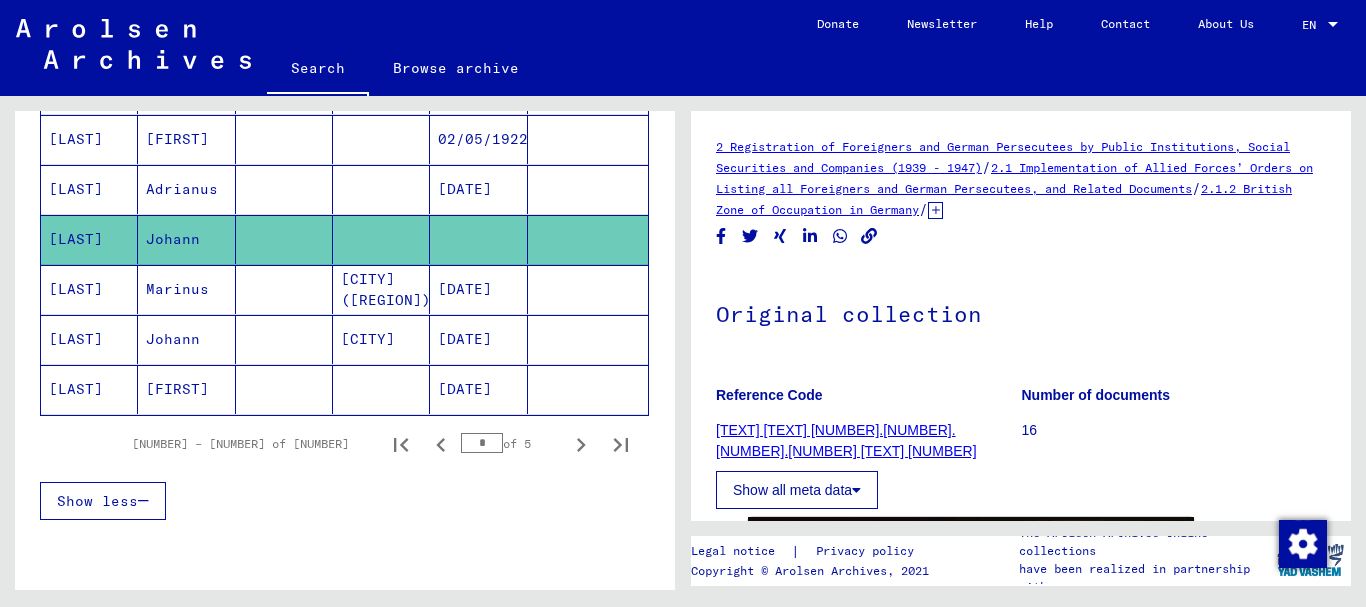 click on "Adrianus" at bounding box center (186, 239) 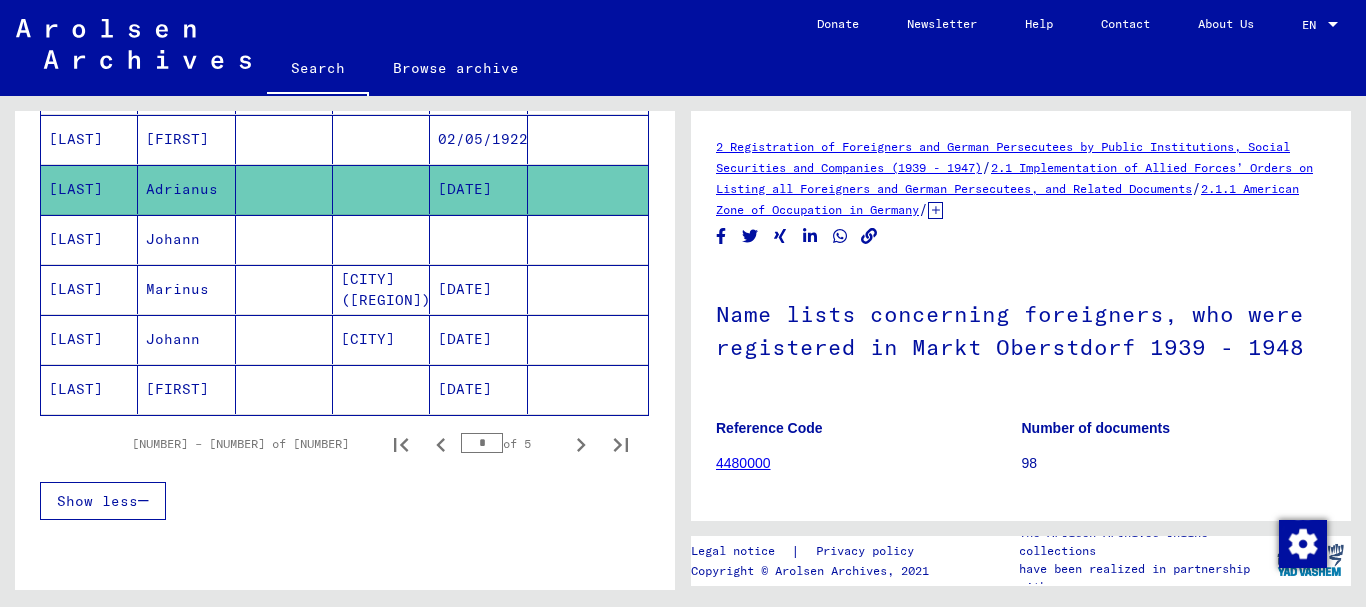 scroll, scrollTop: 0, scrollLeft: 0, axis: both 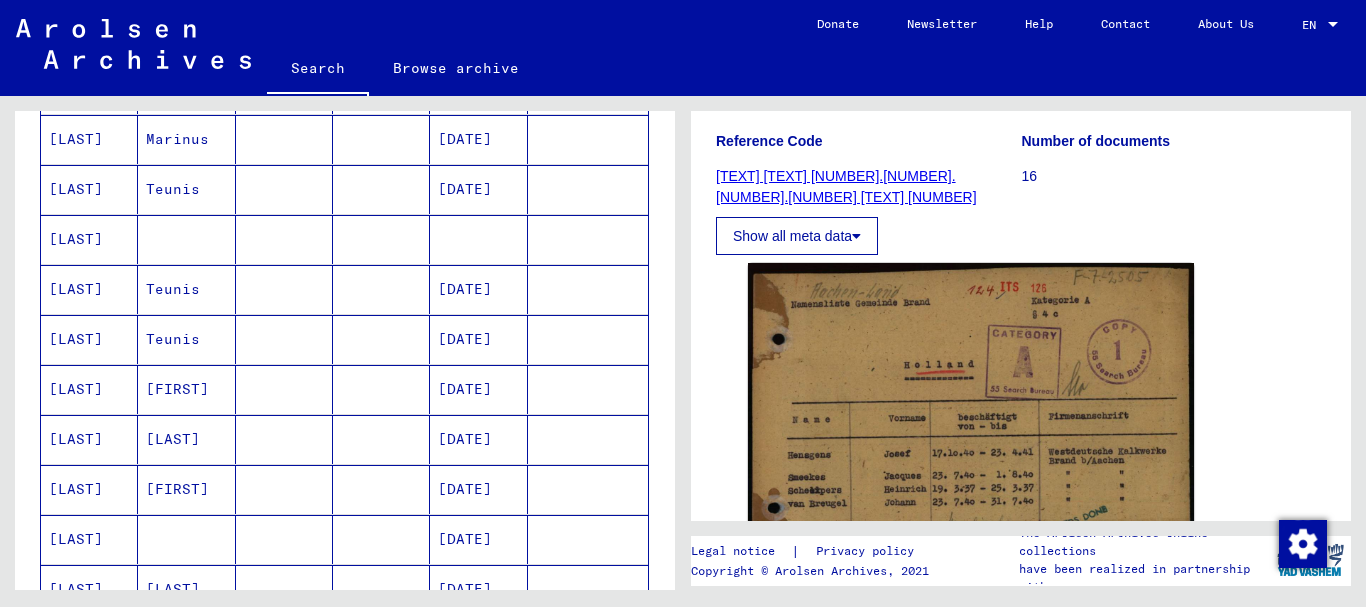 click at bounding box center [284, 289] 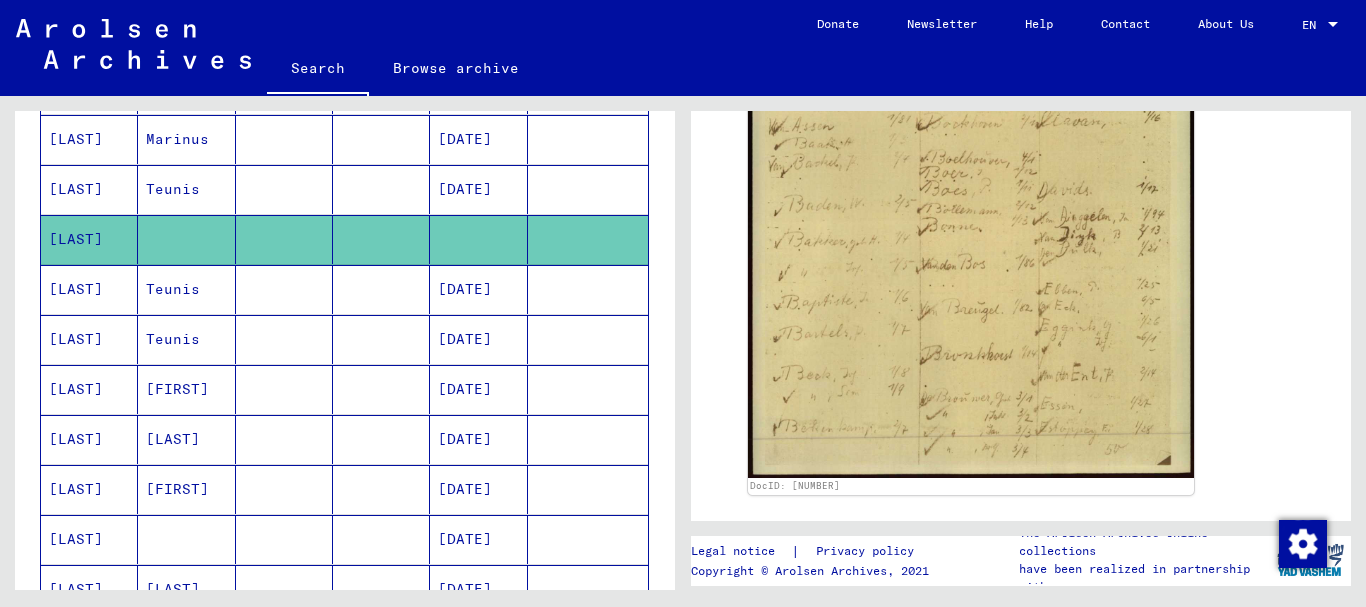 scroll, scrollTop: 599, scrollLeft: 0, axis: vertical 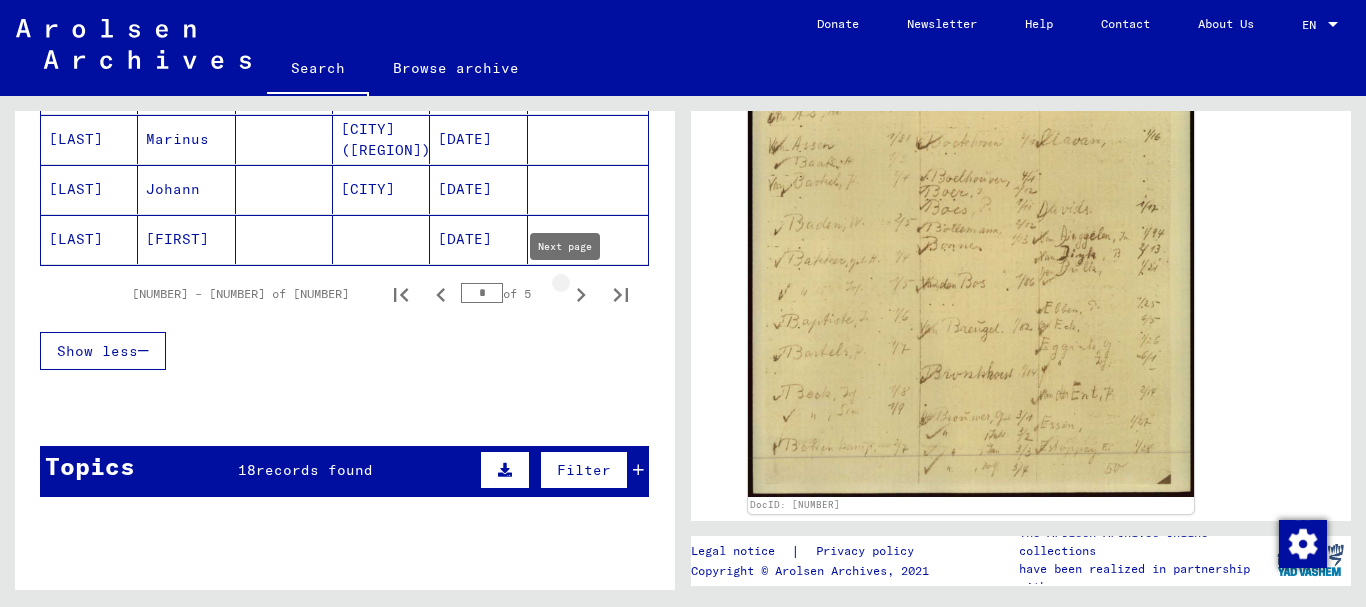 click 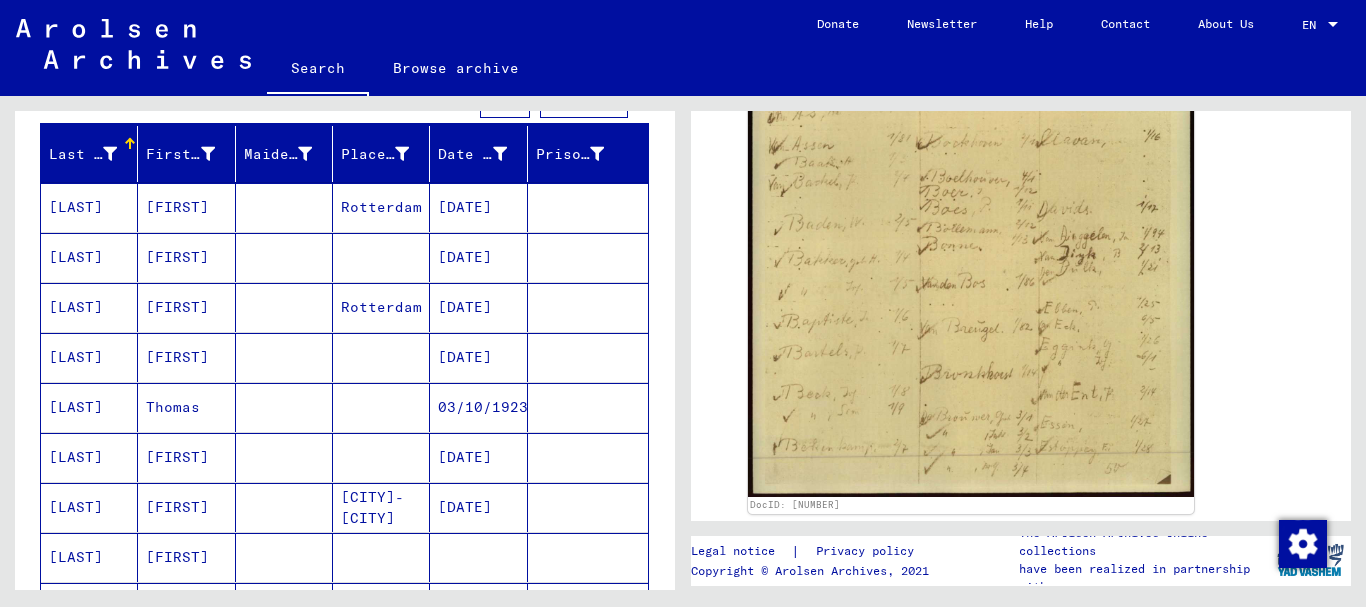 scroll, scrollTop: 190, scrollLeft: 0, axis: vertical 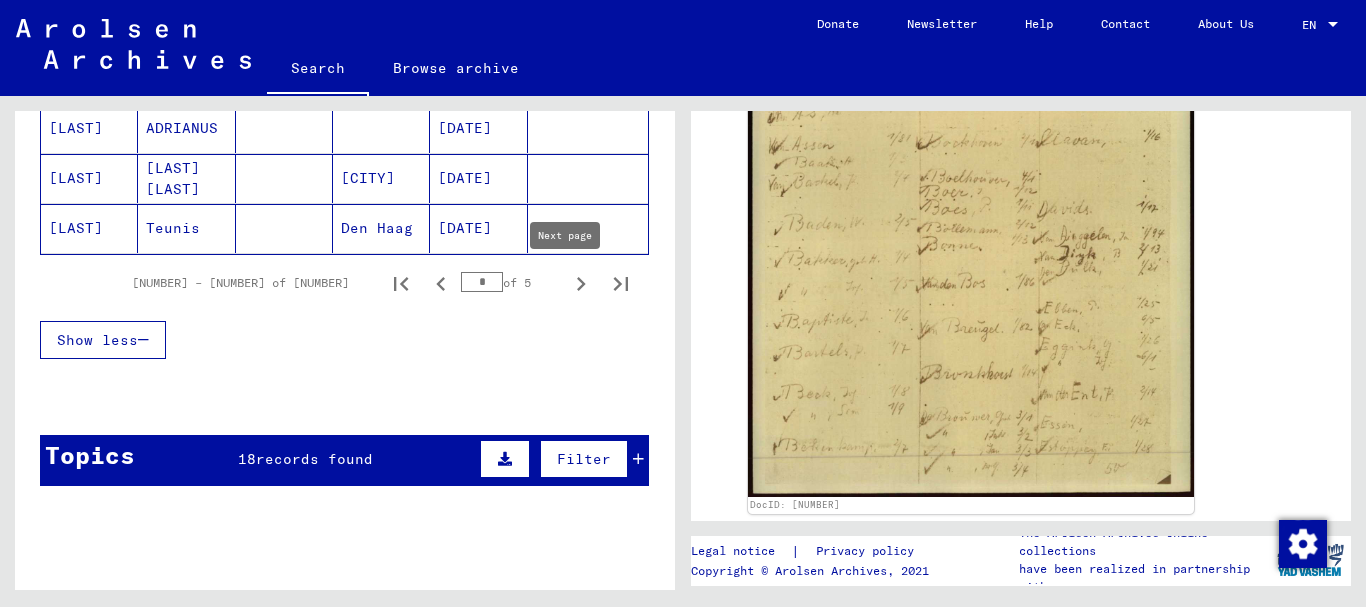 click 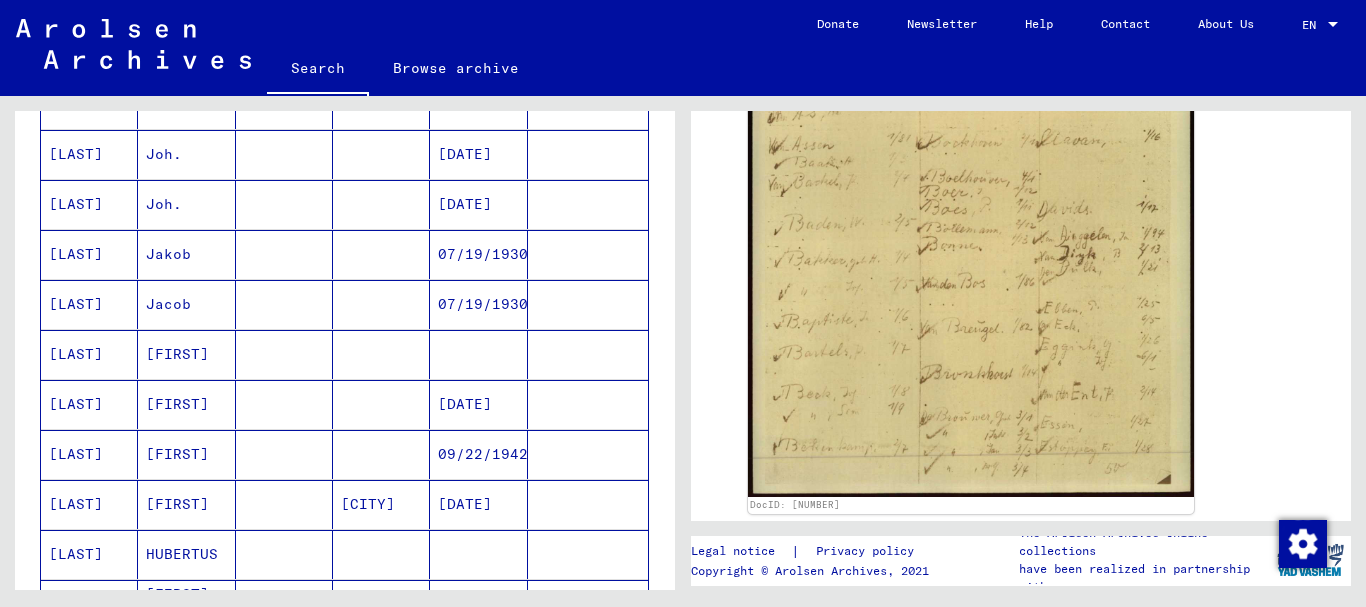 scroll, scrollTop: 701, scrollLeft: 0, axis: vertical 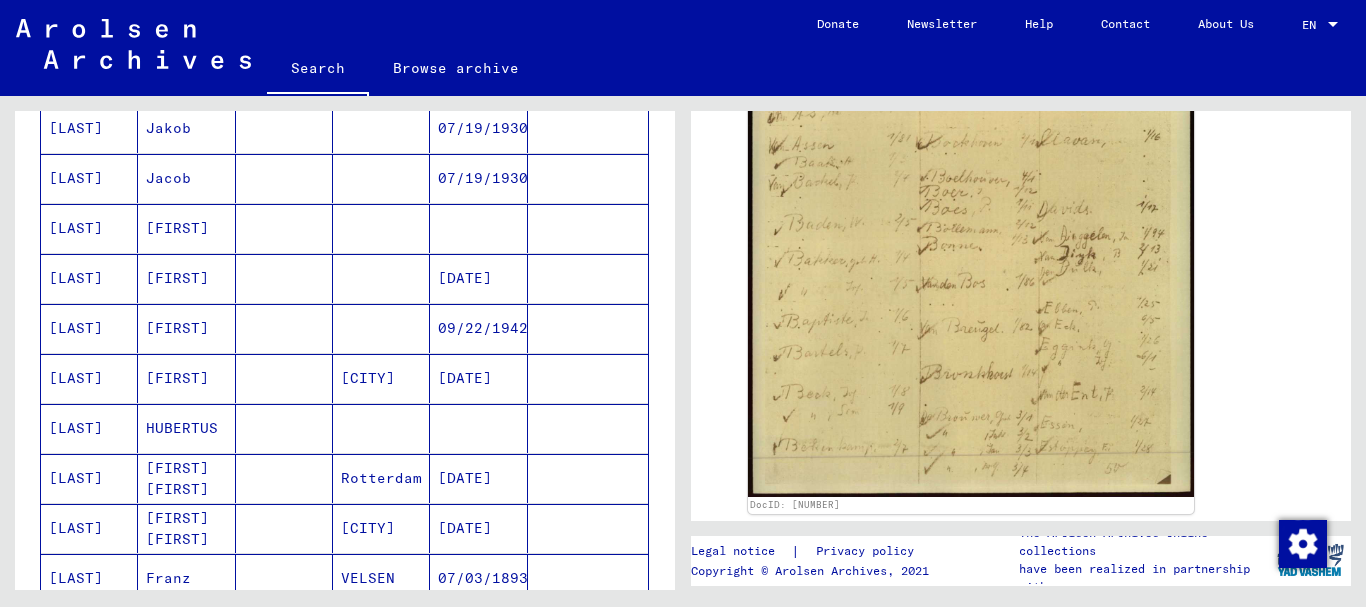 click at bounding box center [284, 378] 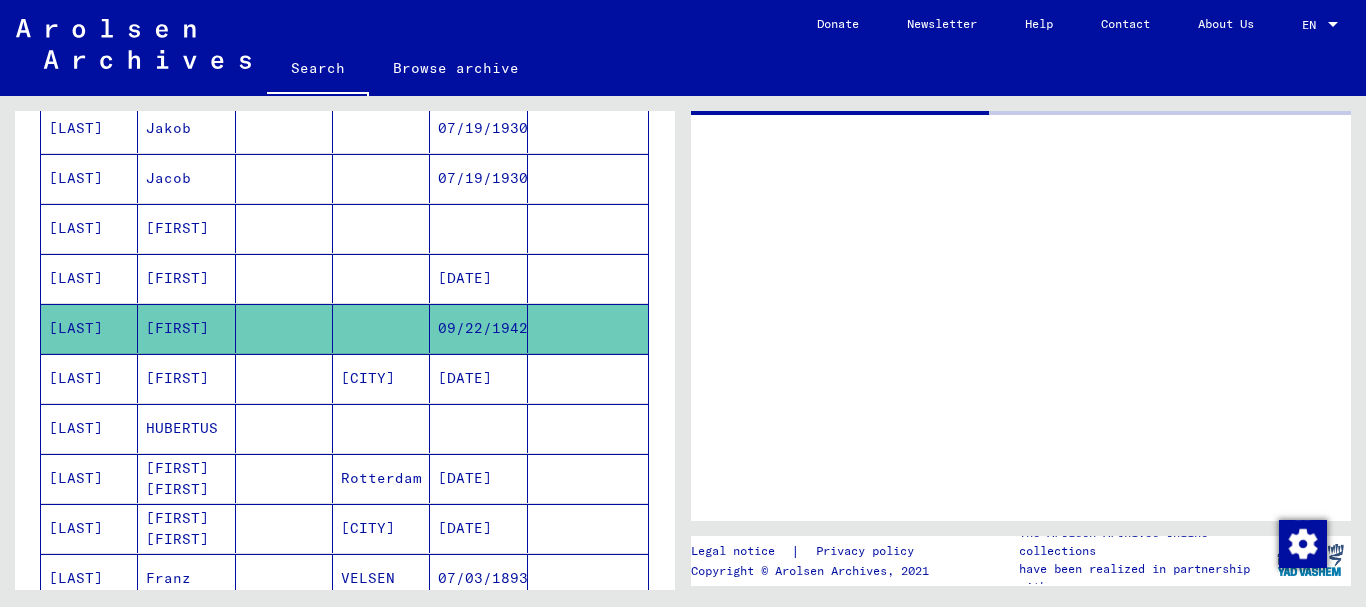 scroll, scrollTop: 0, scrollLeft: 0, axis: both 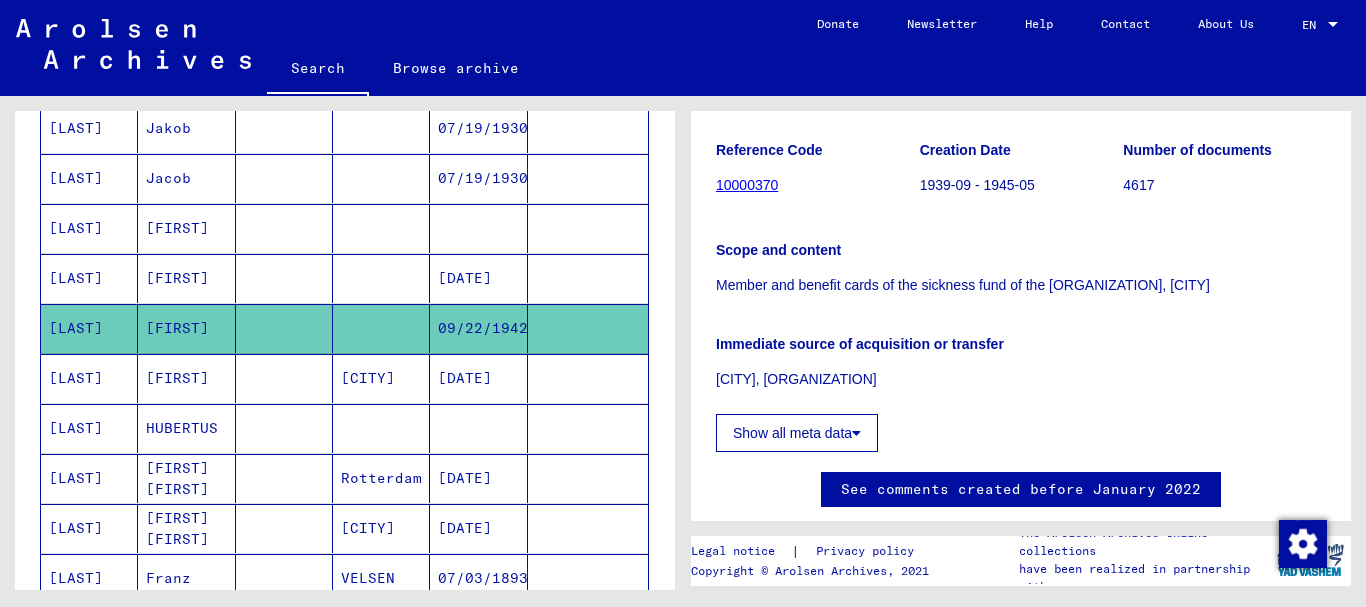 click on "Show all meta data" 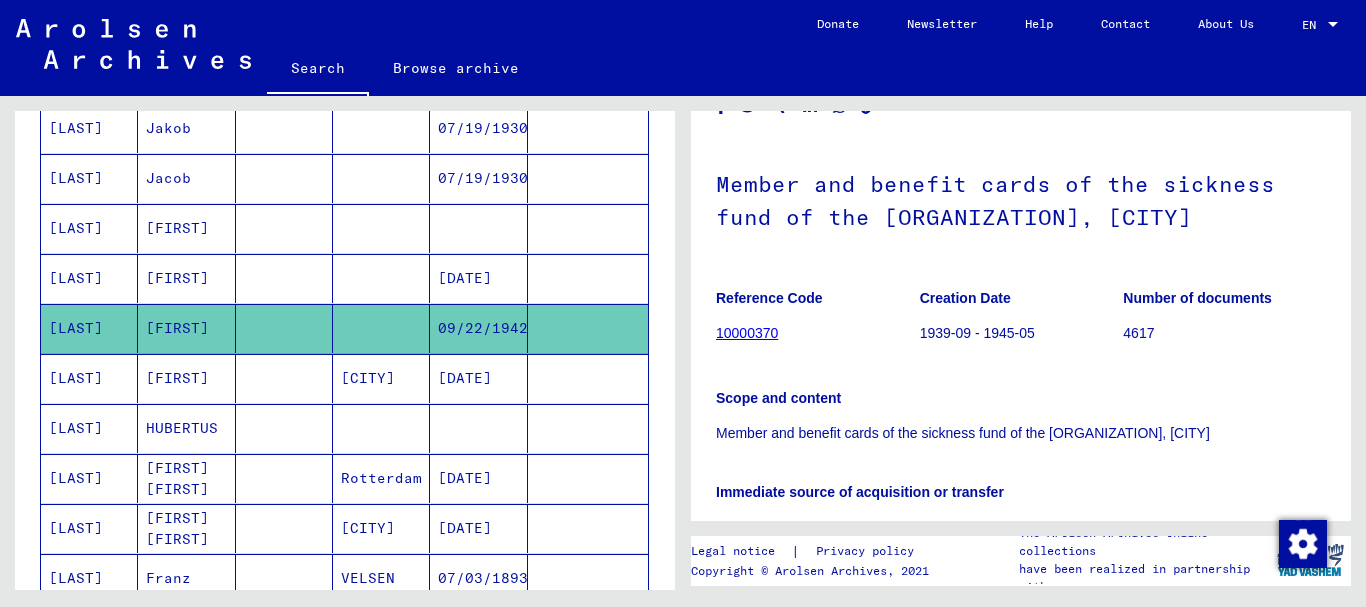 scroll, scrollTop: 84, scrollLeft: 0, axis: vertical 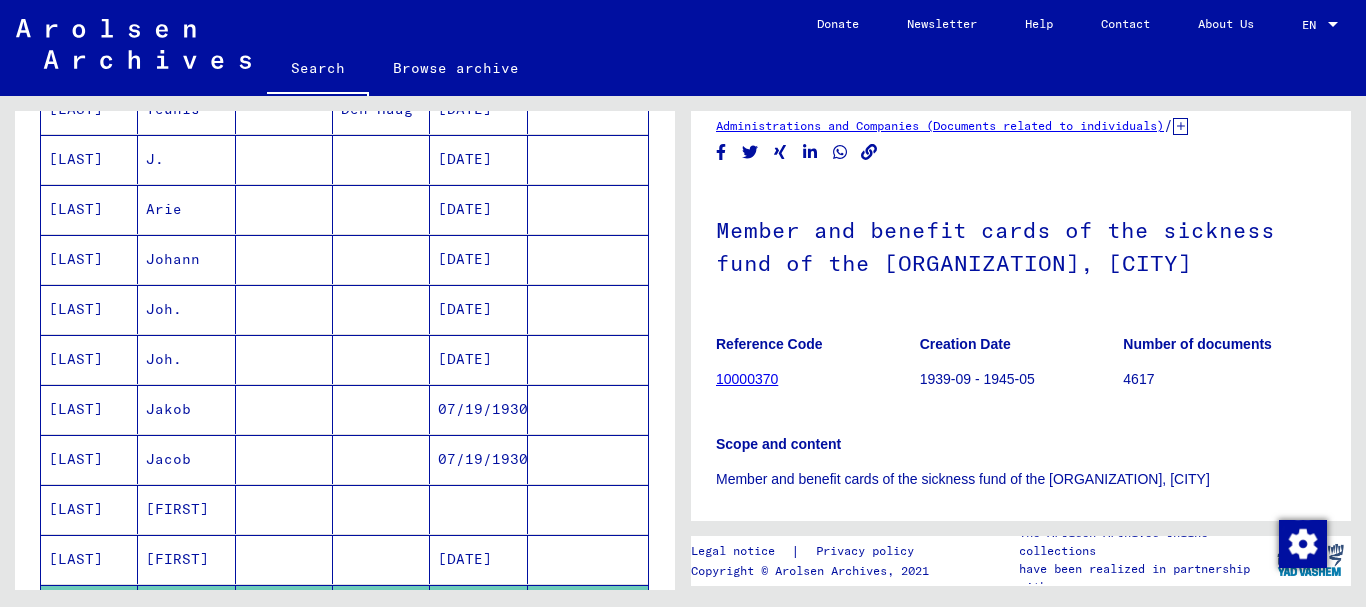 click at bounding box center [284, 409] 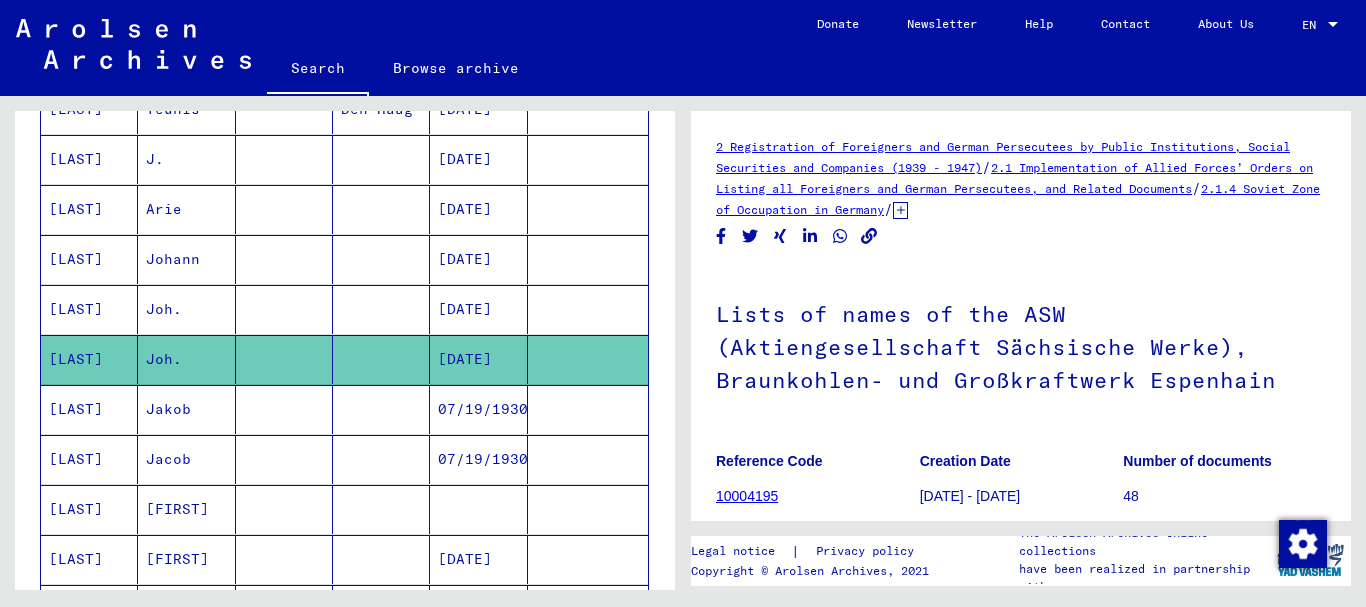scroll, scrollTop: 0, scrollLeft: 0, axis: both 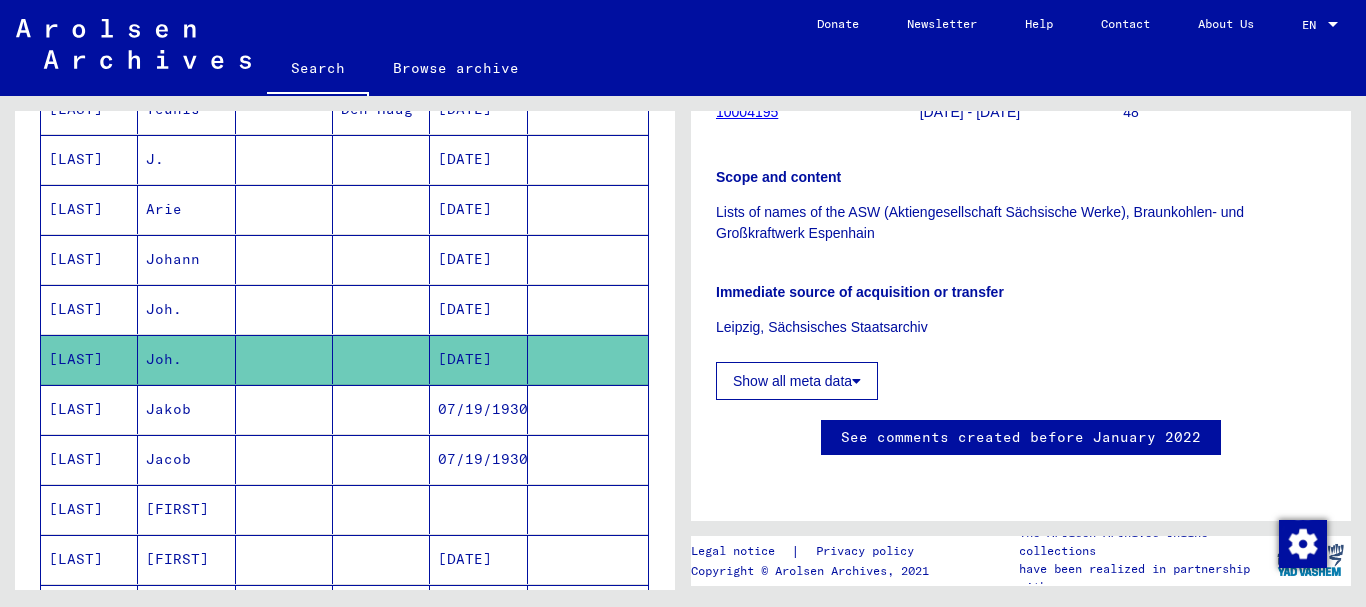 click at bounding box center (284, 359) 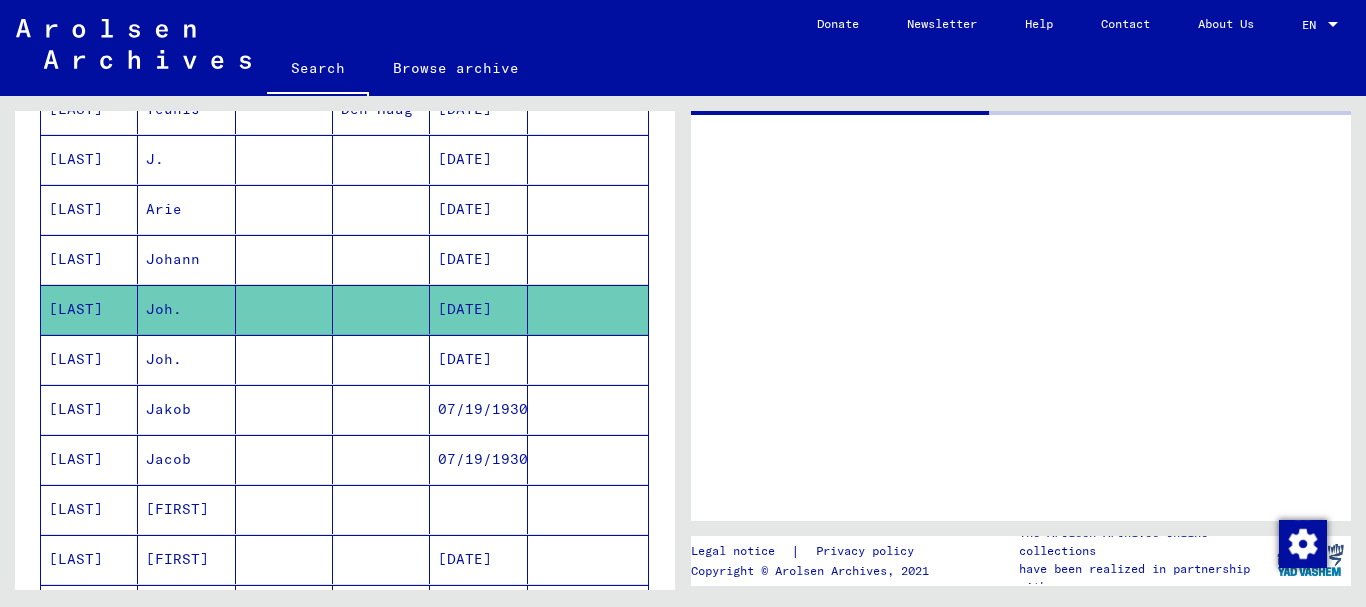 scroll, scrollTop: 0, scrollLeft: 0, axis: both 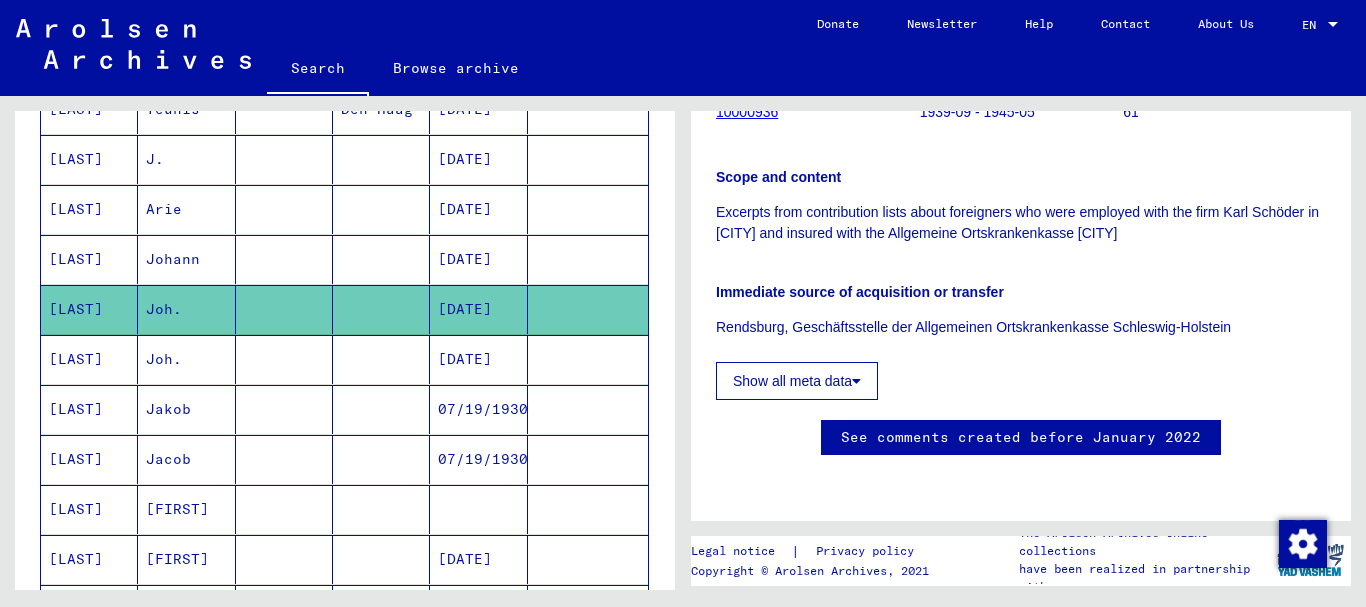 click at bounding box center [284, 309] 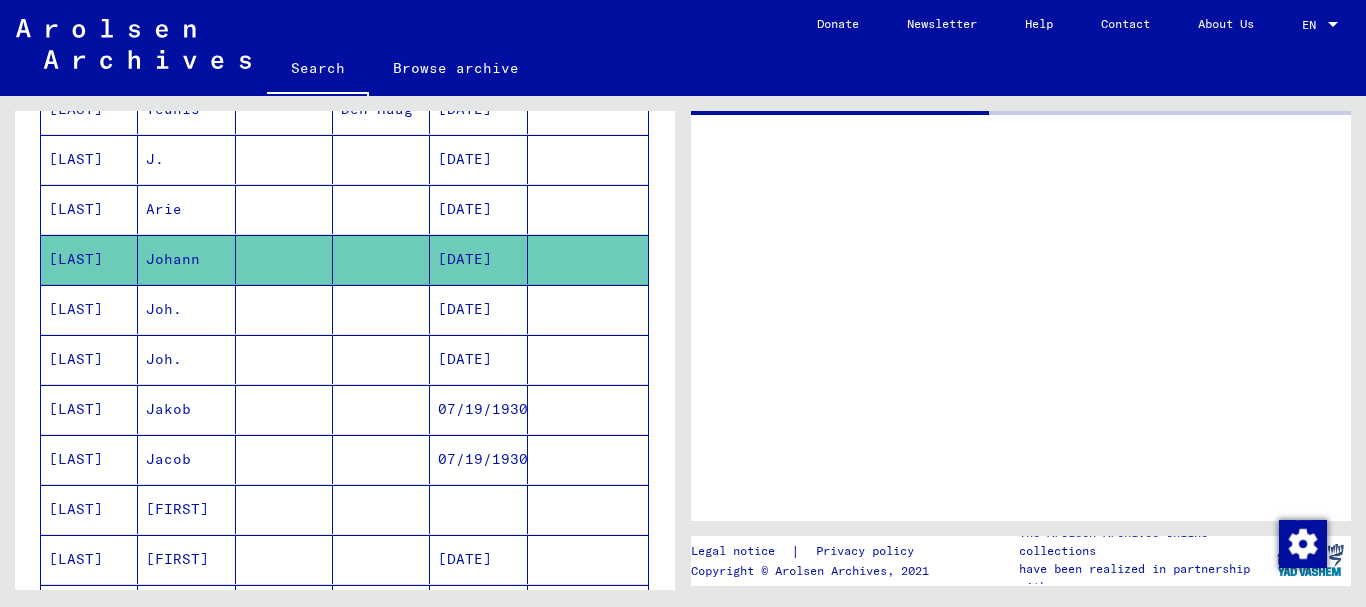 scroll, scrollTop: 0, scrollLeft: 0, axis: both 